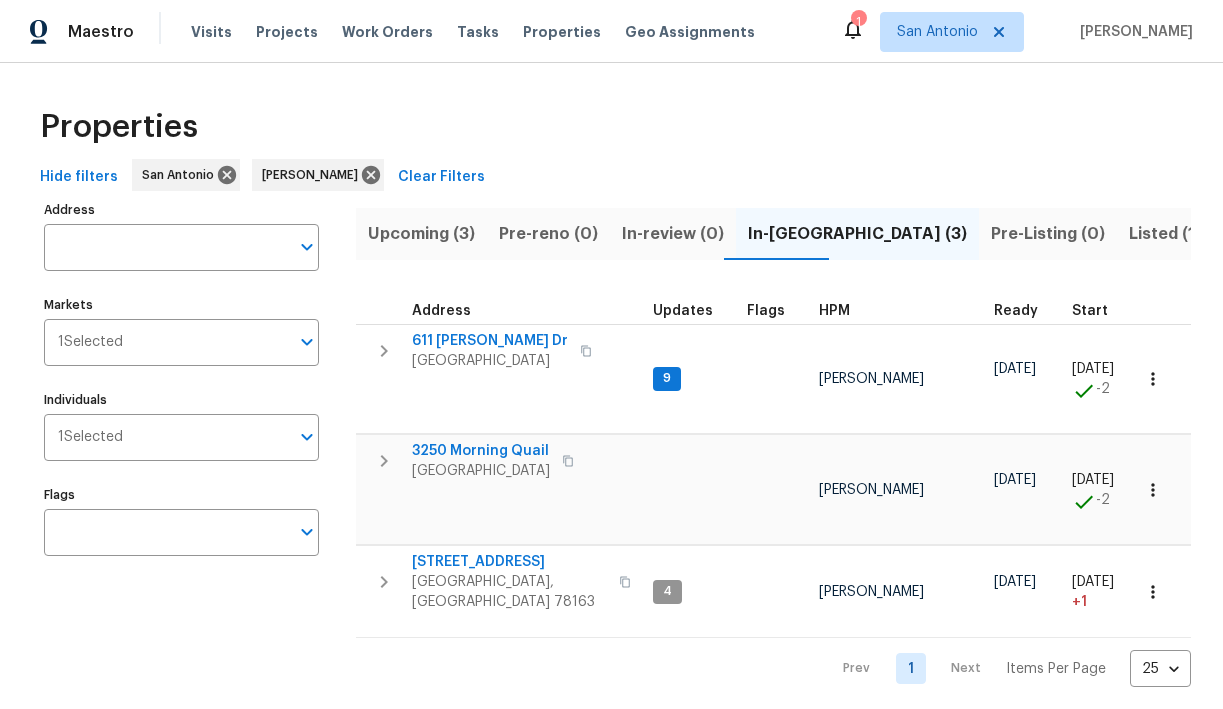 scroll, scrollTop: 0, scrollLeft: 0, axis: both 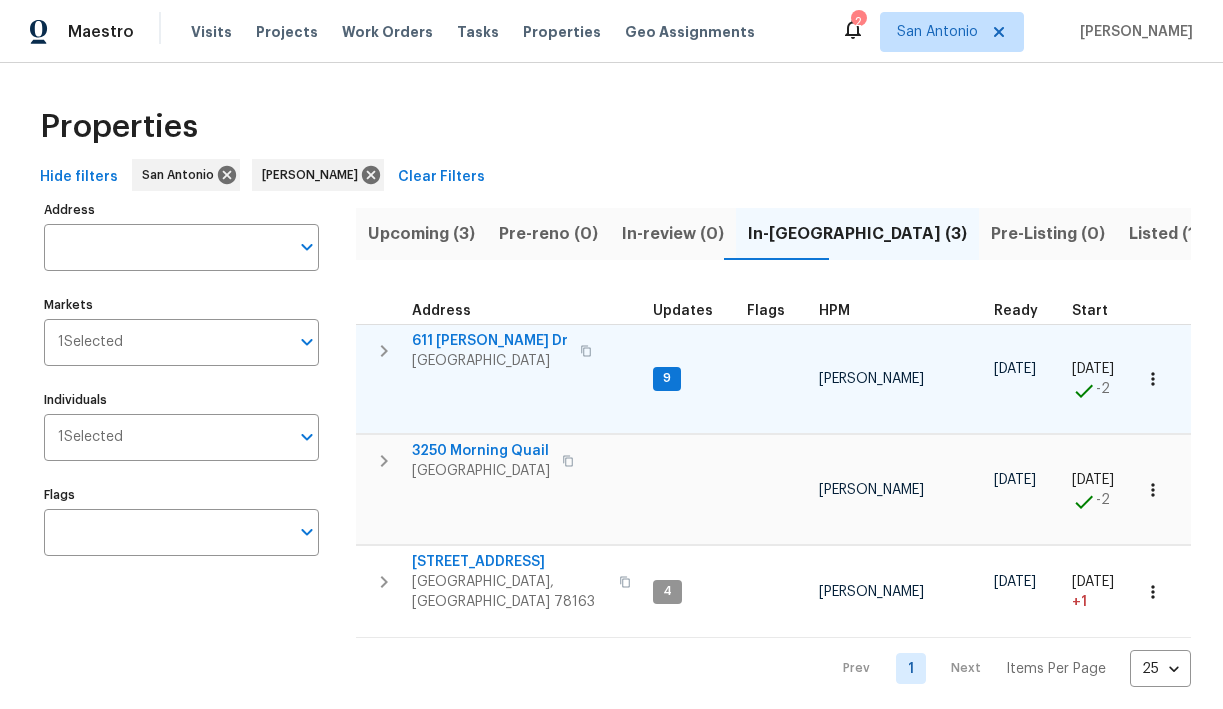 click 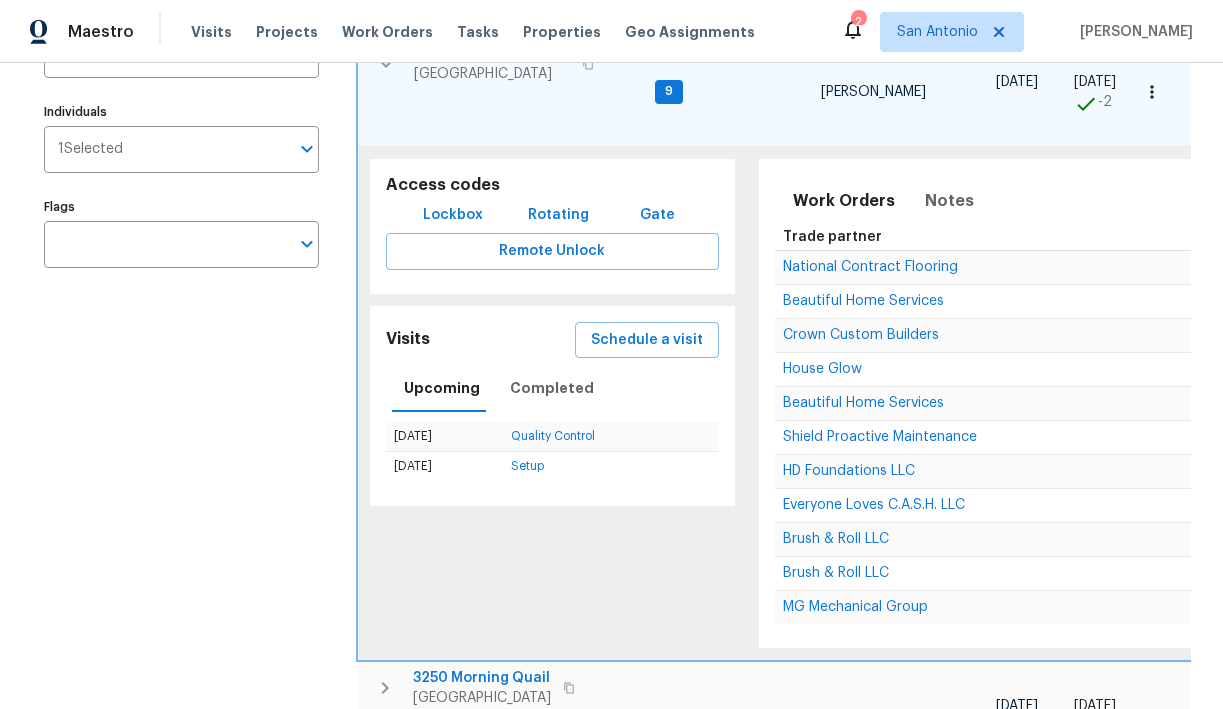 scroll, scrollTop: 301, scrollLeft: 0, axis: vertical 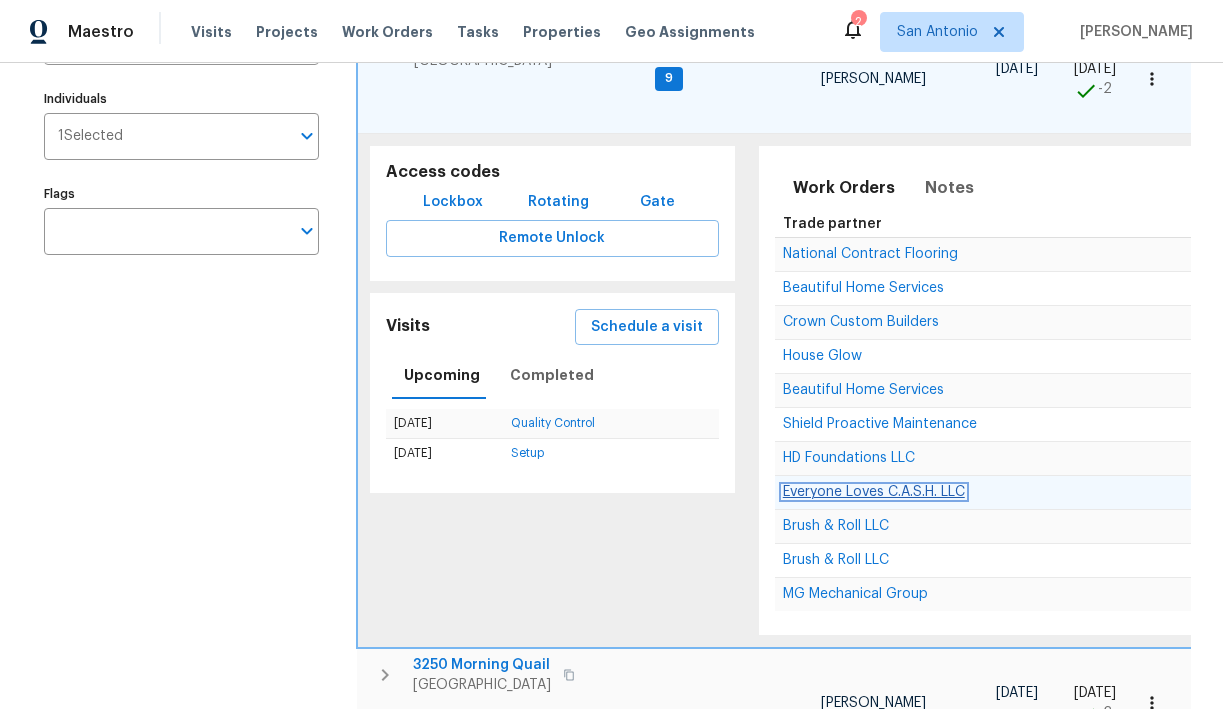 click on "Everyone Loves C.A.S.H. LLC" at bounding box center (874, 492) 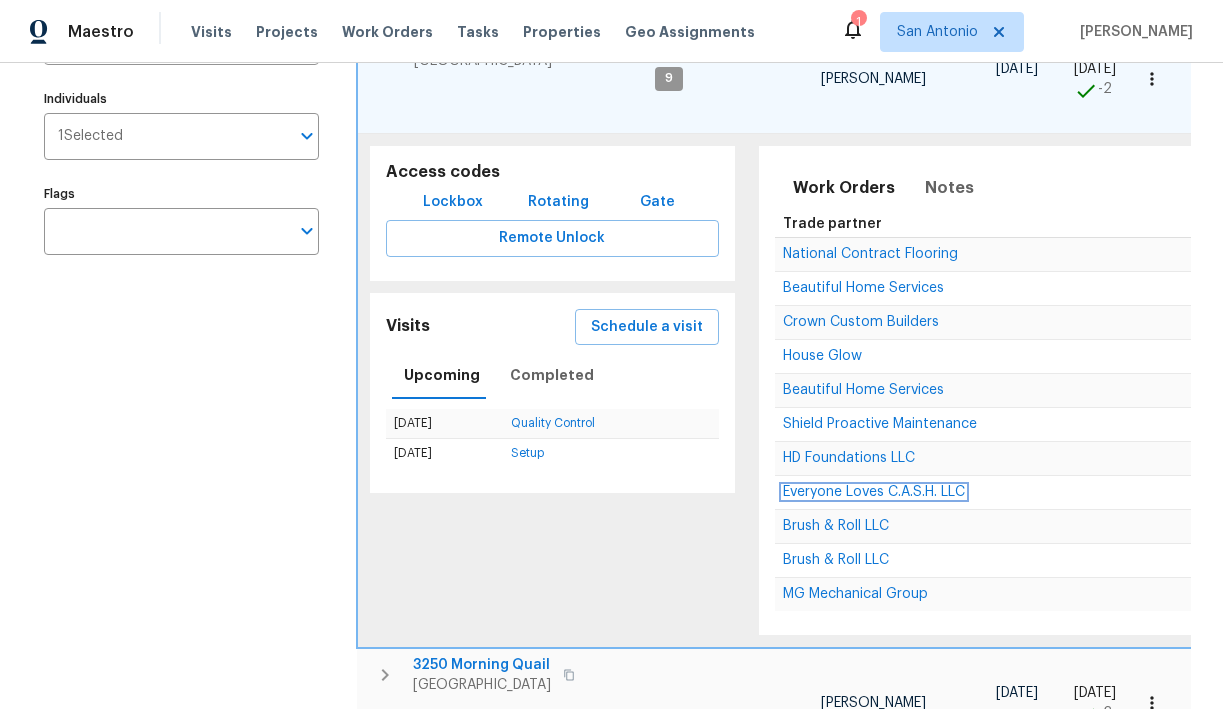 scroll, scrollTop: 0, scrollLeft: 0, axis: both 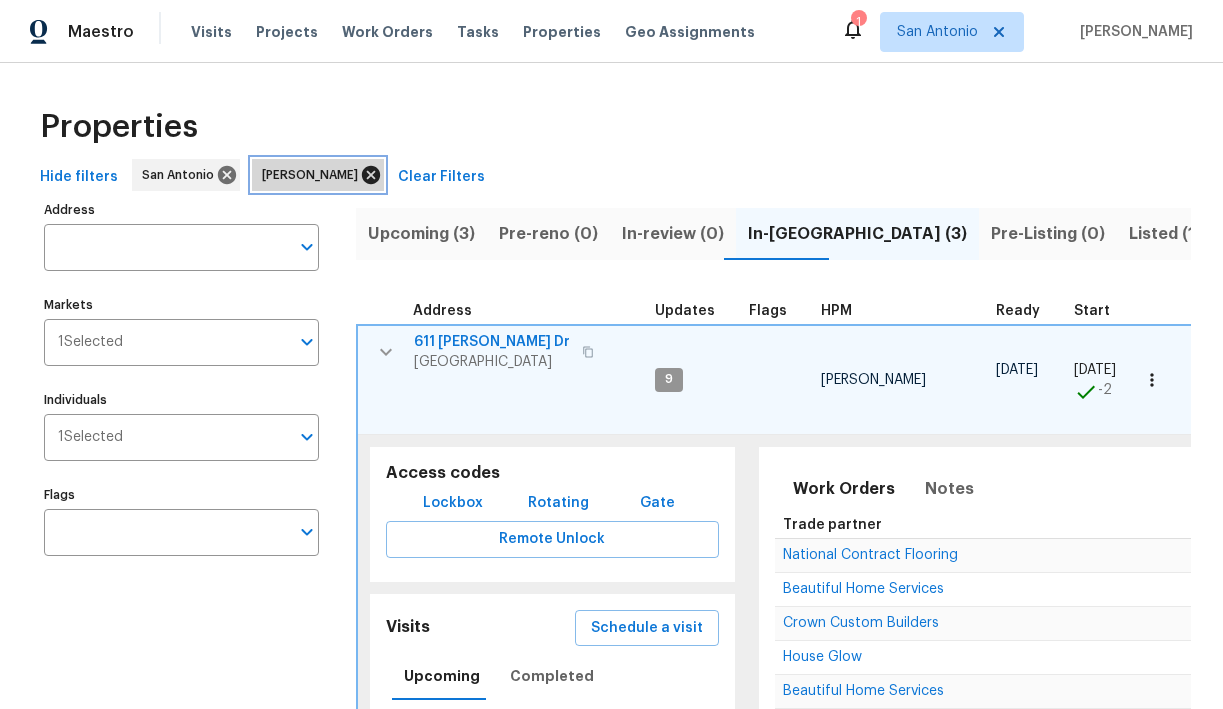 click 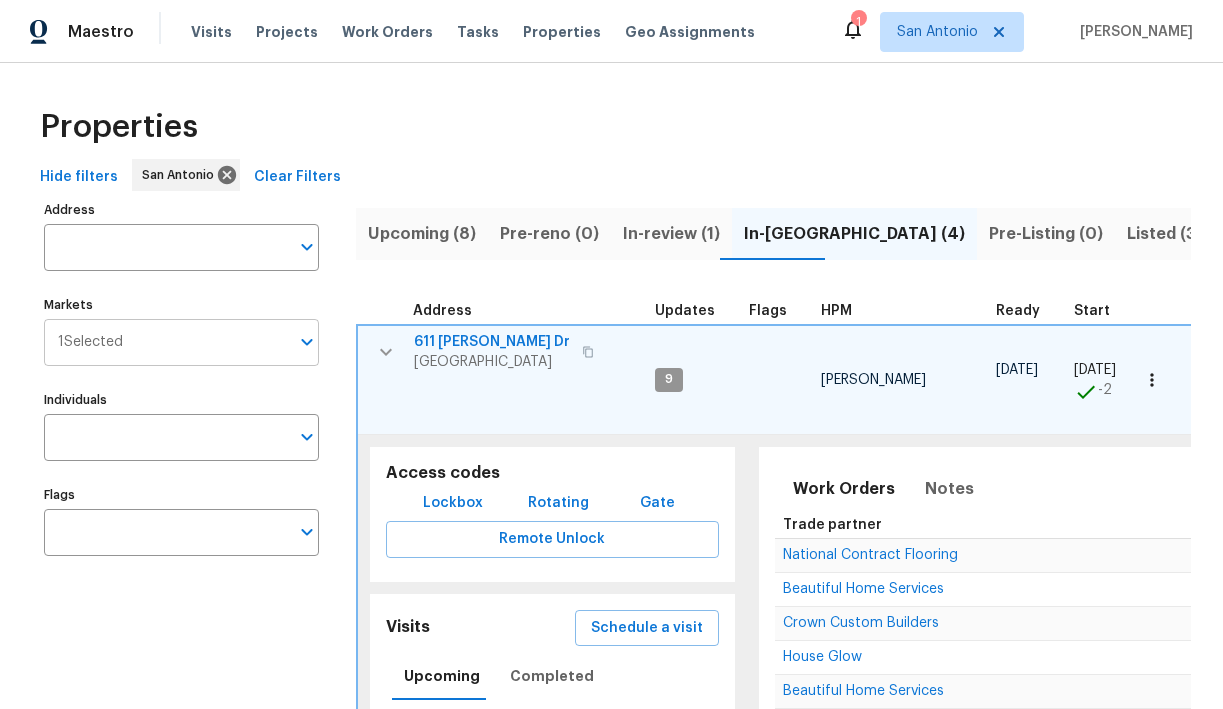 click on "Markets" at bounding box center [206, 342] 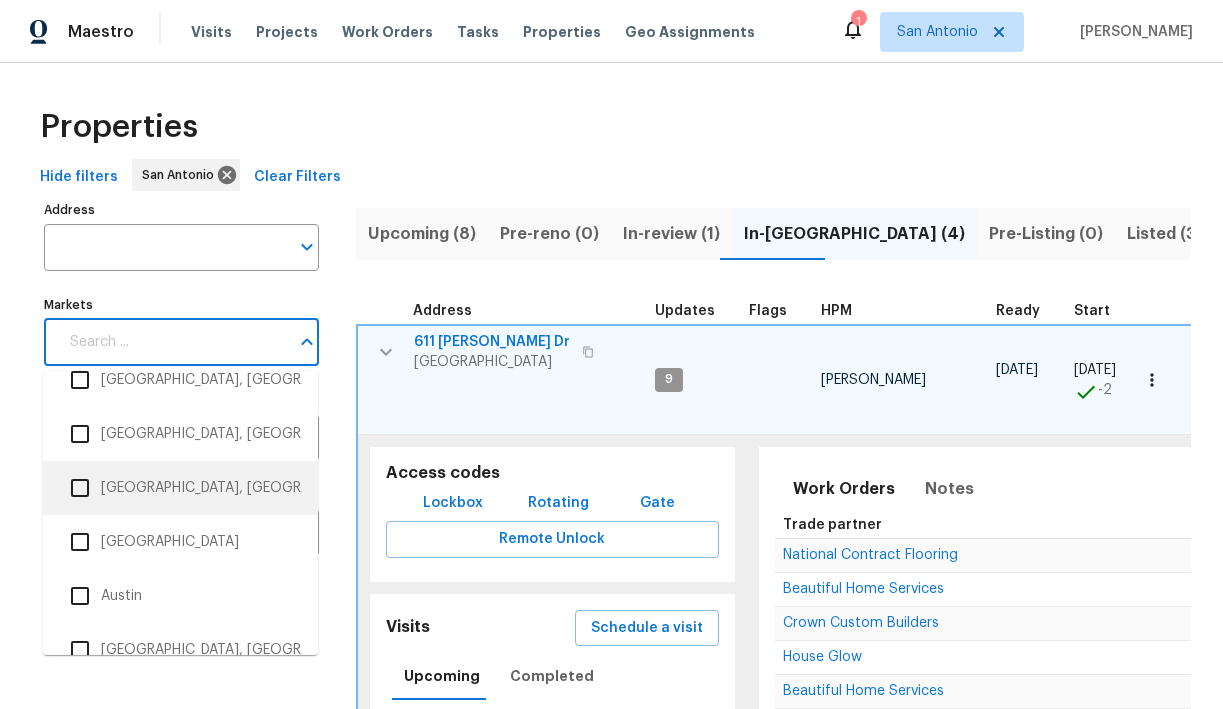 scroll, scrollTop: 91, scrollLeft: 0, axis: vertical 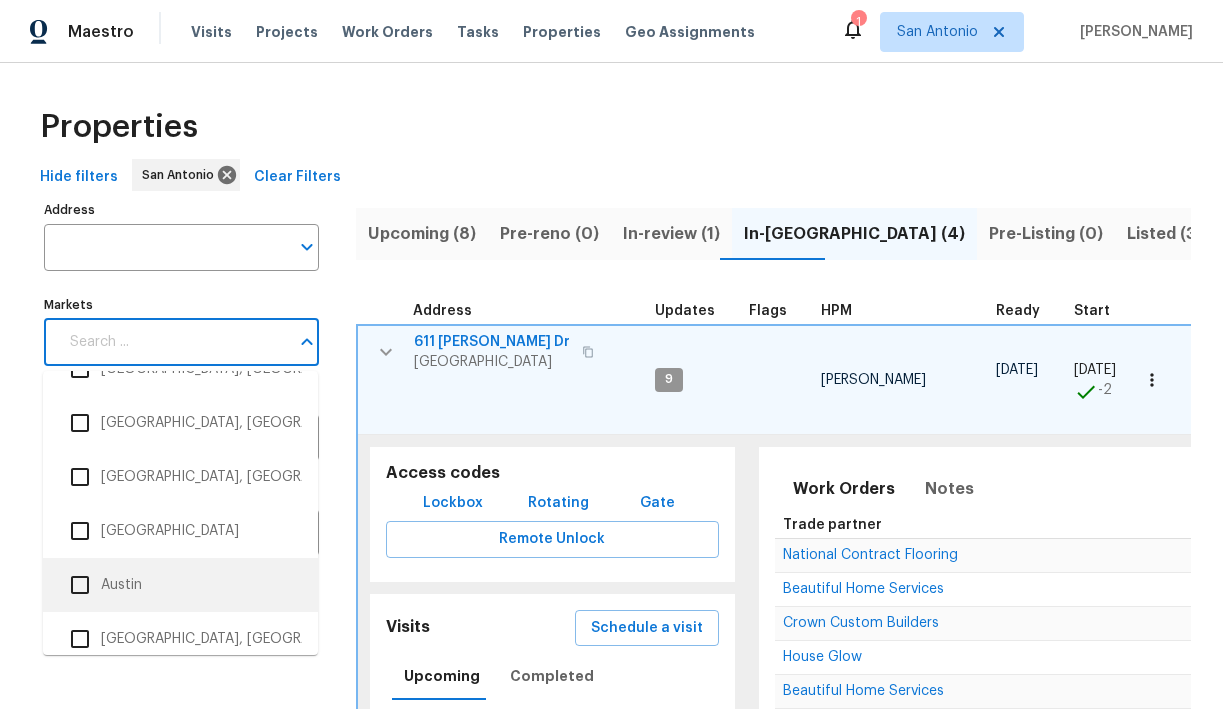 click on "Austin" at bounding box center [180, 585] 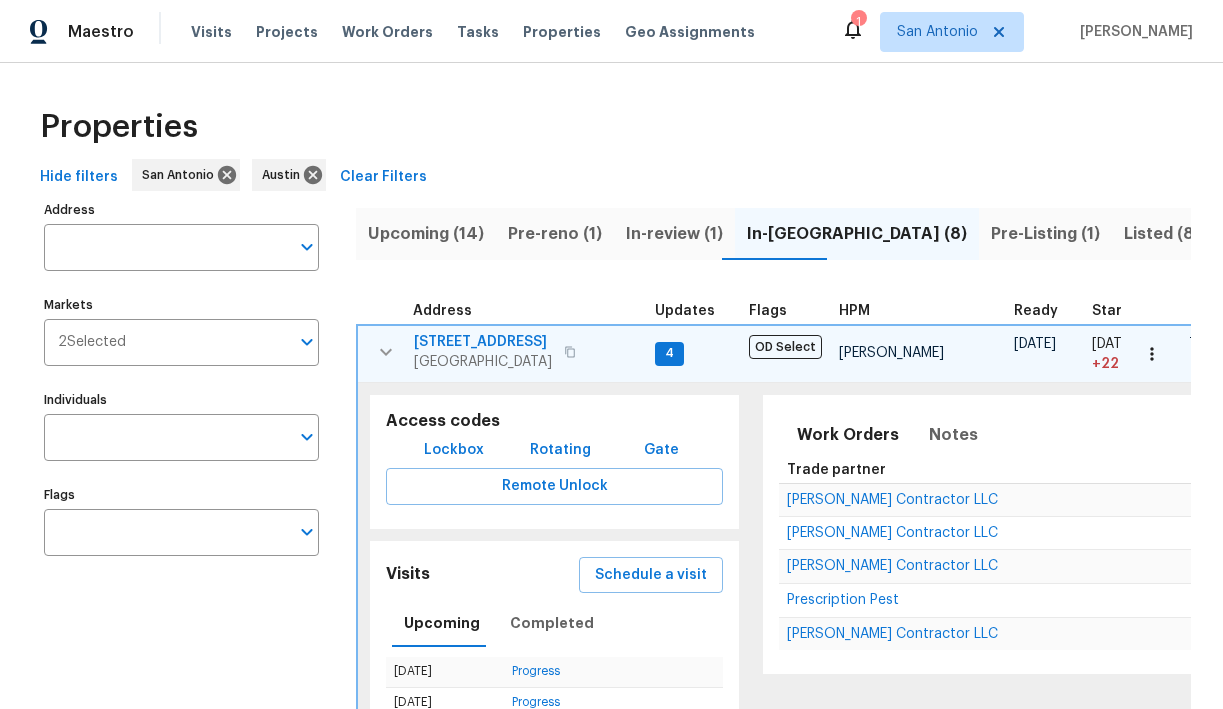 click 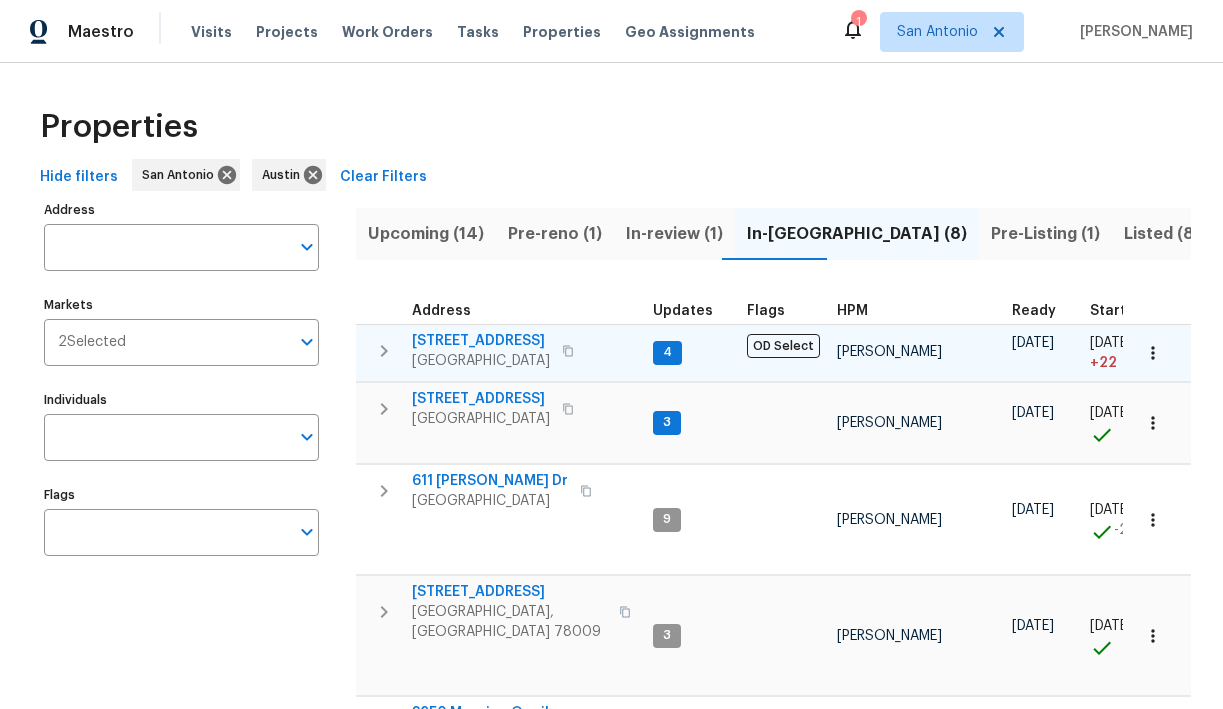 click on "Pre-reno (1)" at bounding box center [555, 234] 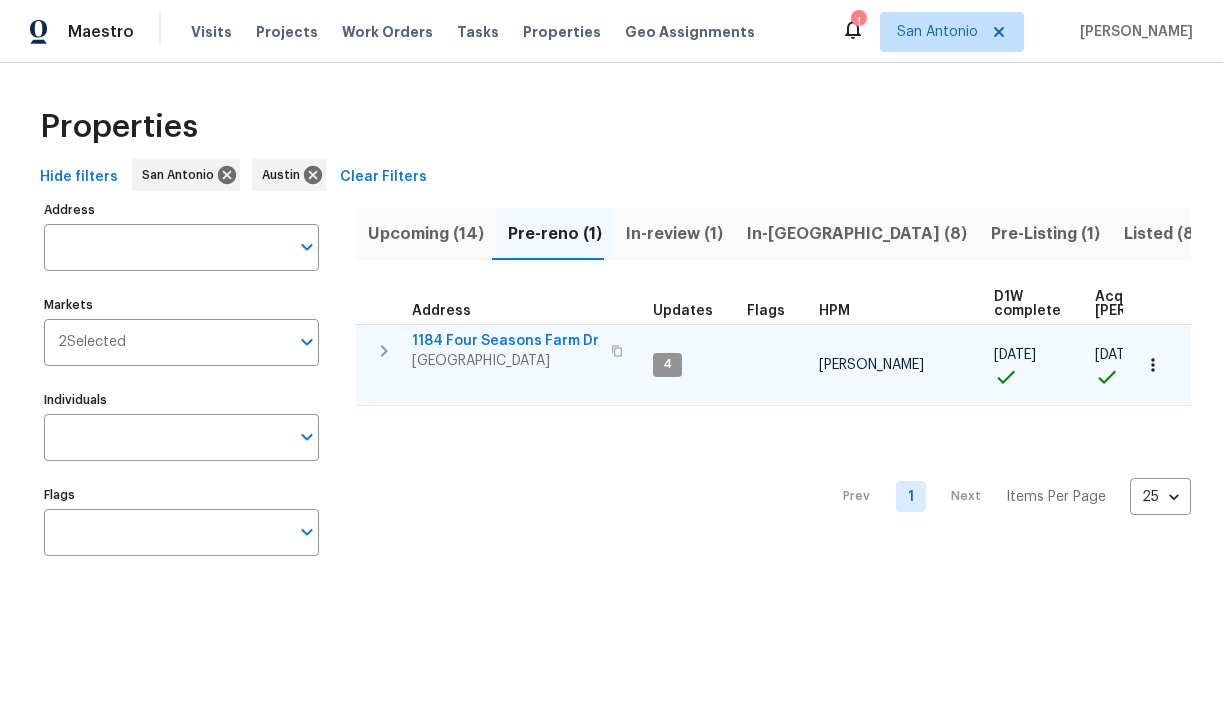 click 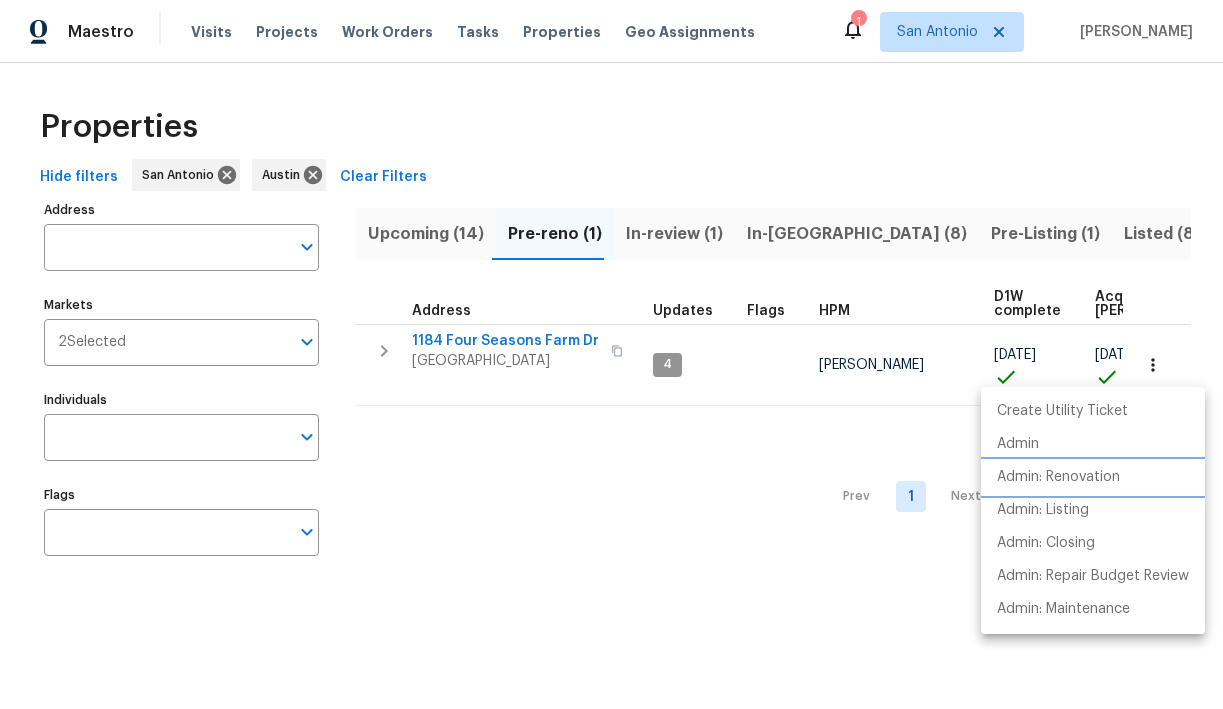 click on "Admin: Renovation" at bounding box center [1058, 477] 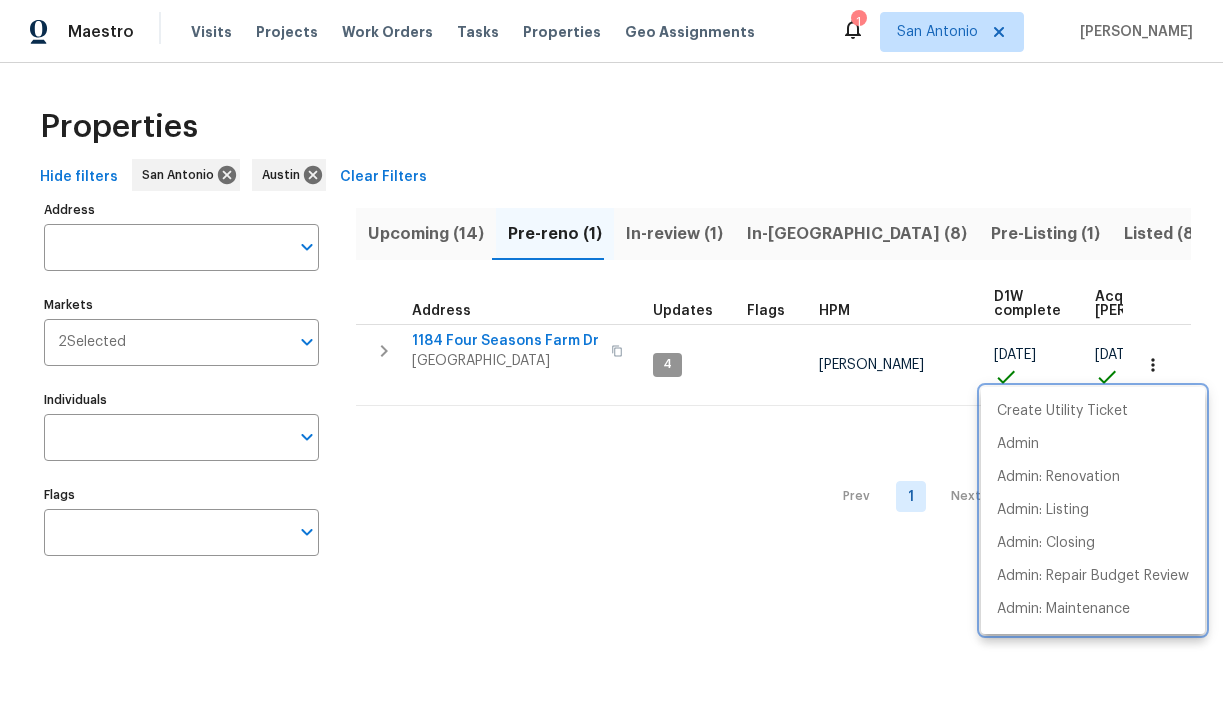 click at bounding box center [611, 354] 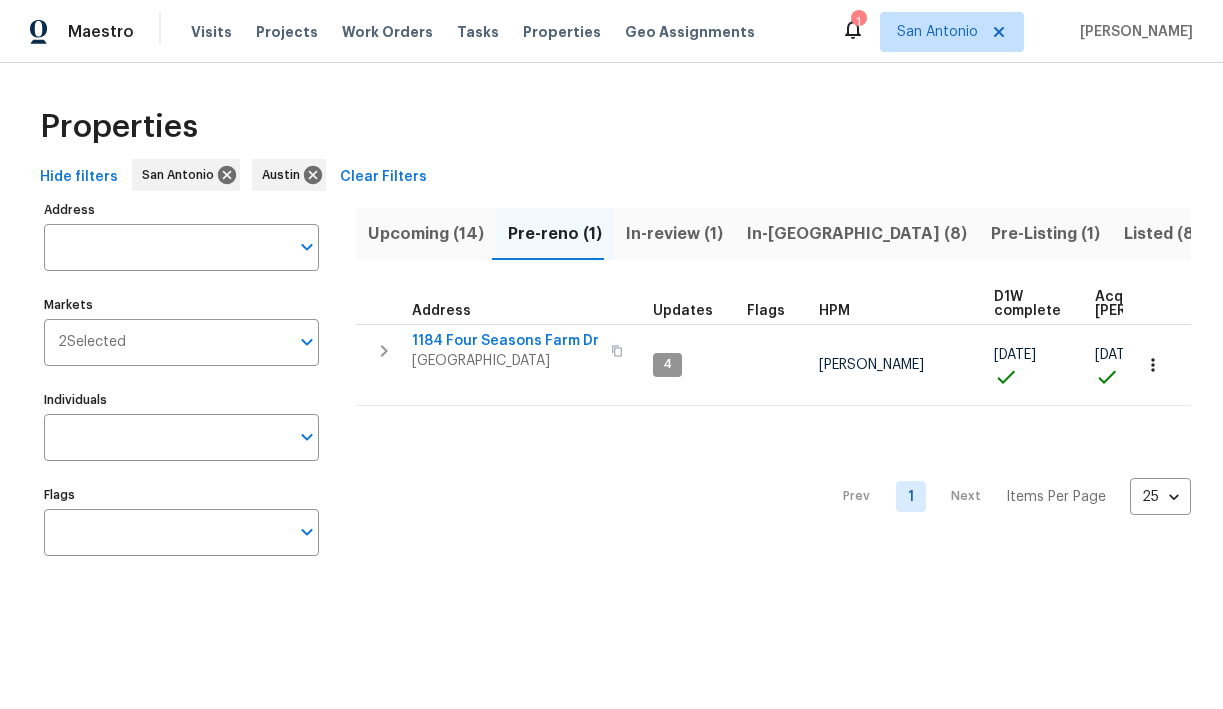 click on "1184 Four Seasons Farm Dr" at bounding box center [505, 341] 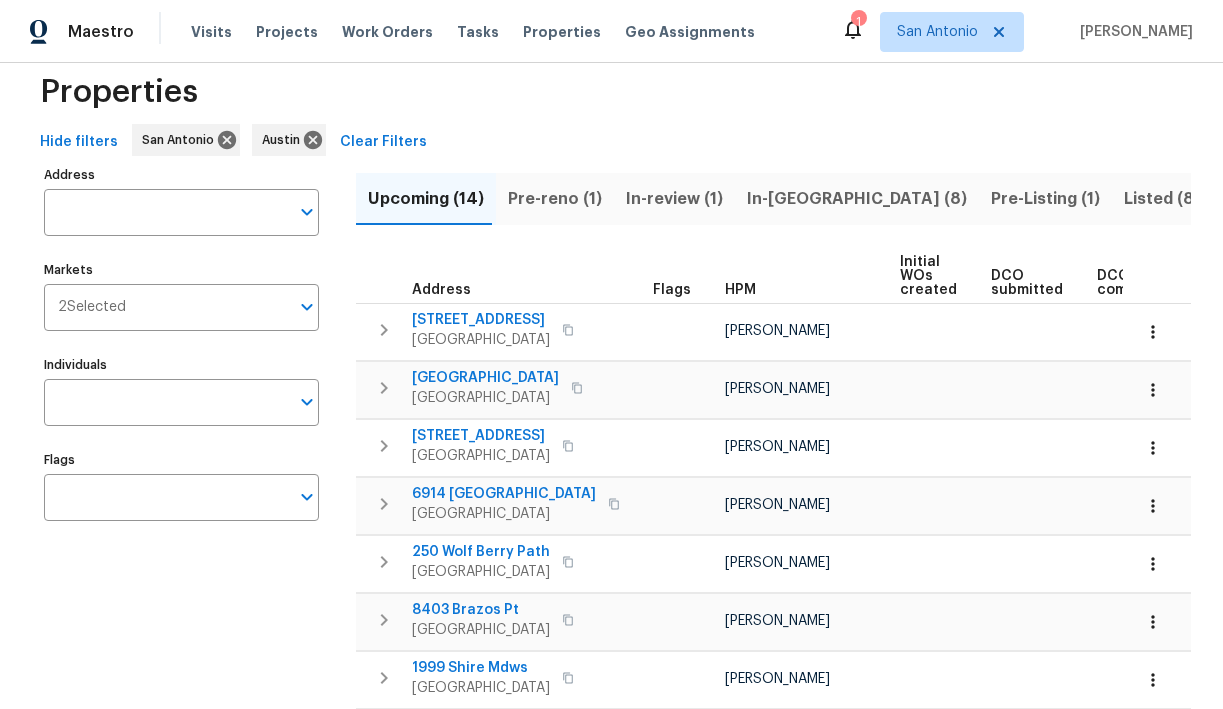 scroll, scrollTop: 40, scrollLeft: 0, axis: vertical 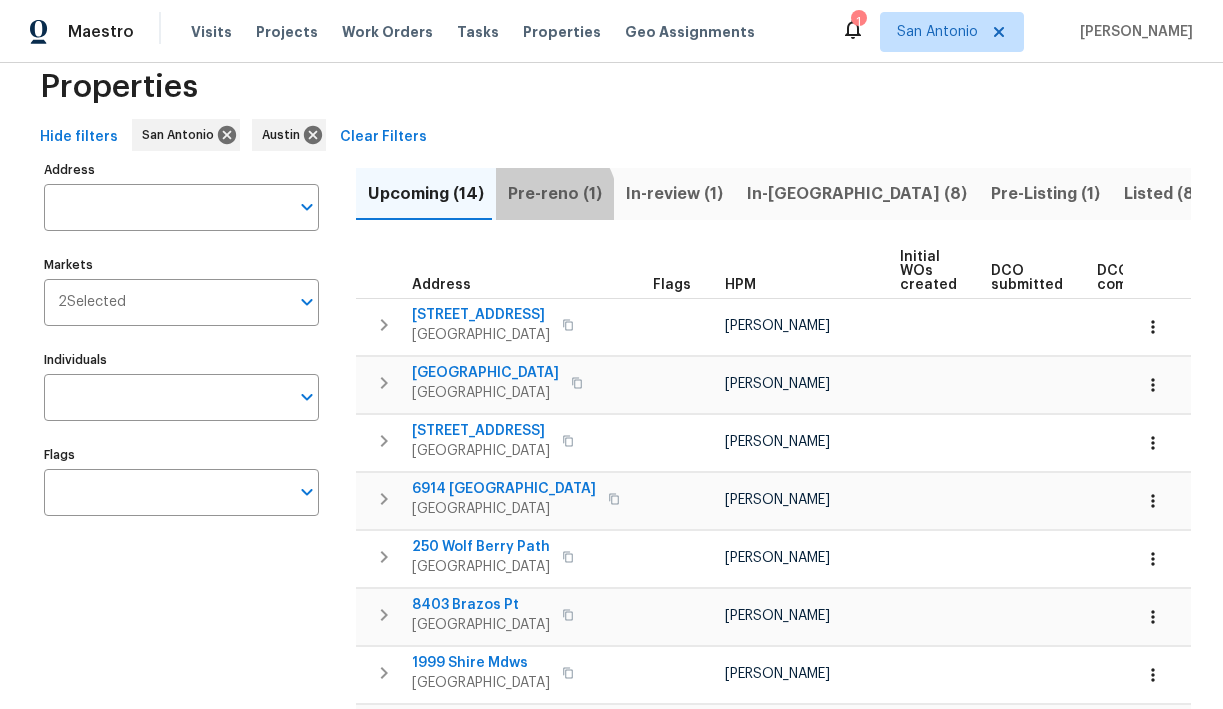 click on "Pre-reno (1)" at bounding box center (555, 194) 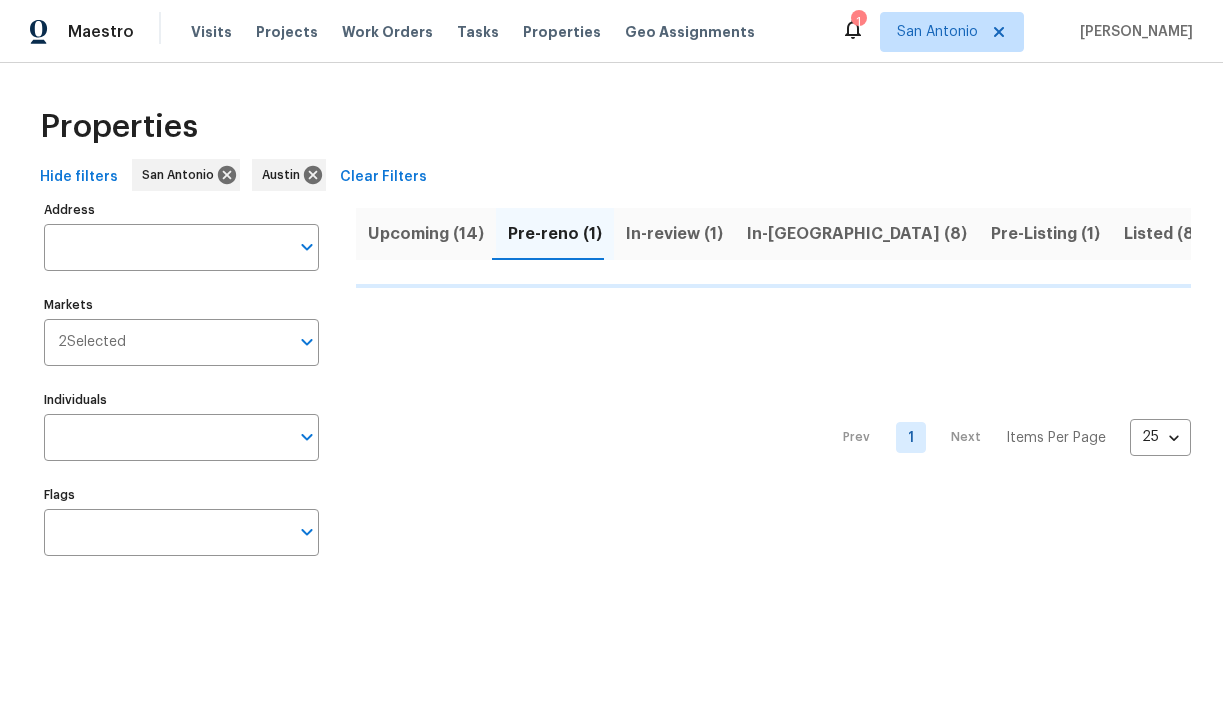scroll, scrollTop: 0, scrollLeft: 0, axis: both 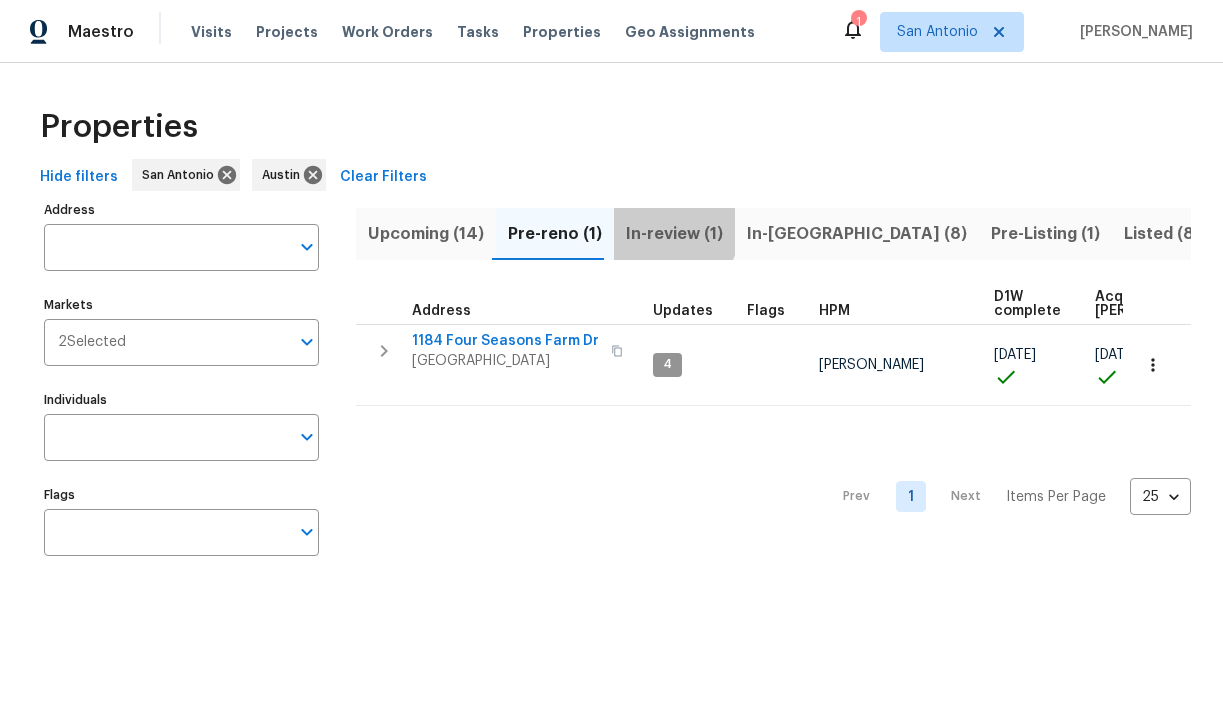 click on "In-review (1)" at bounding box center (674, 234) 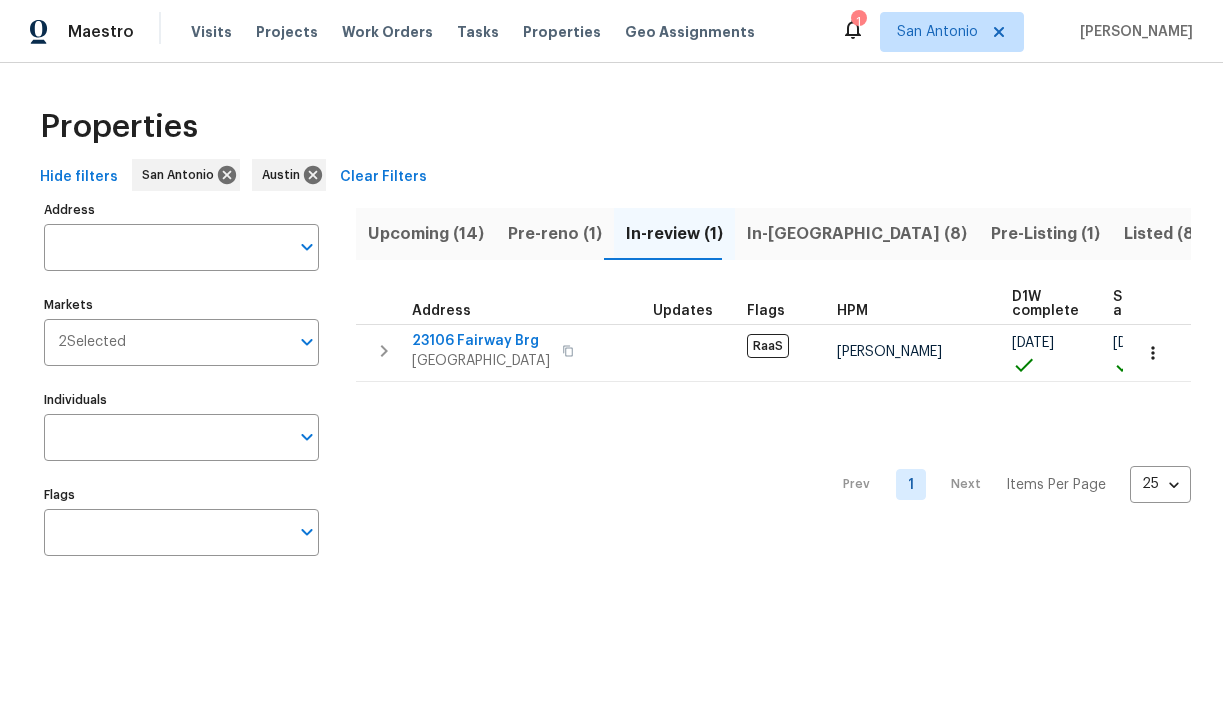 click on "In-reno (8)" at bounding box center (857, 234) 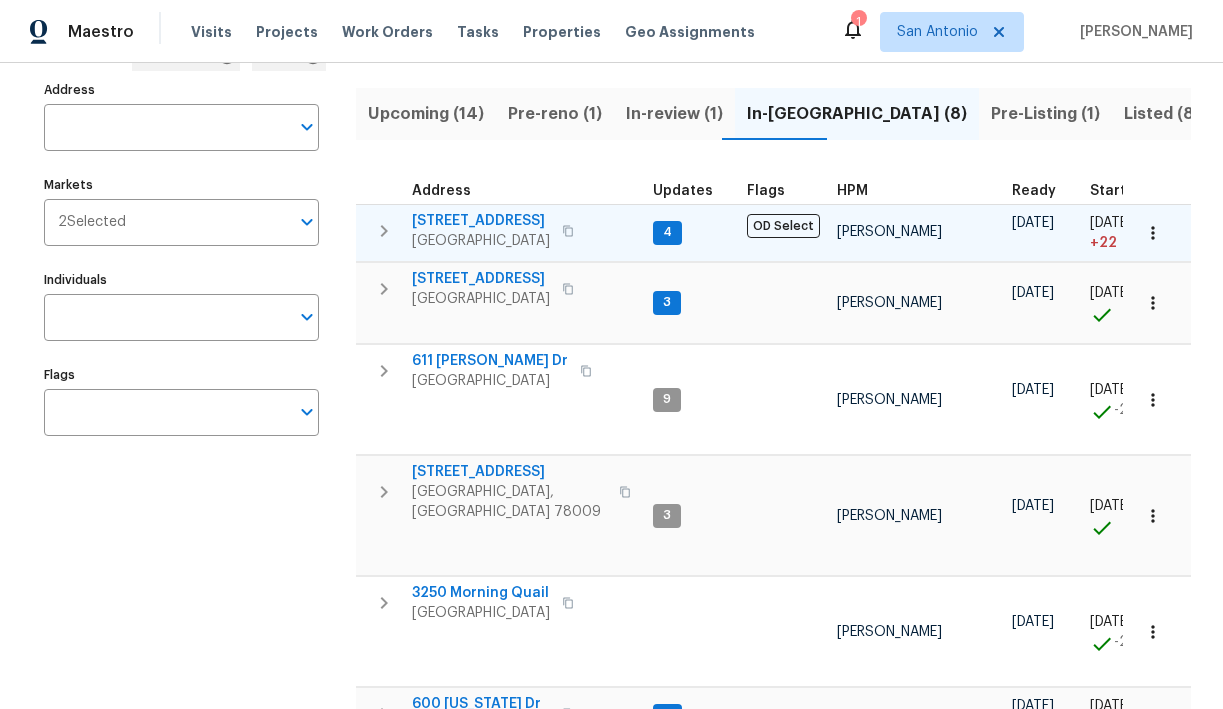 scroll, scrollTop: 118, scrollLeft: 0, axis: vertical 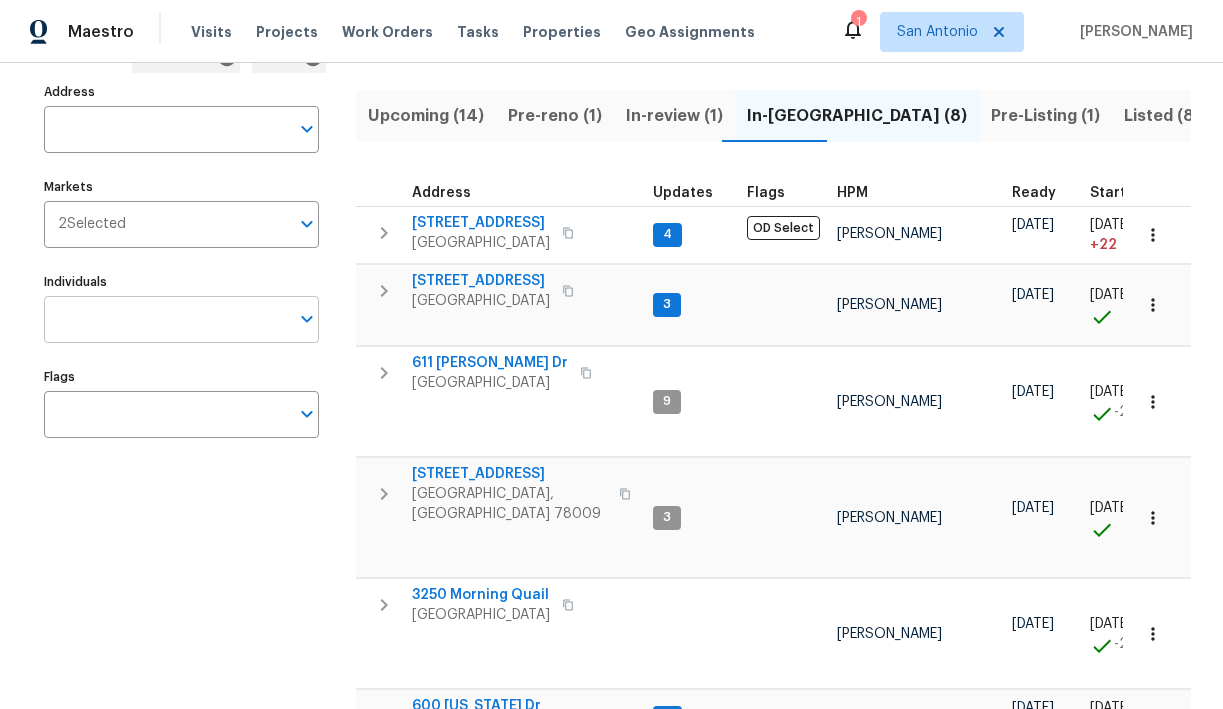 click on "Individuals" at bounding box center (181, 319) 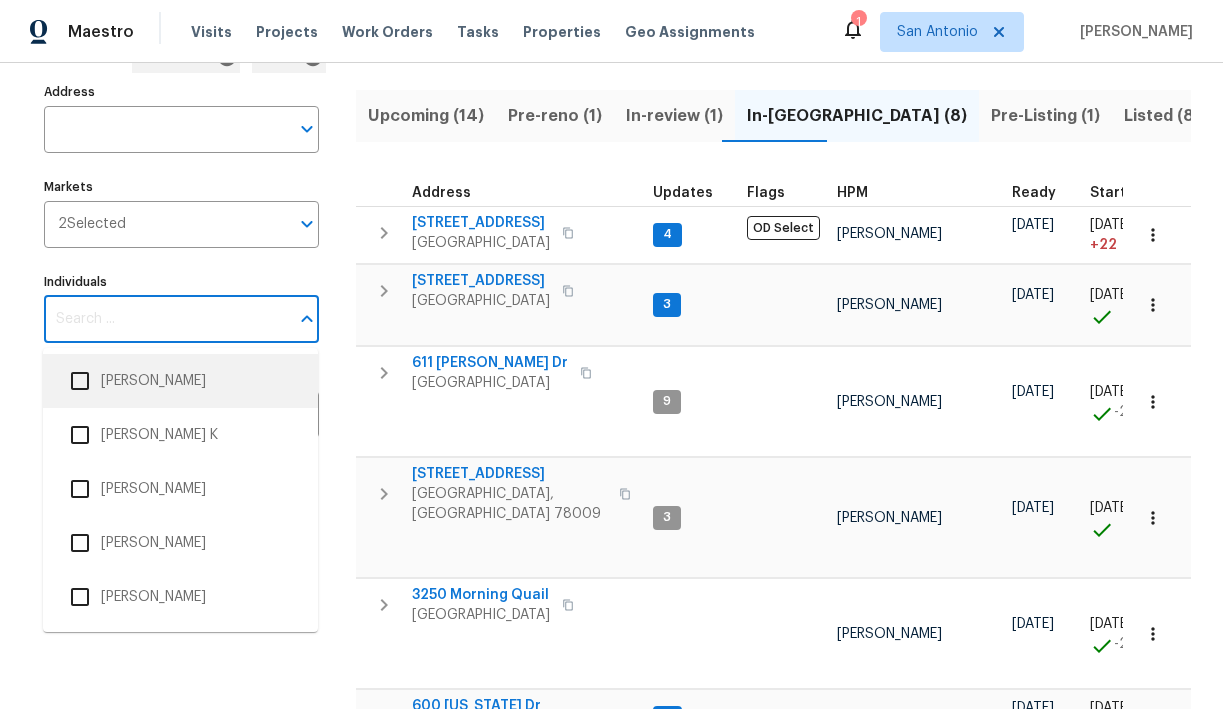 scroll, scrollTop: 811, scrollLeft: 0, axis: vertical 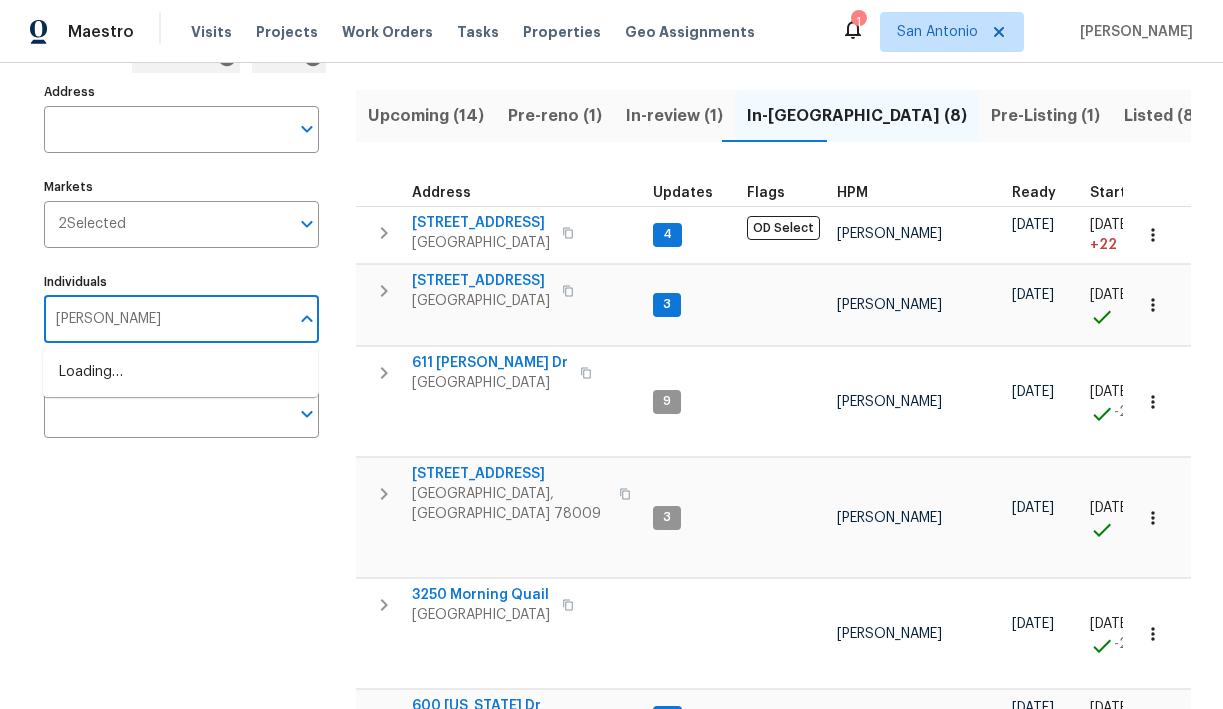 type on "chris fuentes" 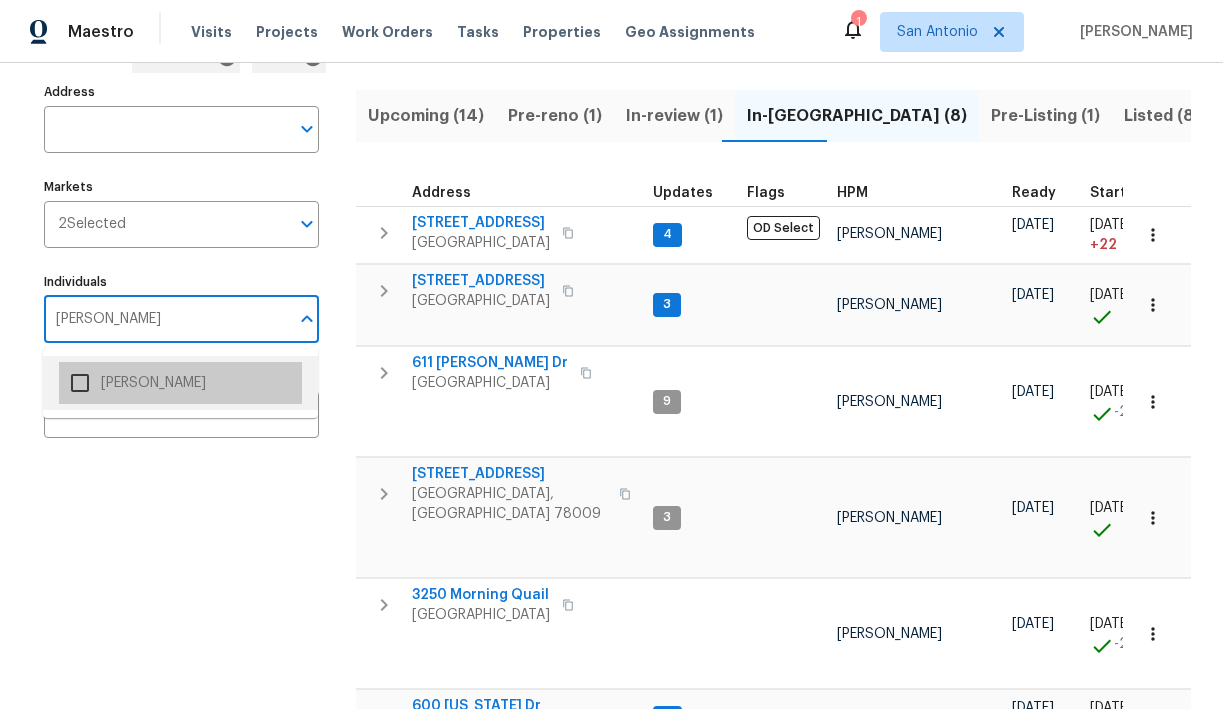 click on "[PERSON_NAME]" at bounding box center (180, 383) 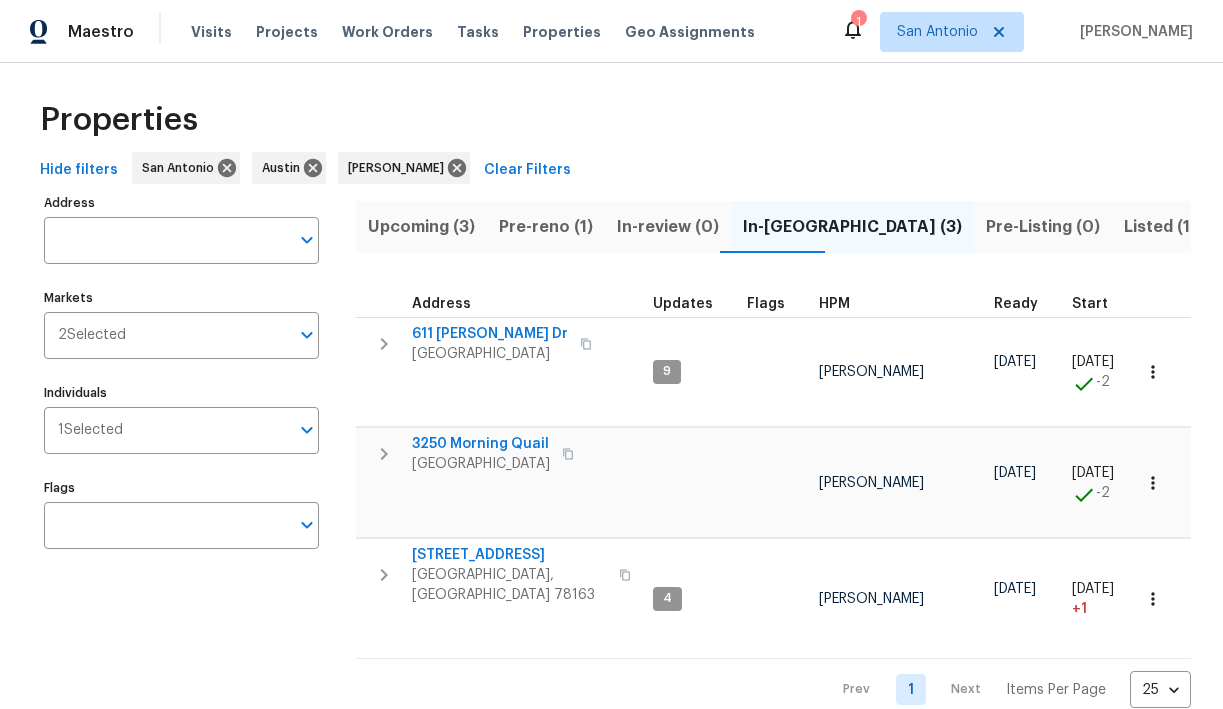 scroll, scrollTop: 28, scrollLeft: 0, axis: vertical 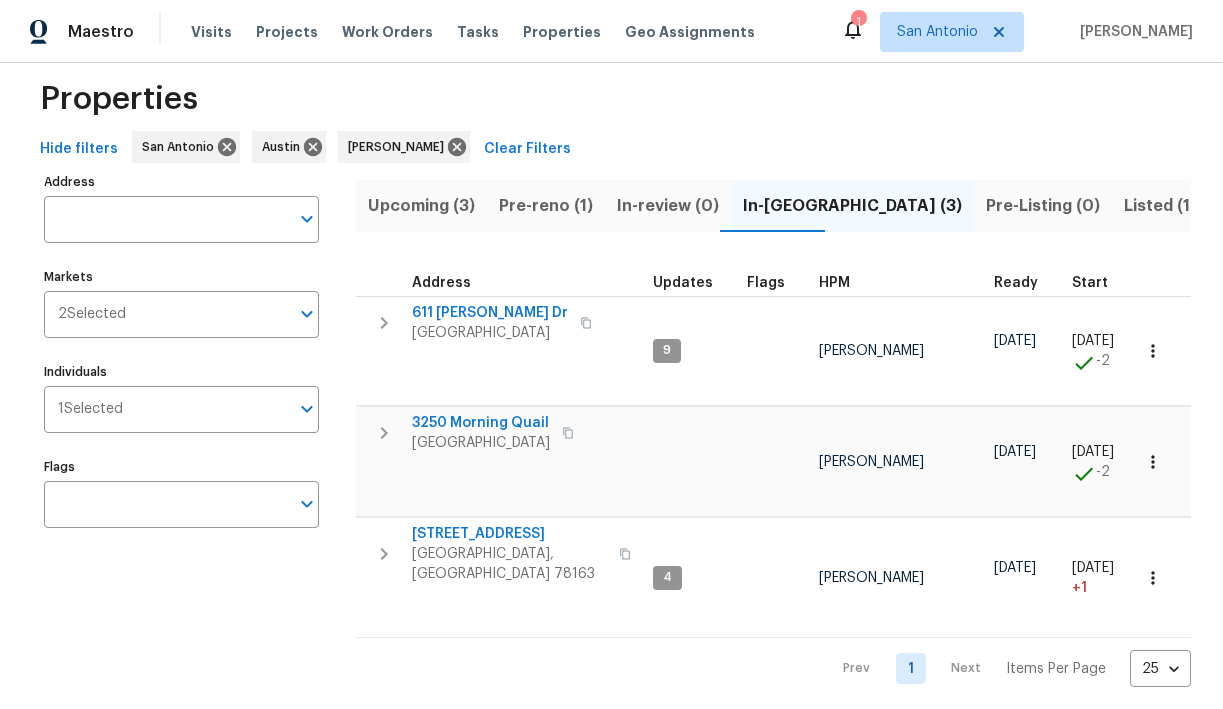click on "Pre-reno (1)" at bounding box center (546, 206) 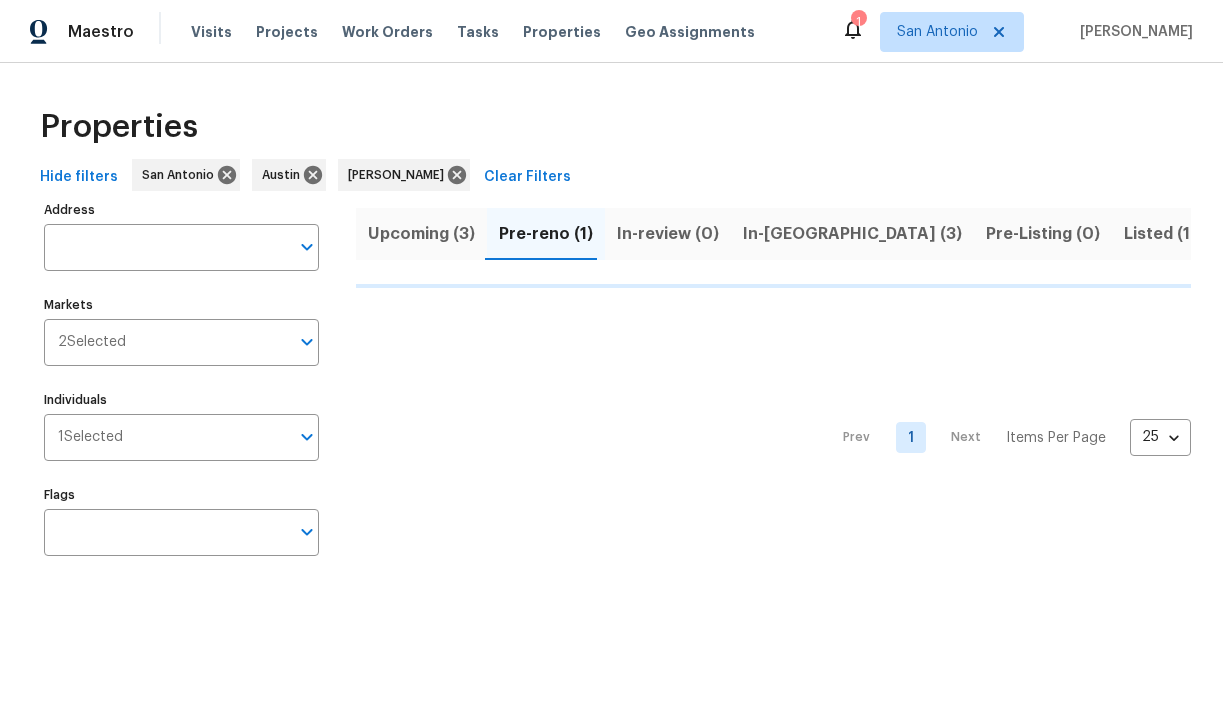 scroll, scrollTop: 0, scrollLeft: 0, axis: both 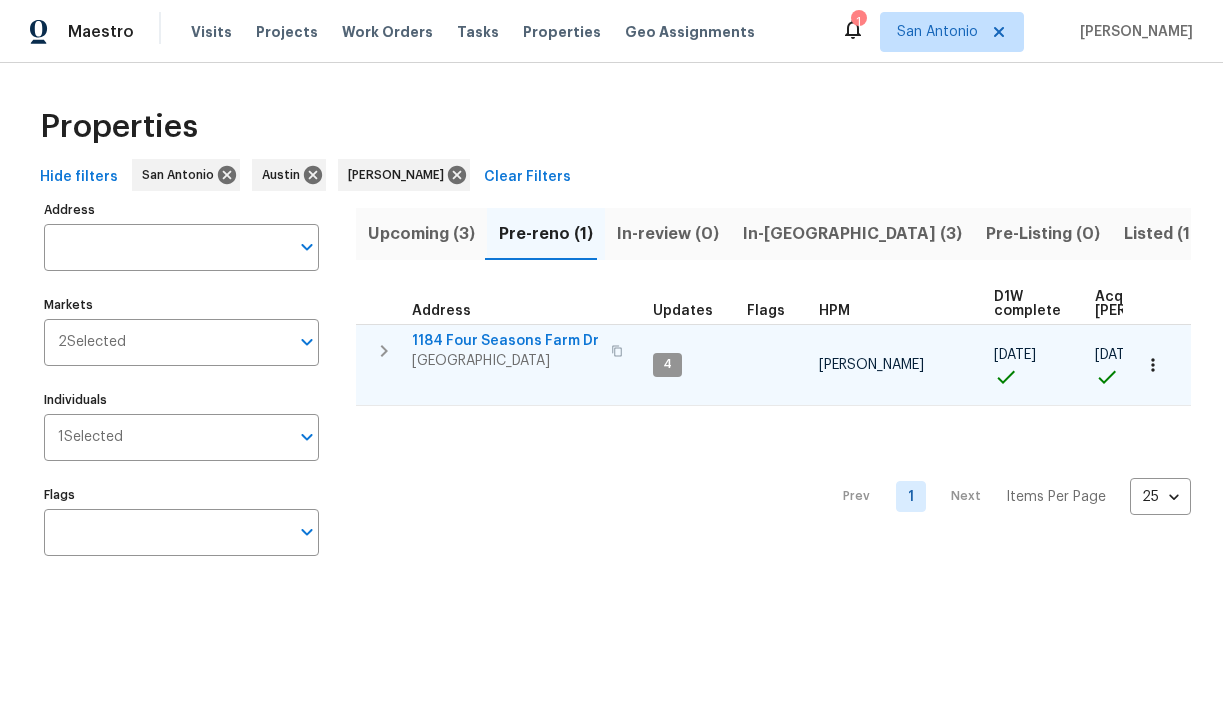 click on "1184 Four Seasons Farm Dr" at bounding box center (505, 341) 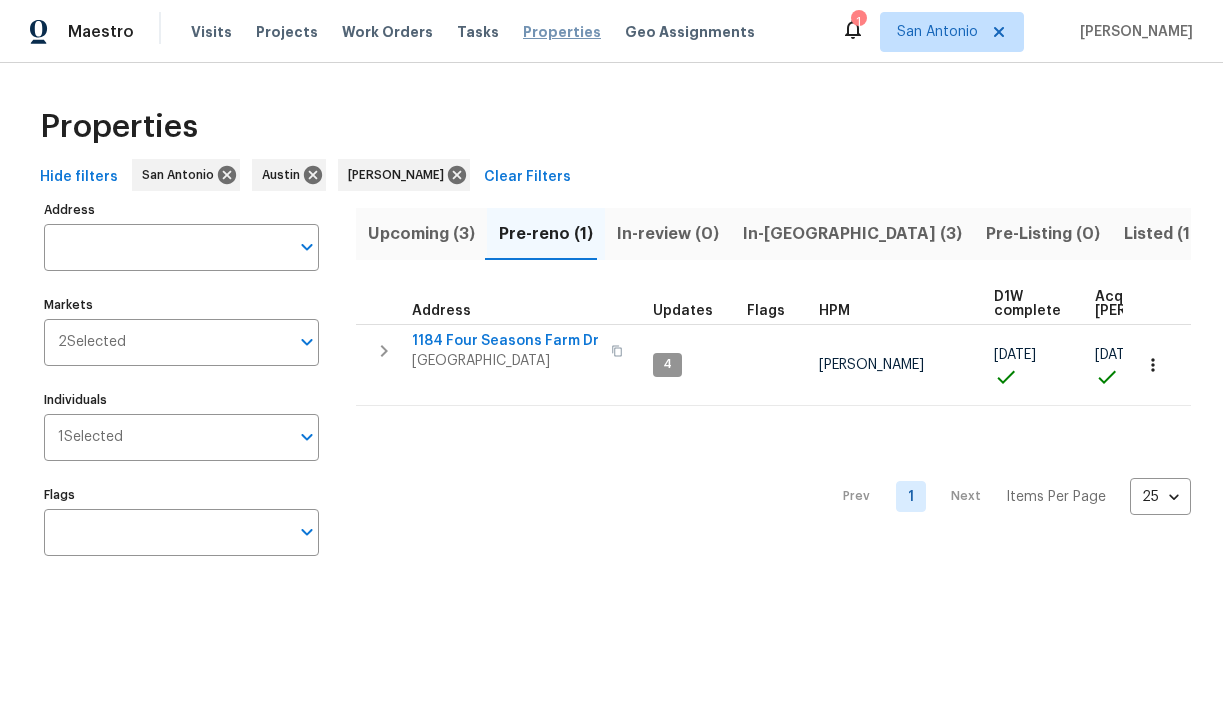 click on "Properties" at bounding box center [562, 32] 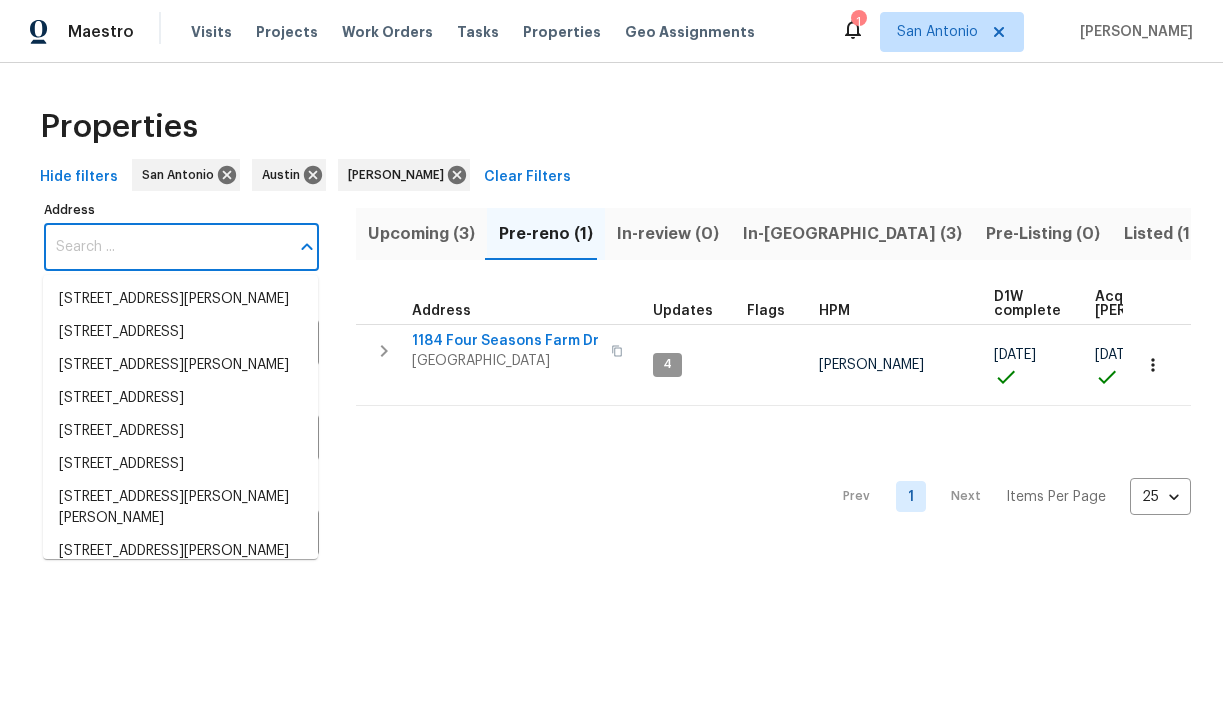click on "Address" at bounding box center [166, 247] 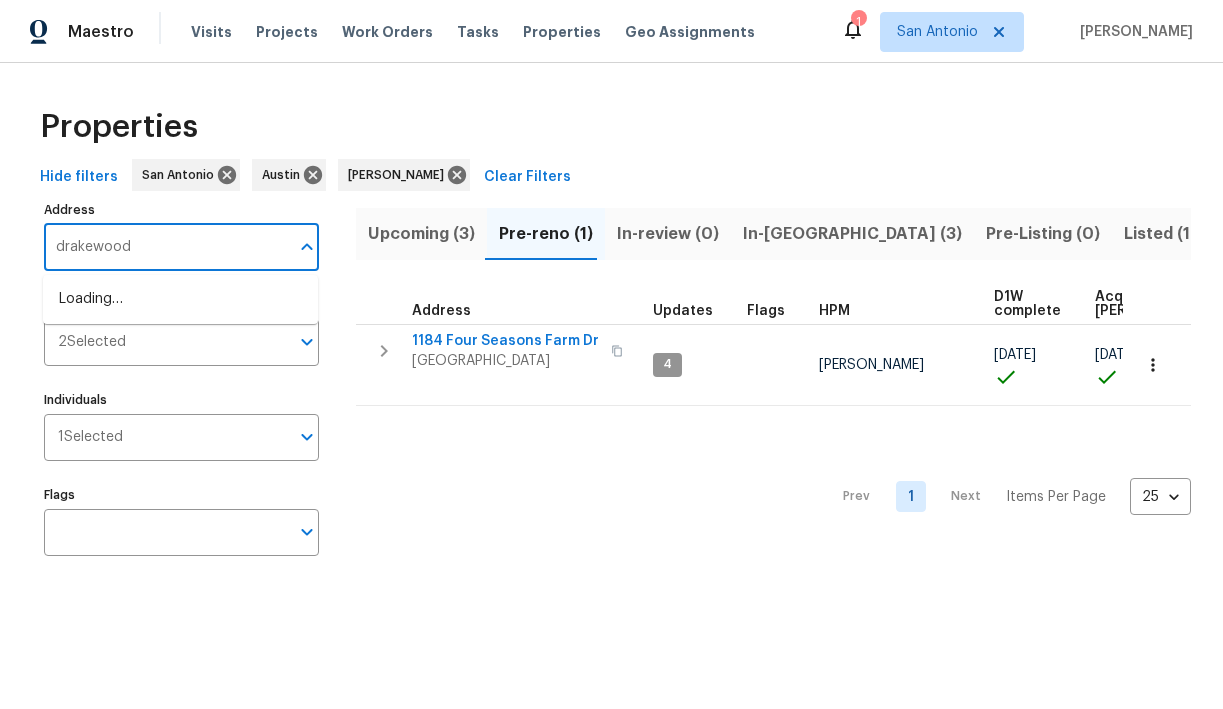 type on "drakewood" 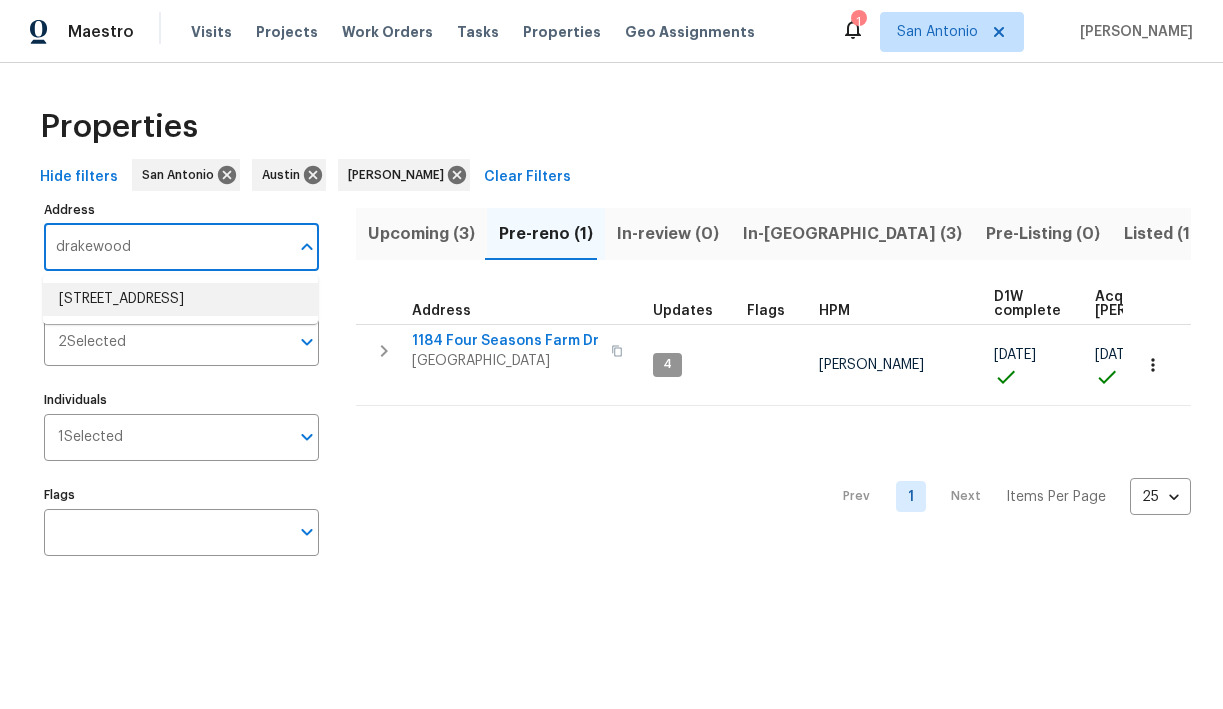 click on "13611 Drakewood San Antonio TX 78247" at bounding box center [180, 299] 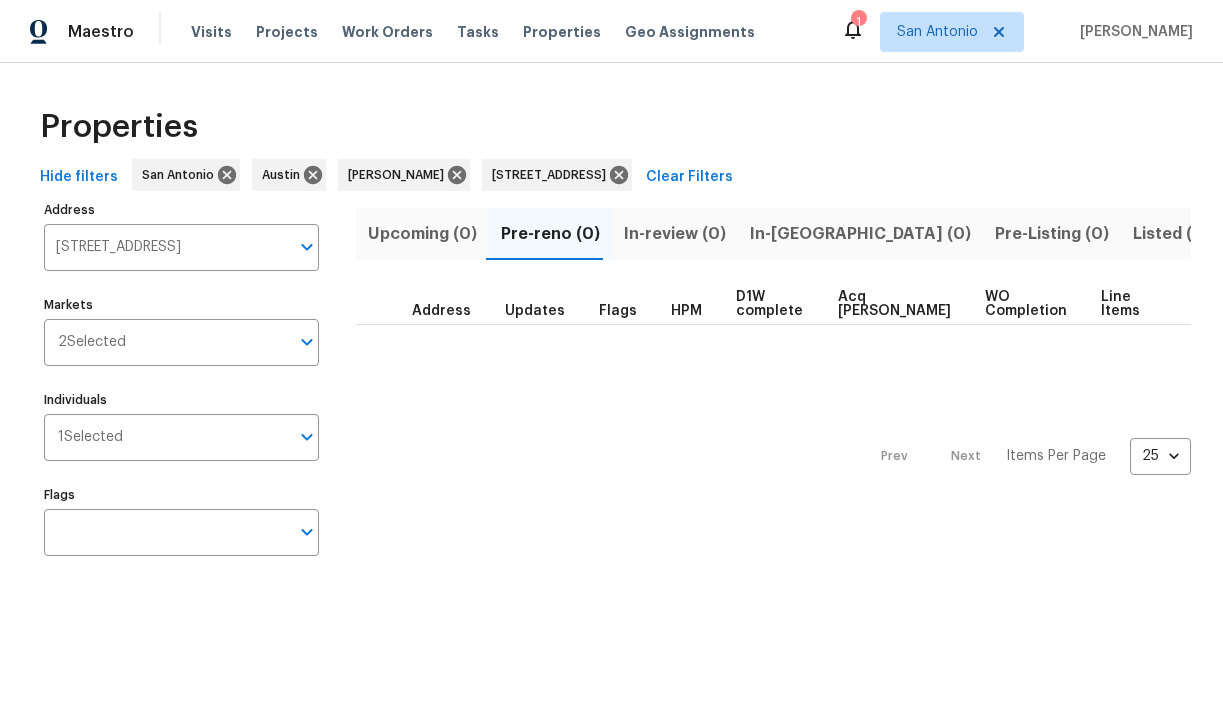 click on "Listed (1)" at bounding box center [1169, 234] 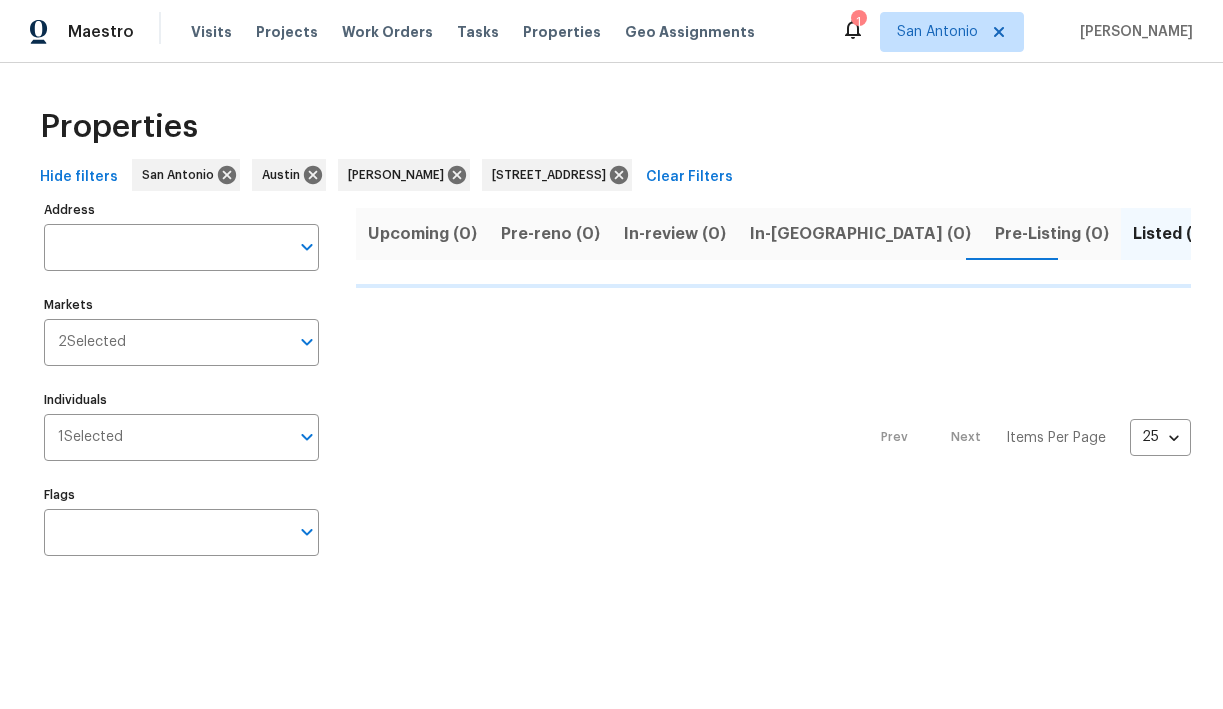 type on "13611 Drakewood San Antonio TX 78247" 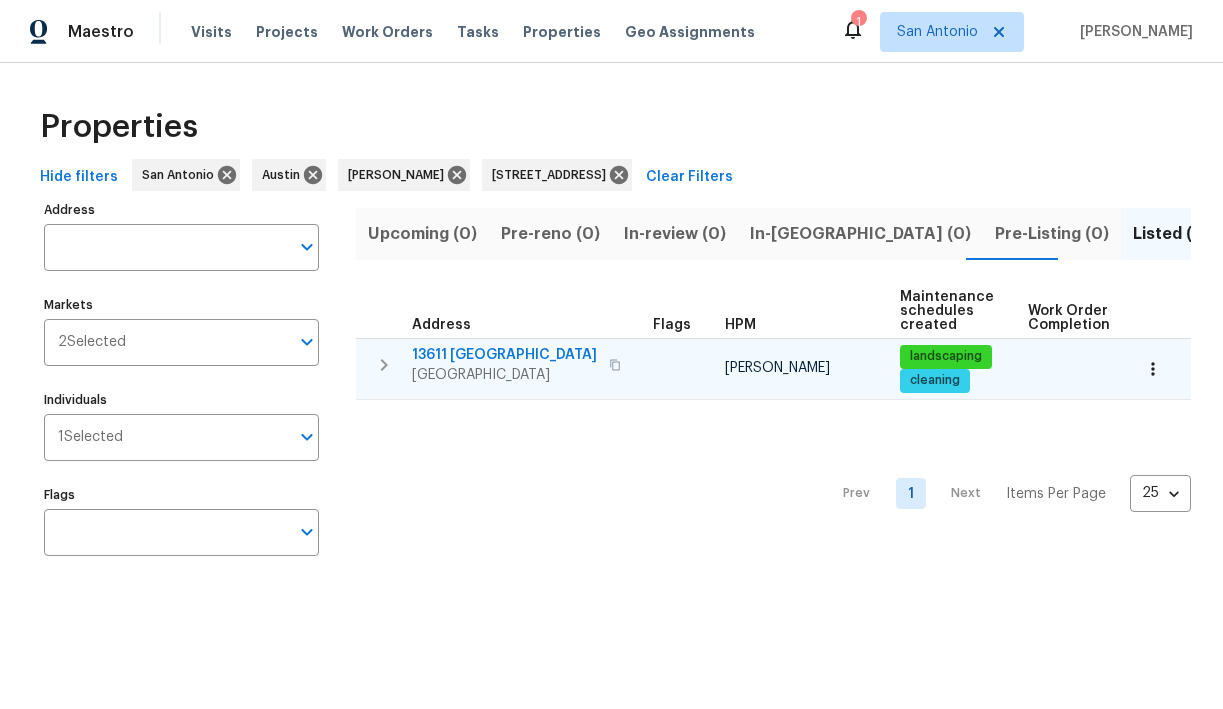 type on "13611 Drakewood San Antonio TX 78247" 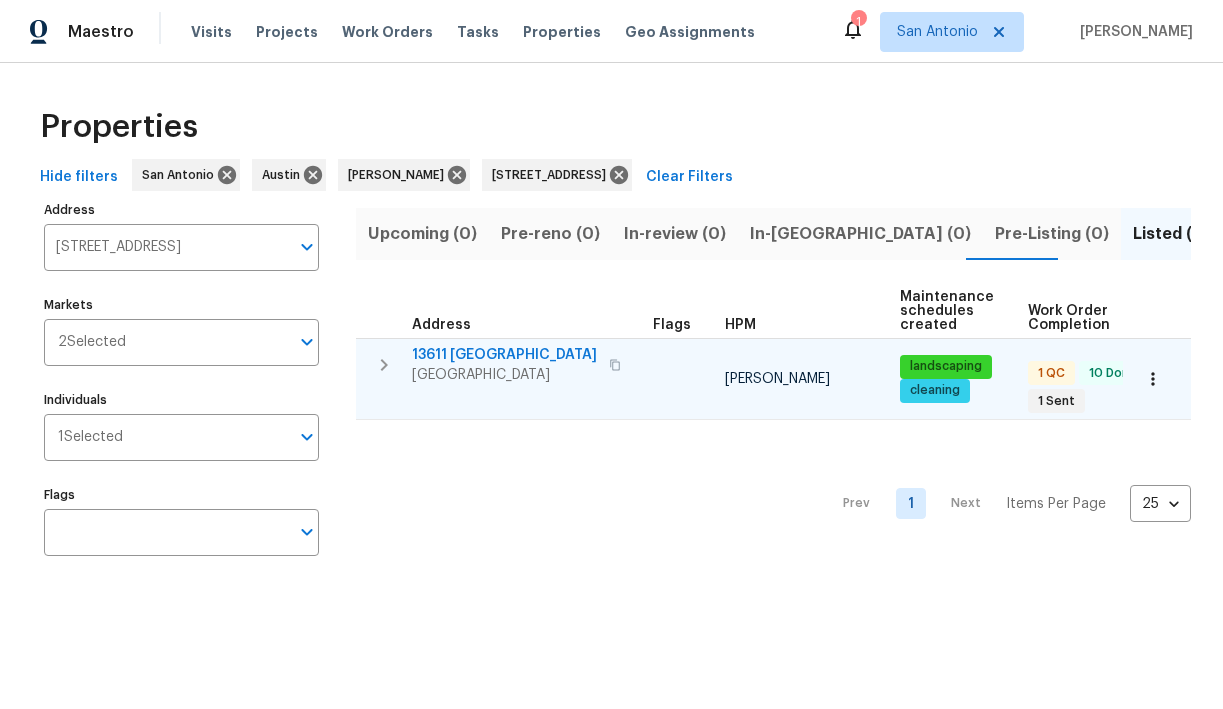click on "13611 Drakewood" at bounding box center (504, 355) 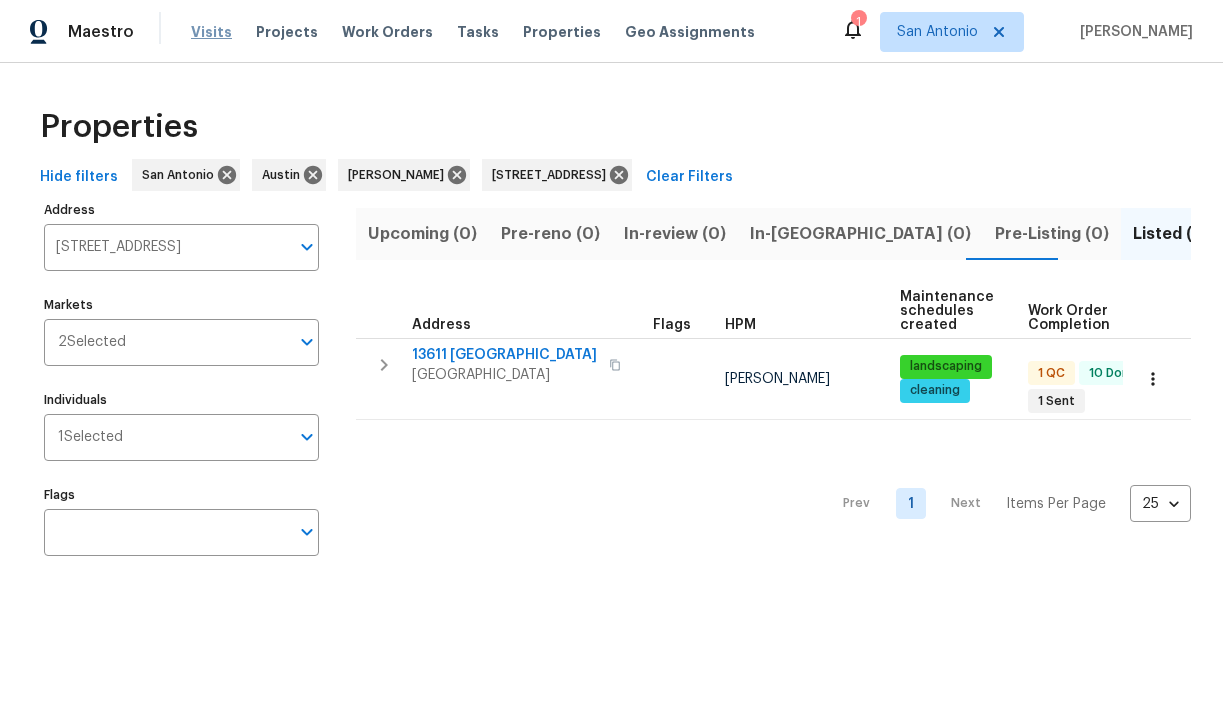 click on "Visits" at bounding box center (211, 32) 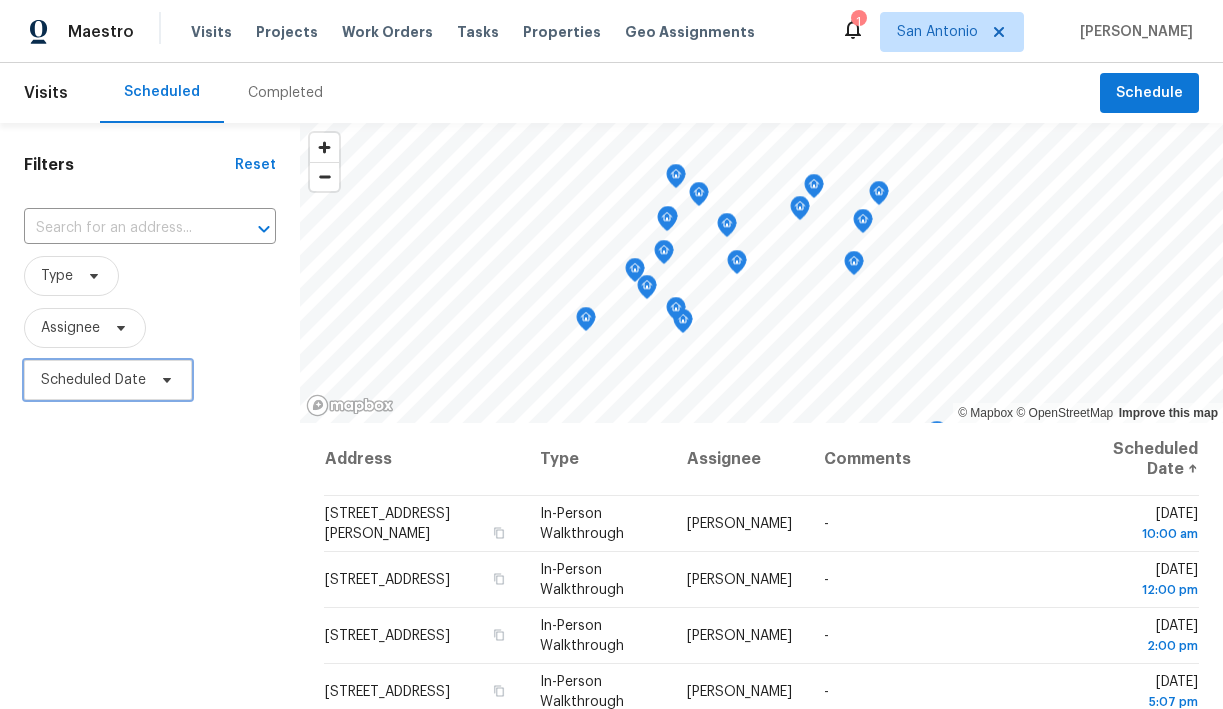 click 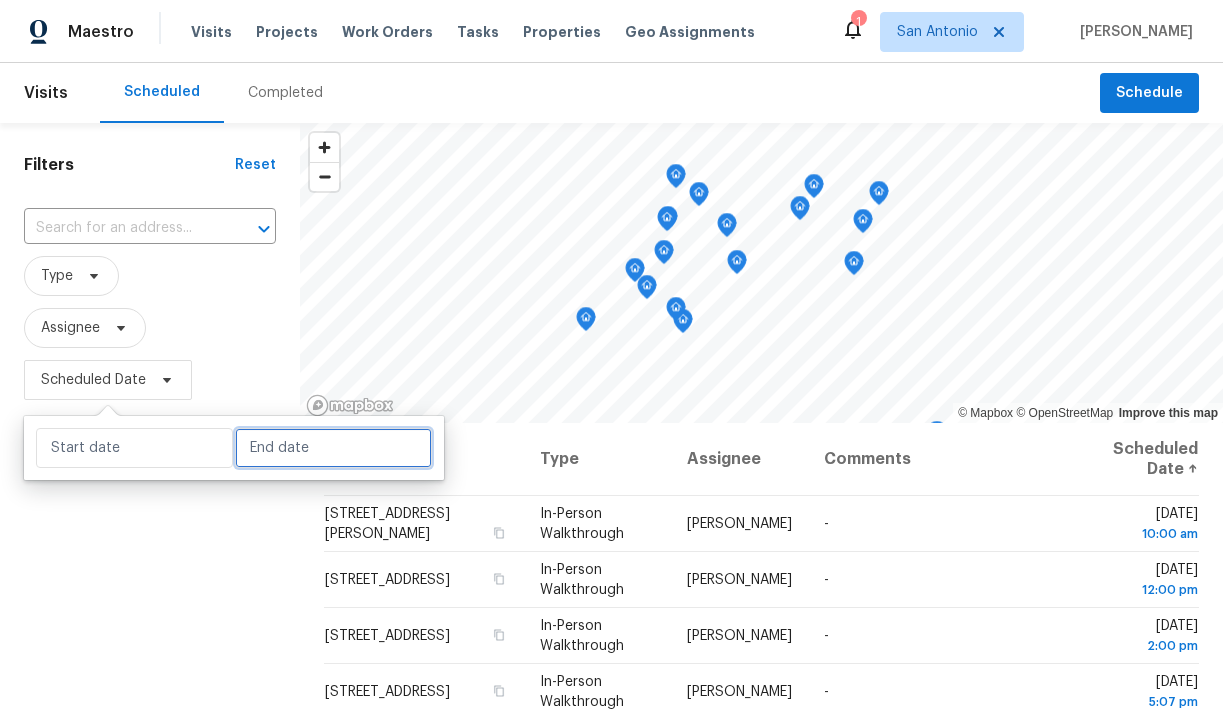 click at bounding box center [333, 448] 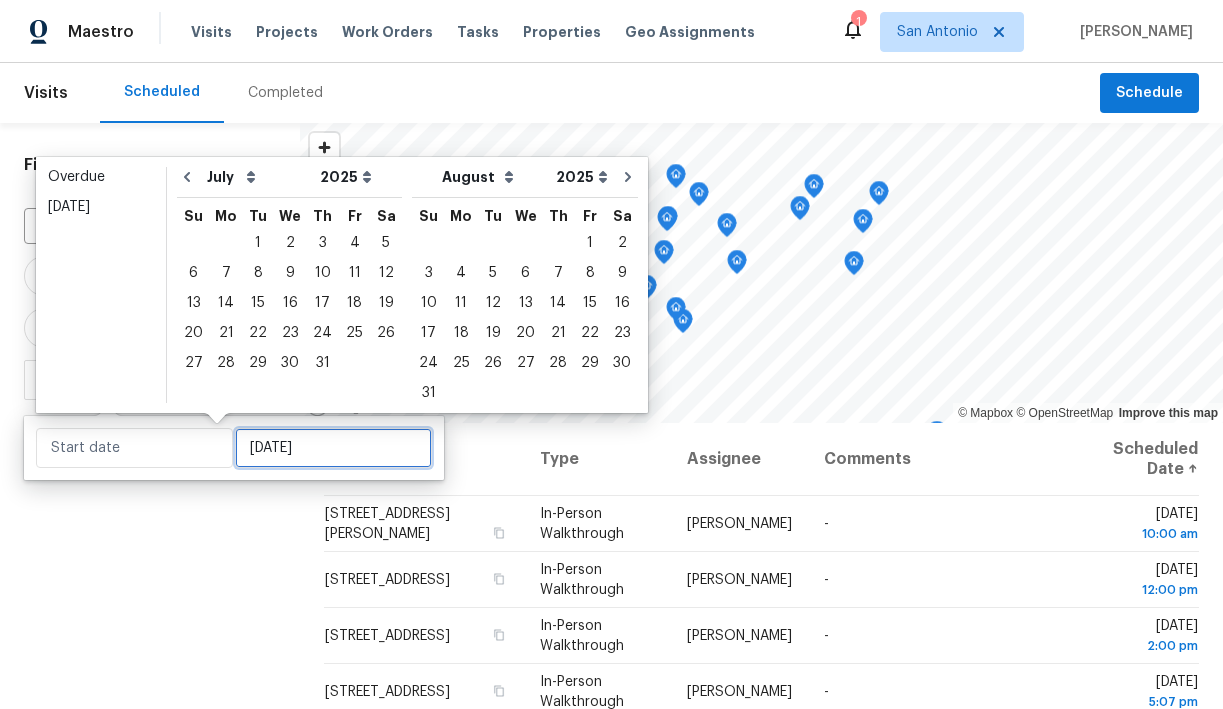 type on "Thu, Jul 03" 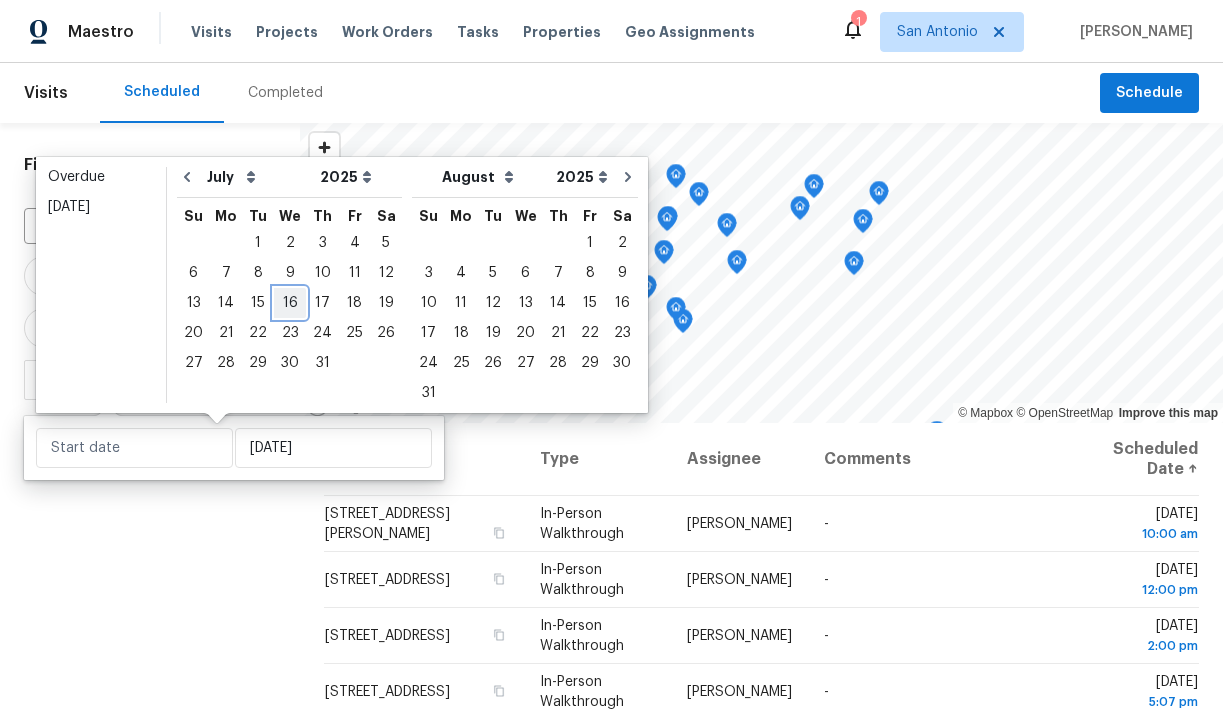 click on "16" at bounding box center (290, 303) 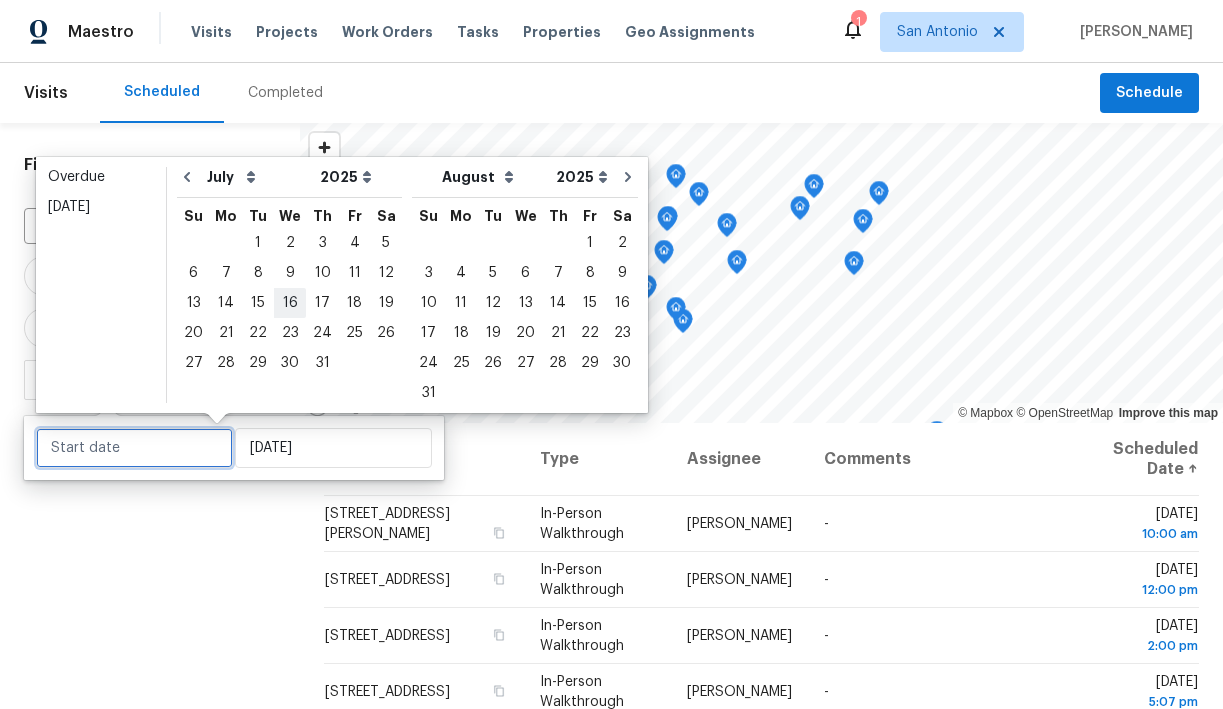 type on "Wed, Jul 16" 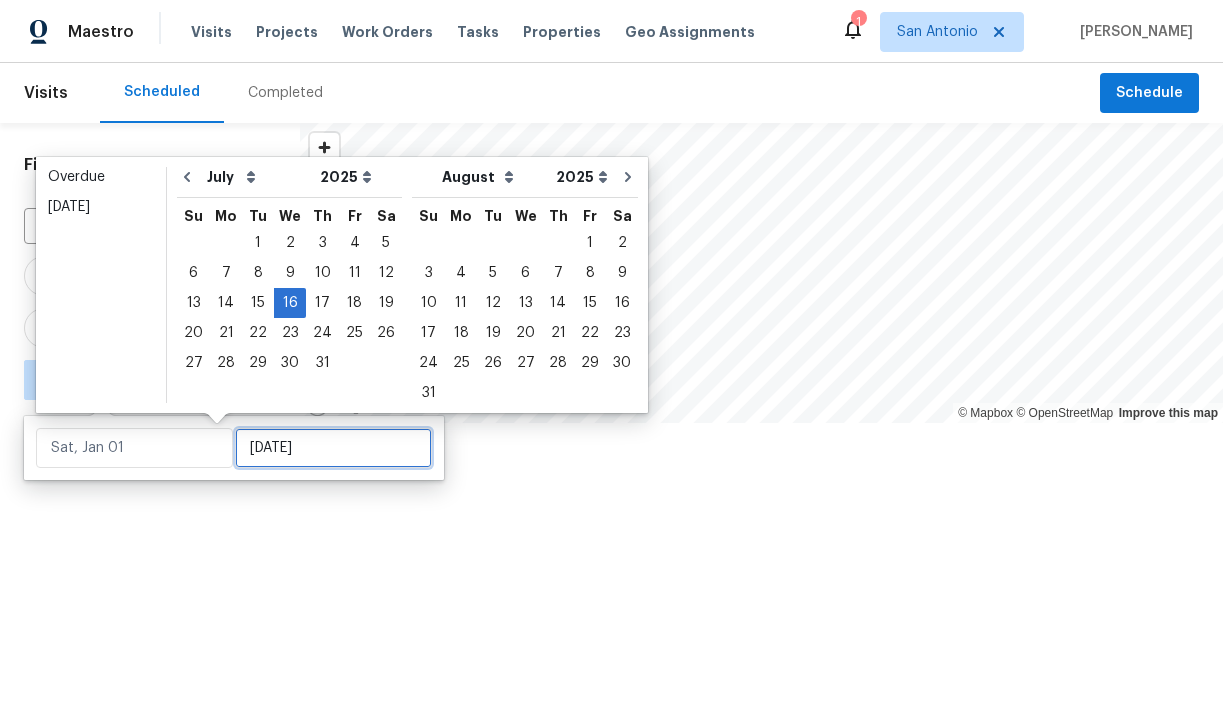 type on "Wed, Jul 16" 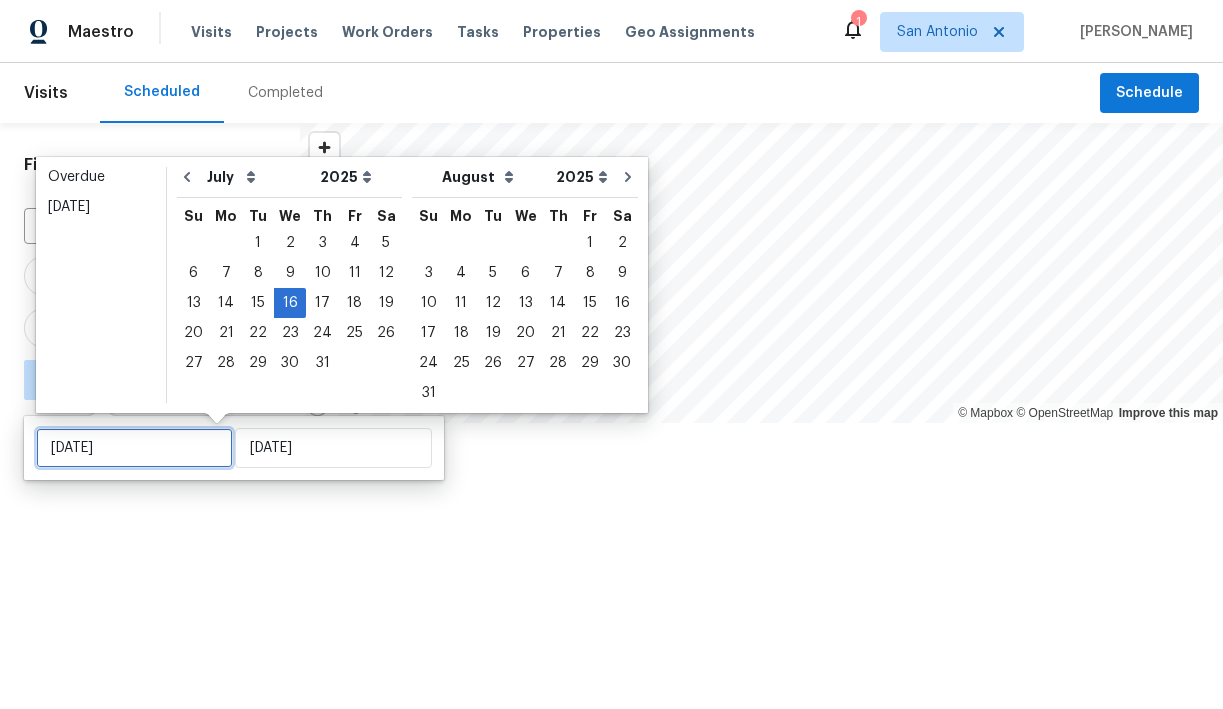 type 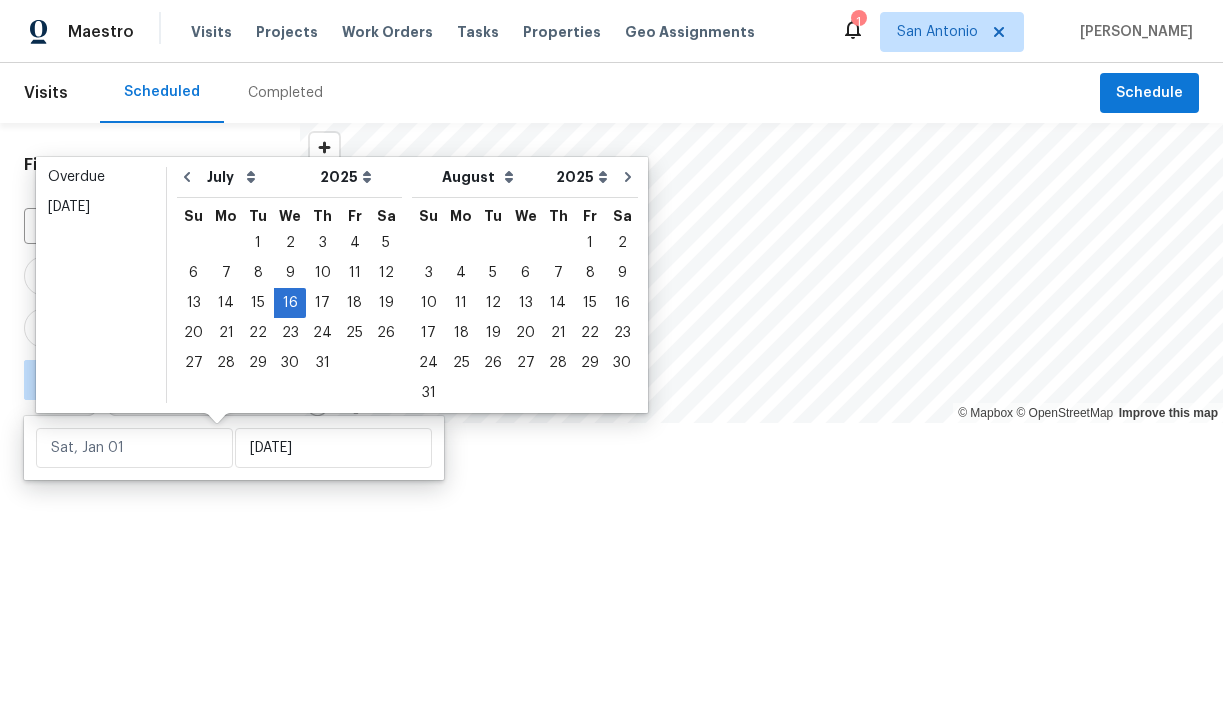 click at bounding box center [611, 354] 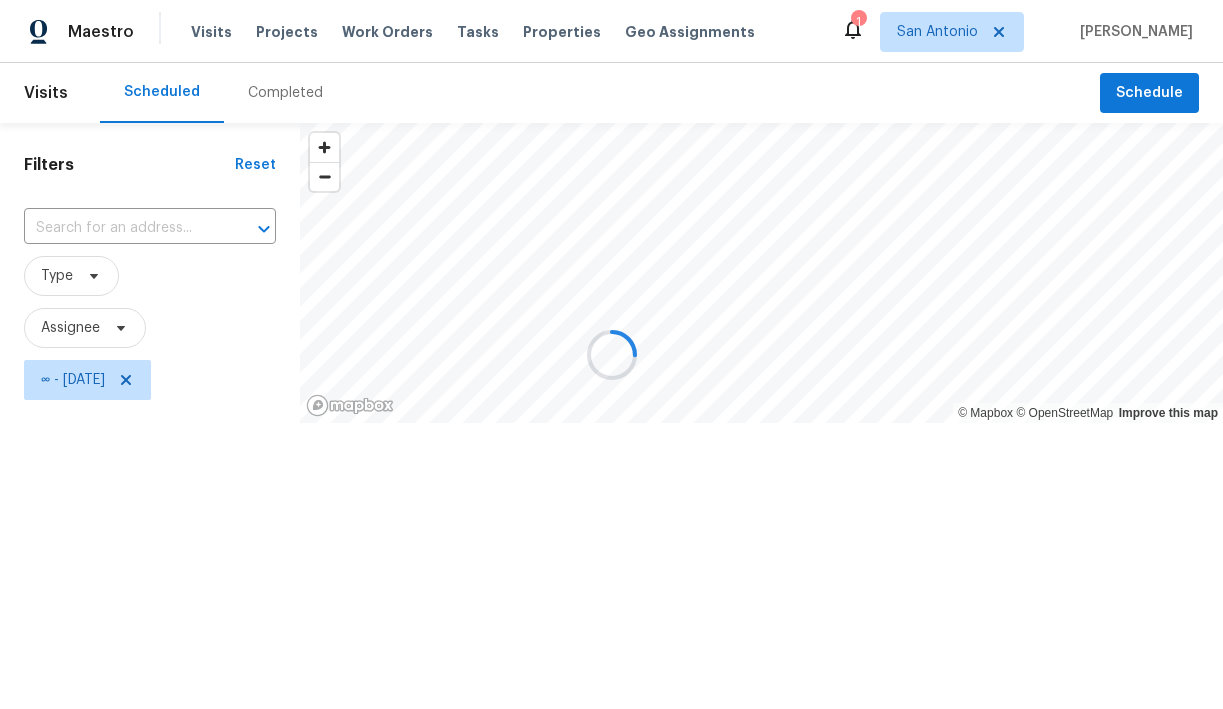 click at bounding box center [611, 354] 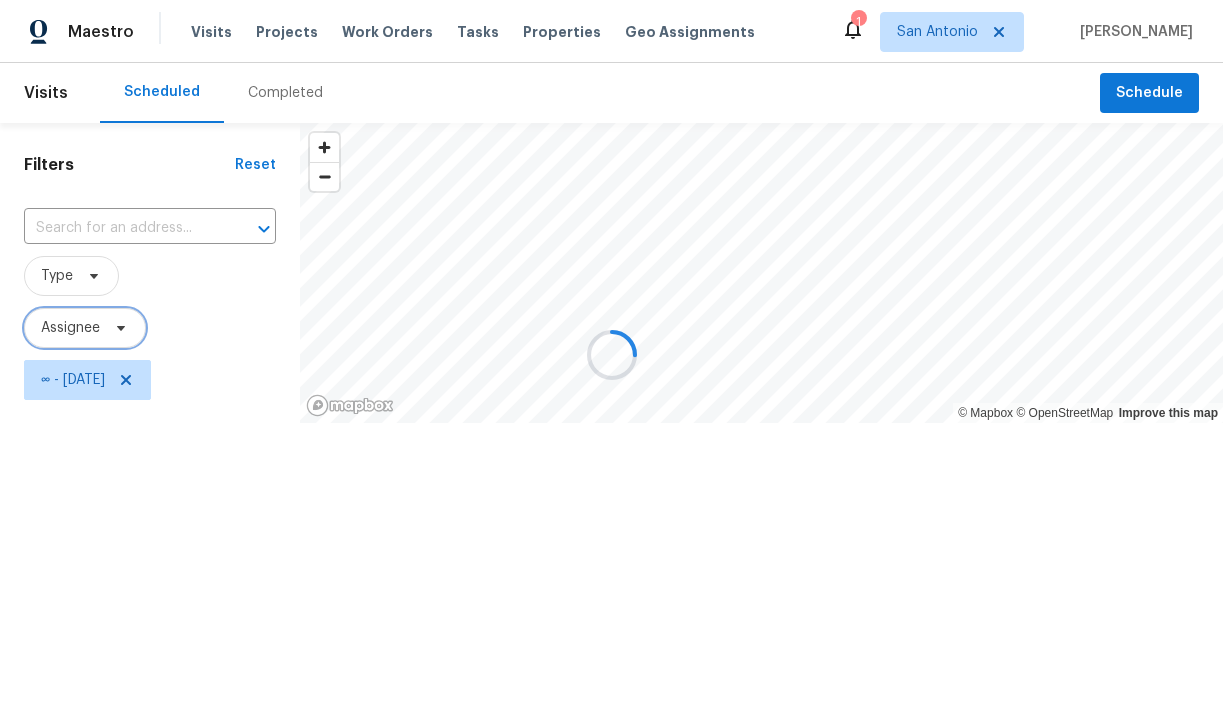 click on "Assignee" at bounding box center [70, 328] 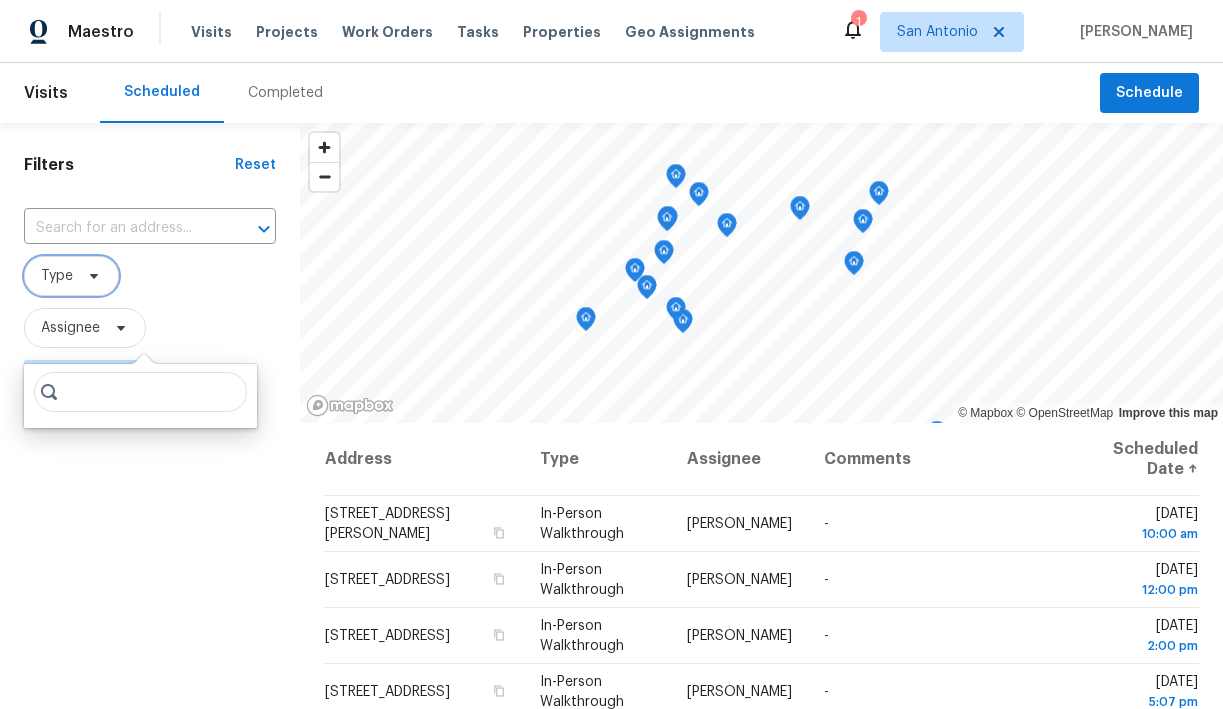 click on "Type" at bounding box center [57, 276] 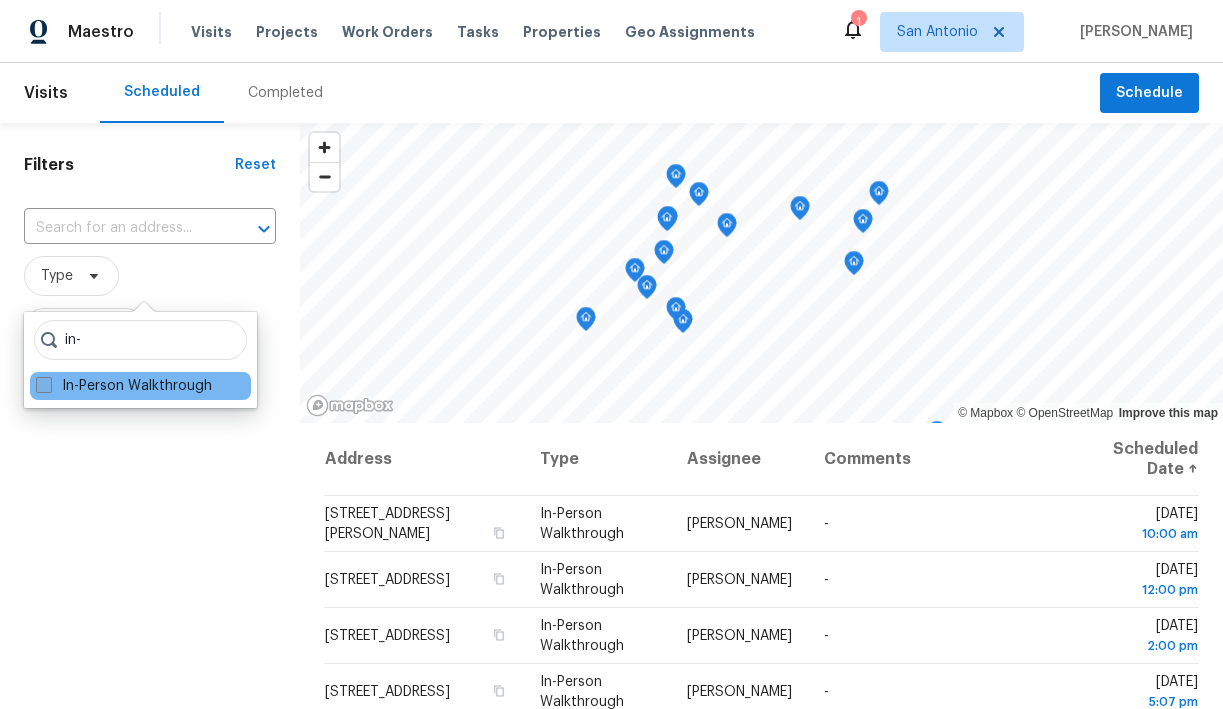type on "in-" 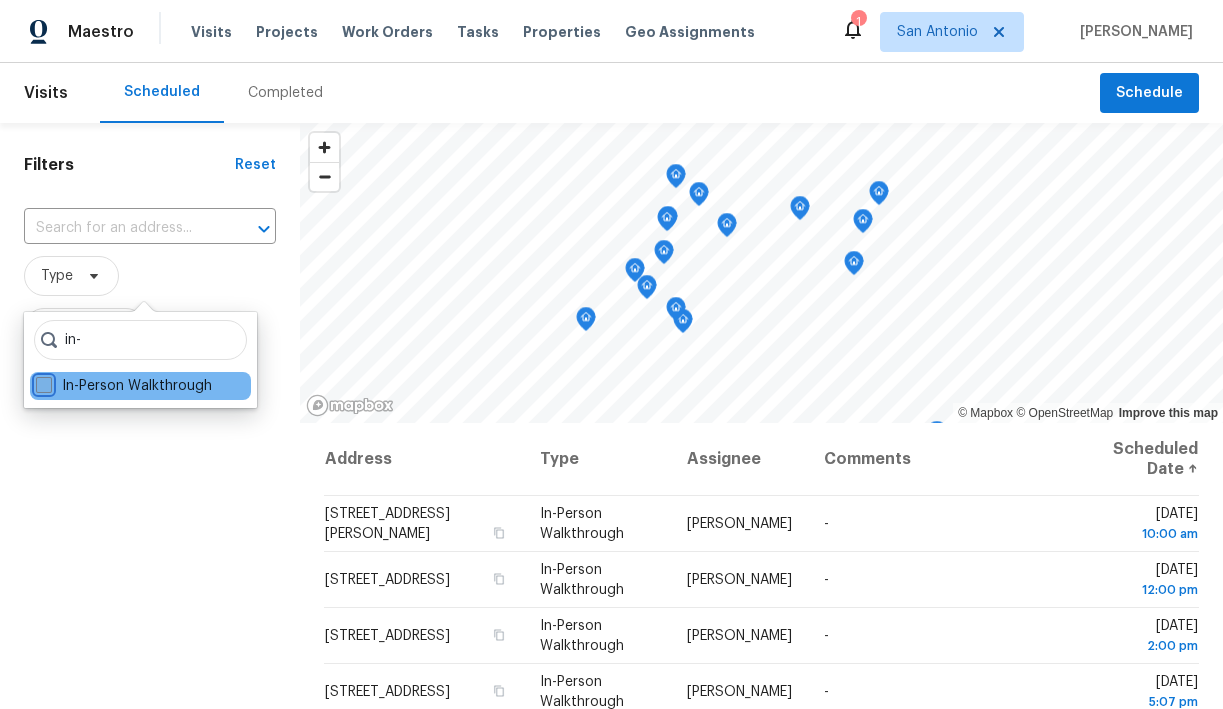 click on "In-Person Walkthrough" at bounding box center [42, 382] 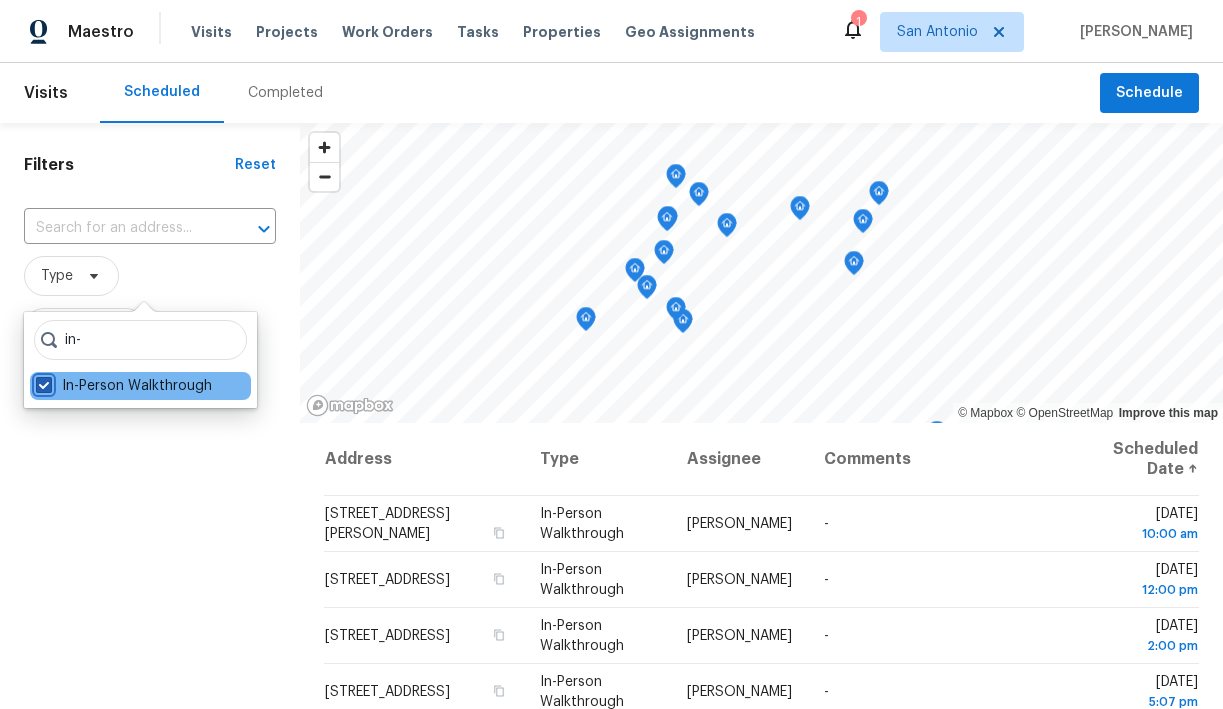 checkbox on "true" 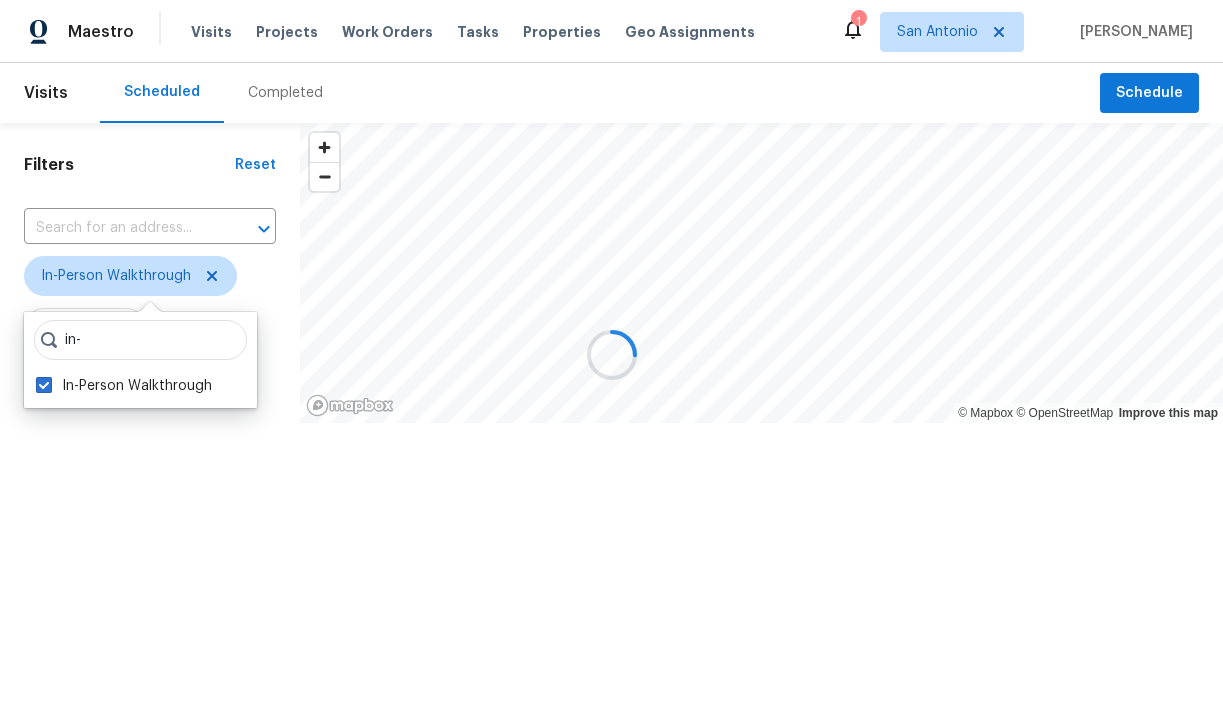 click at bounding box center (611, 354) 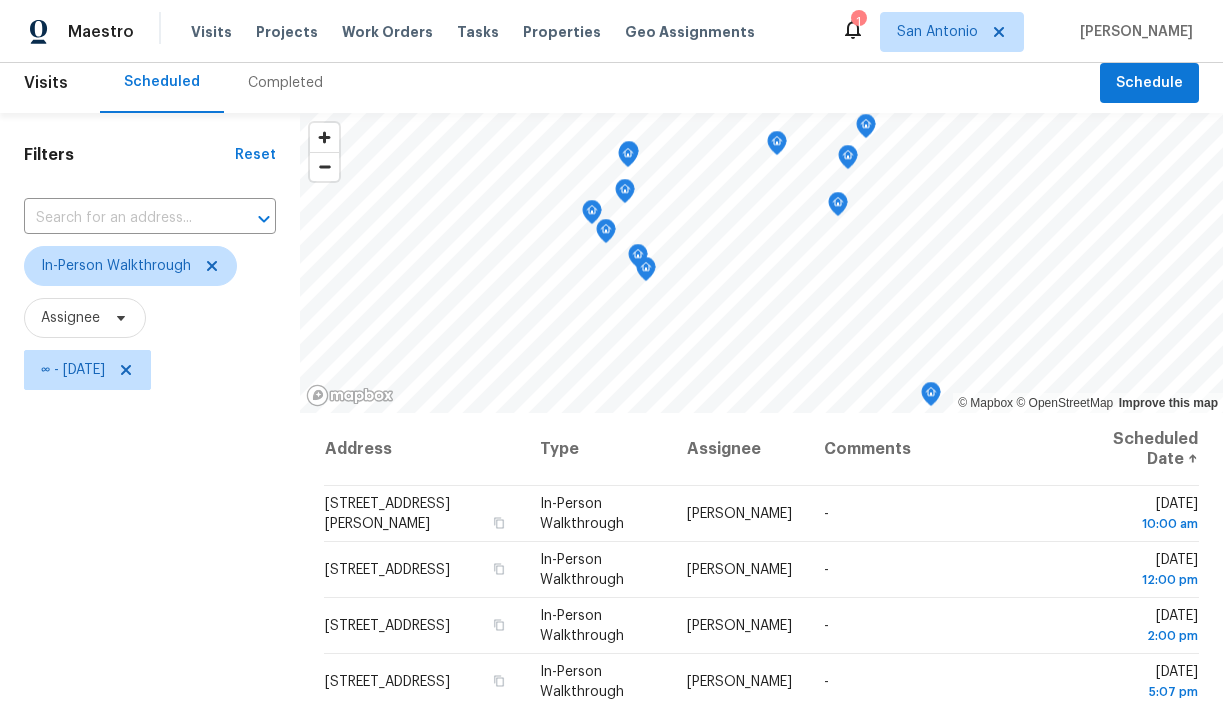 scroll, scrollTop: 0, scrollLeft: 0, axis: both 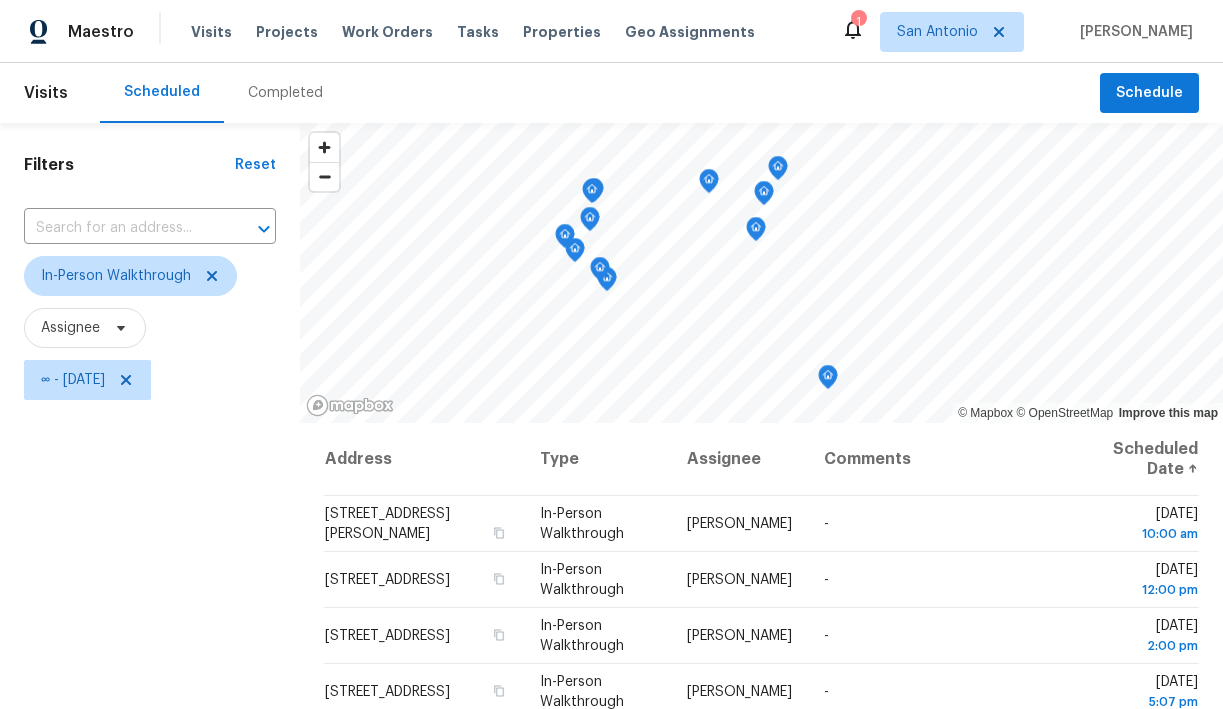 click 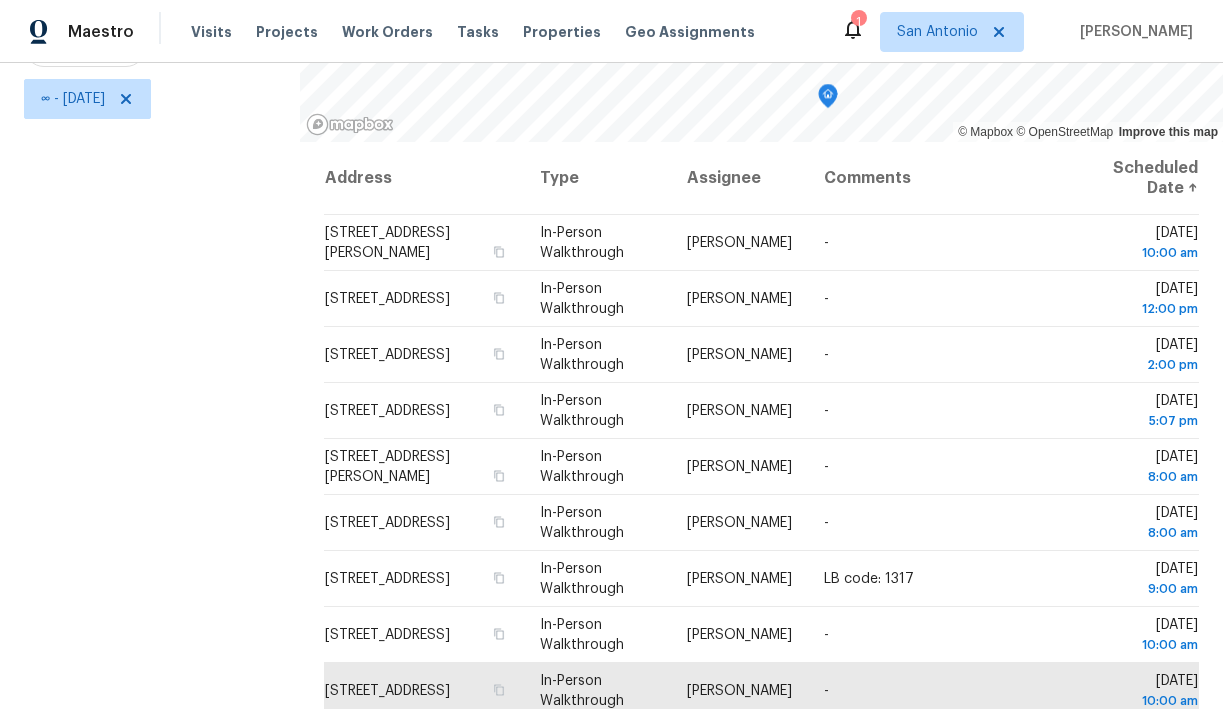 scroll, scrollTop: 279, scrollLeft: 0, axis: vertical 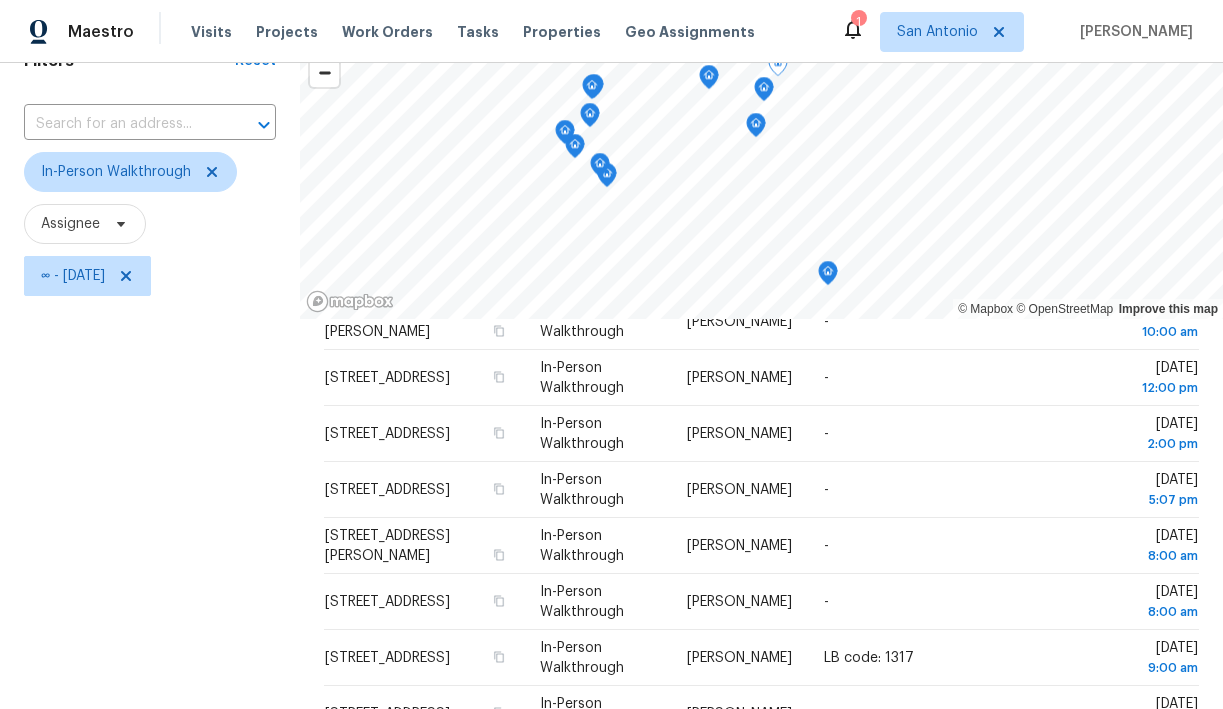 click 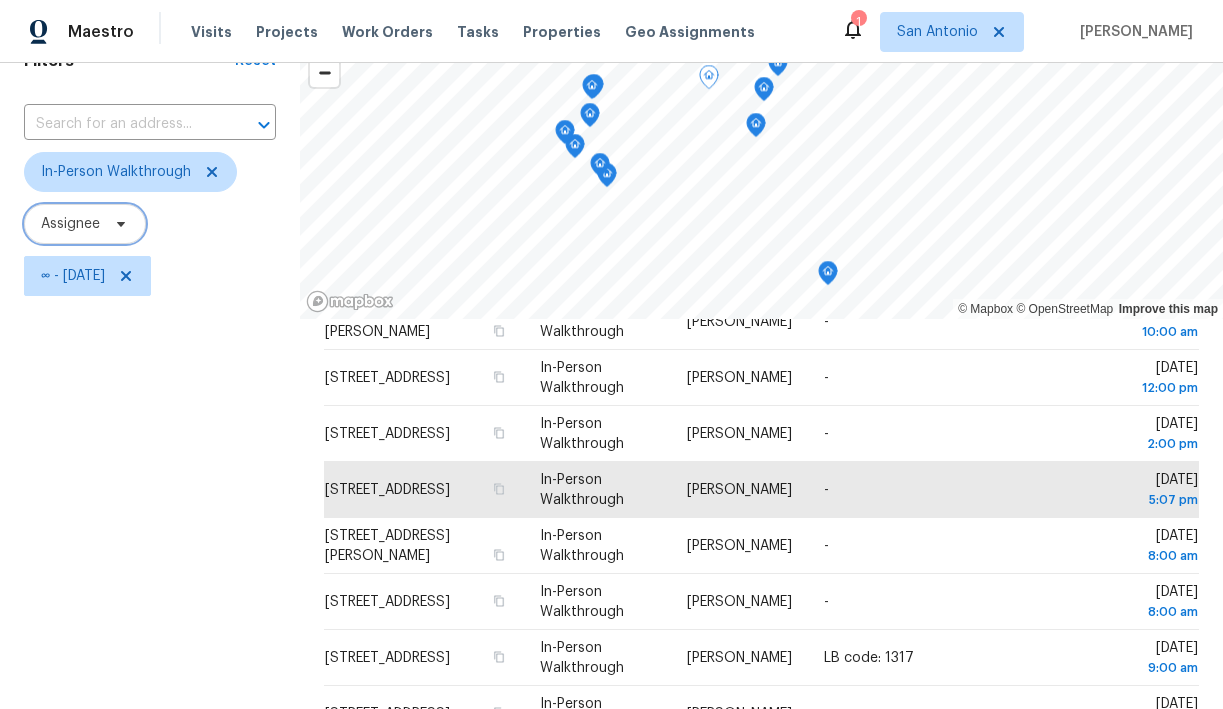 click on "Assignee" at bounding box center (85, 224) 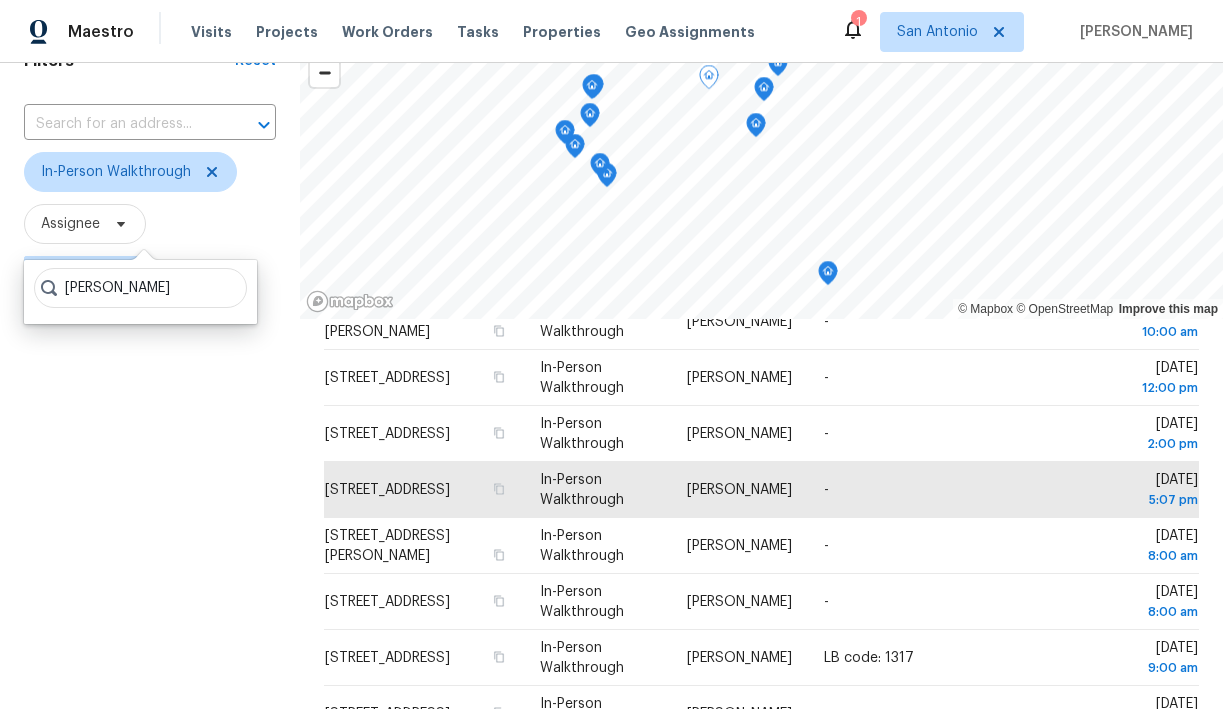 type on "chris fuentes" 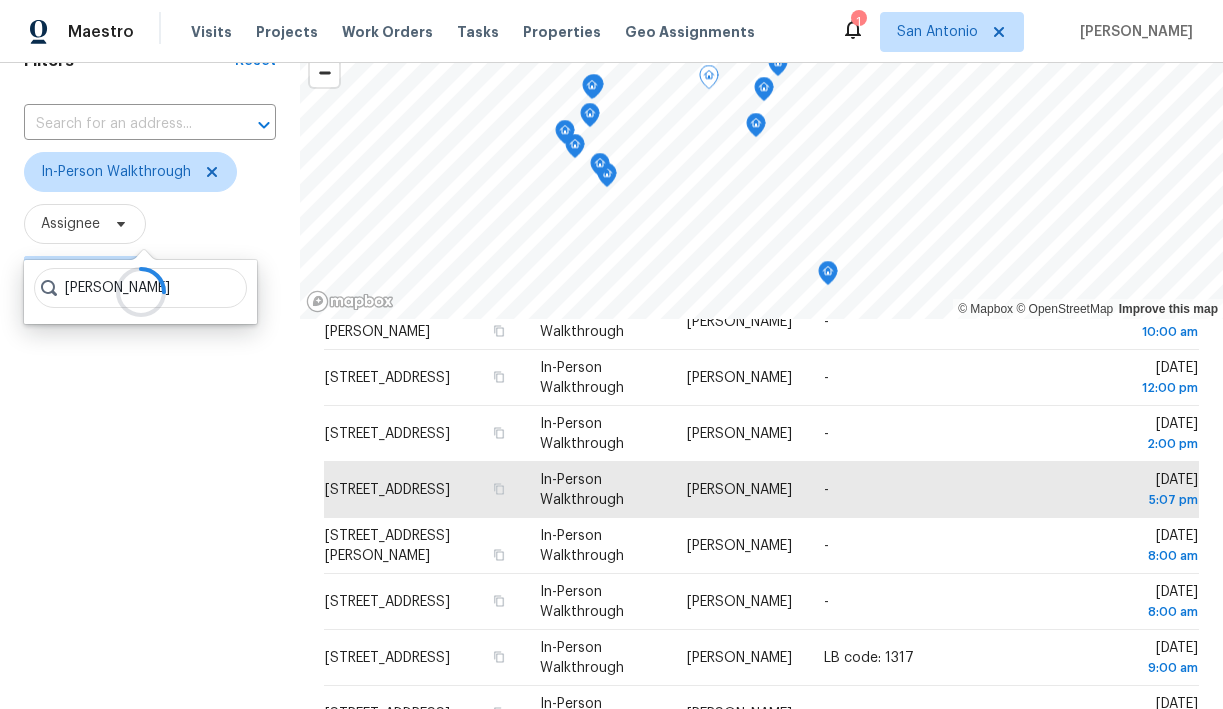 click on "Filters Reset ​ In-Person Walkthrough Assignee ∞ - Wed, Jul 16" at bounding box center (150, 452) 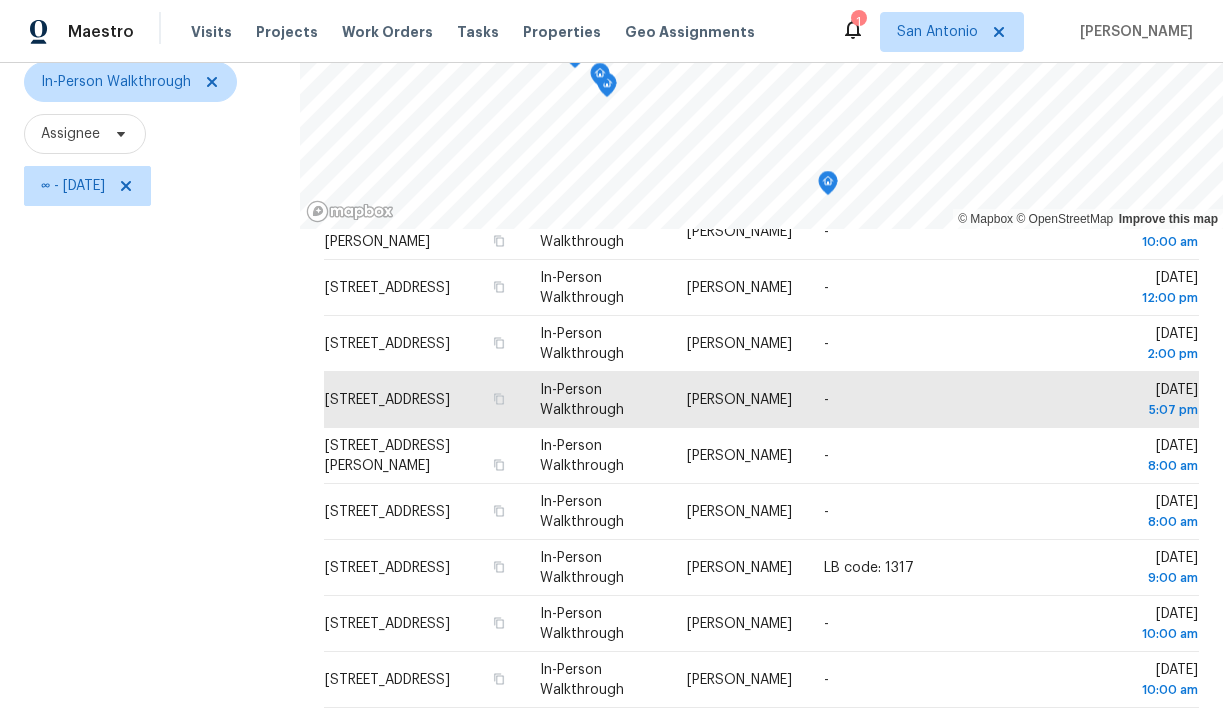 scroll, scrollTop: 189, scrollLeft: 0, axis: vertical 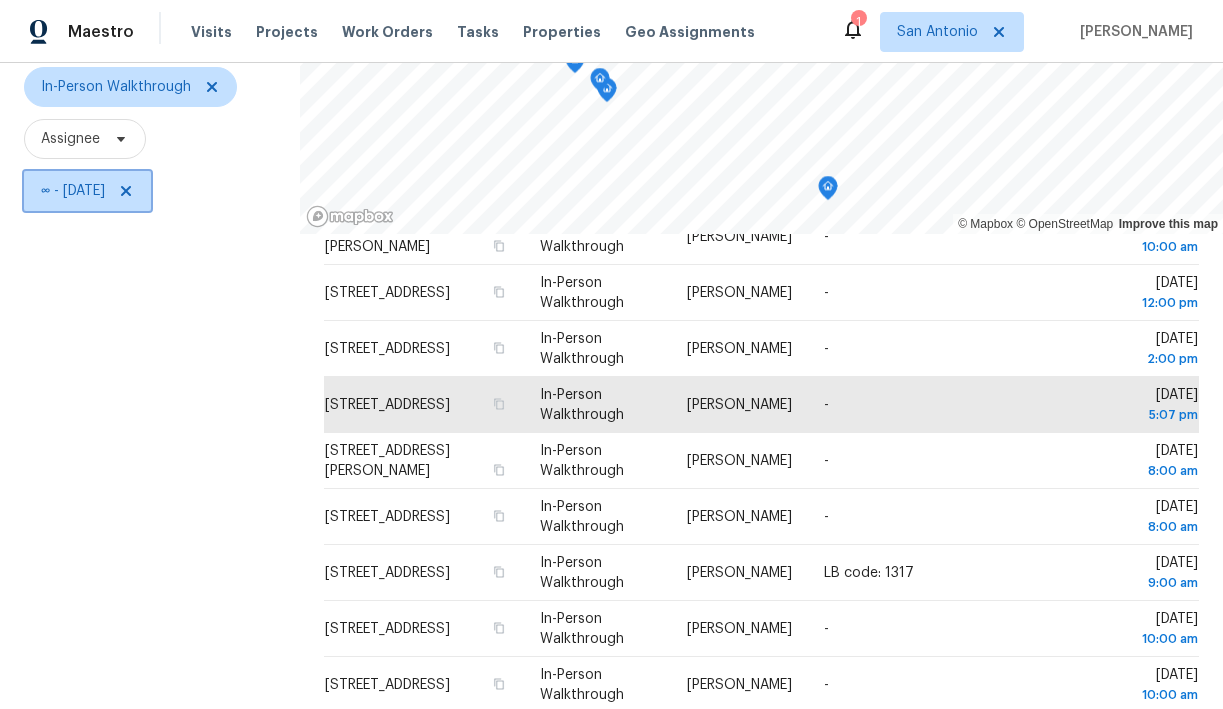 click on "∞ - Wed, Jul 16" at bounding box center (73, 191) 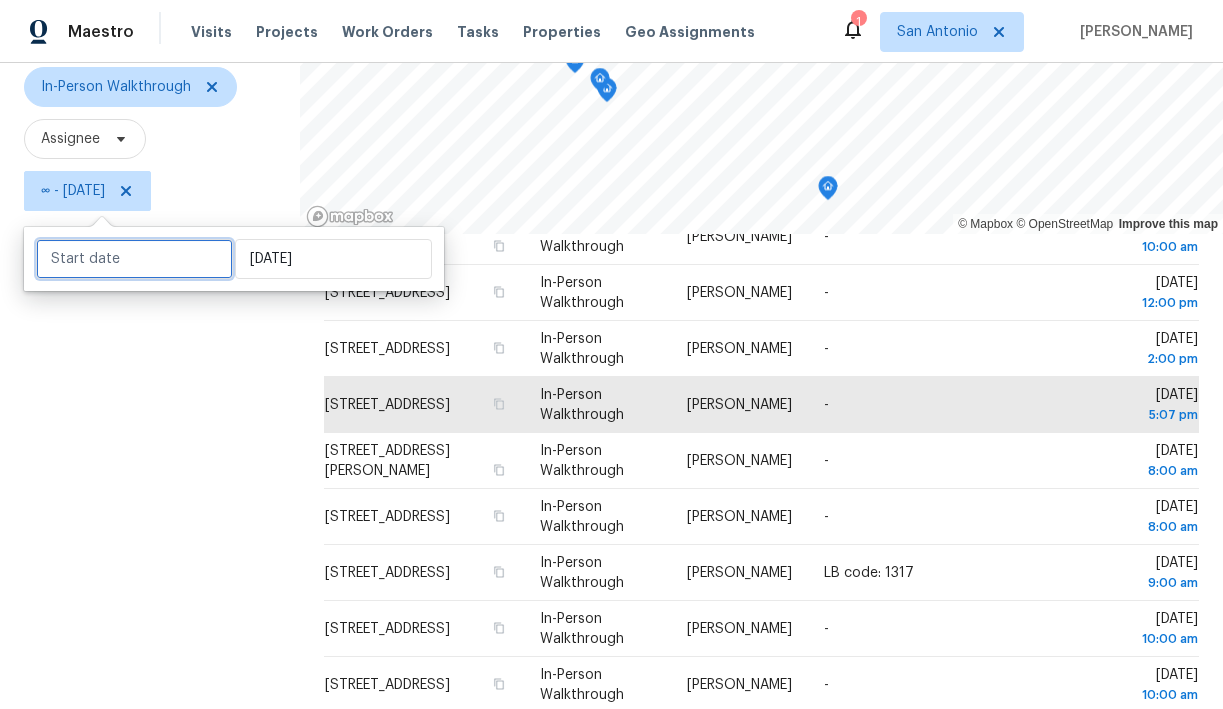 select on "5" 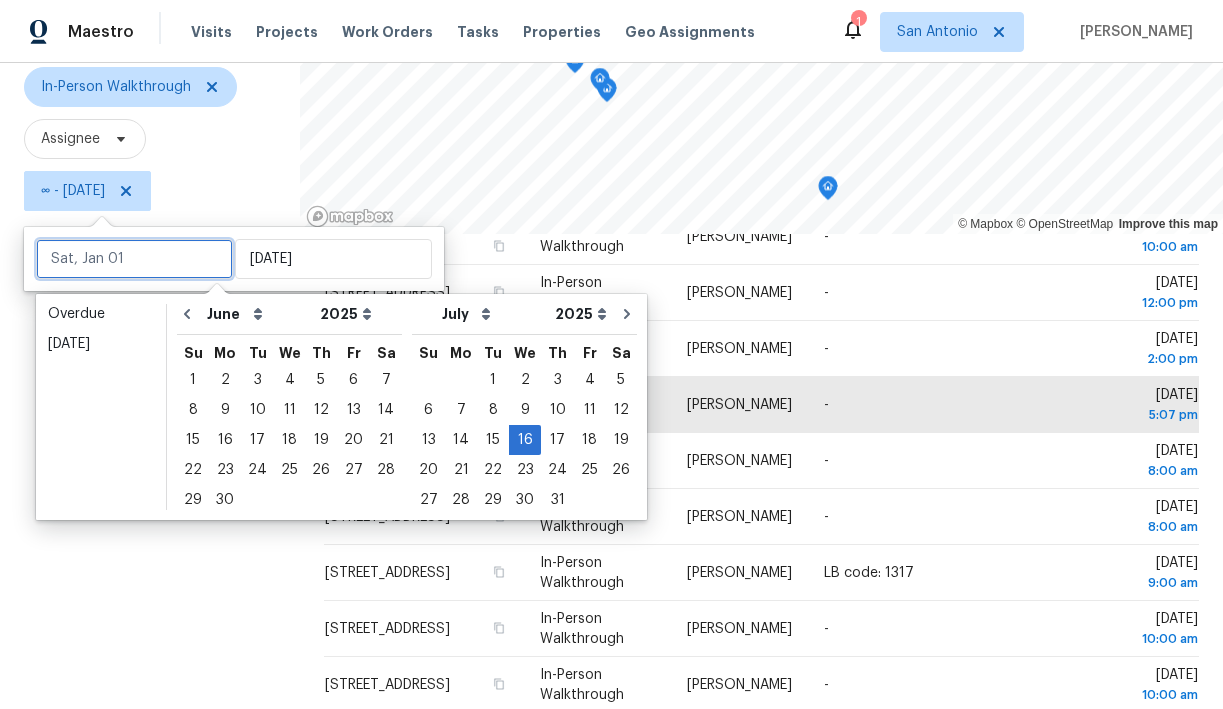 click at bounding box center [134, 259] 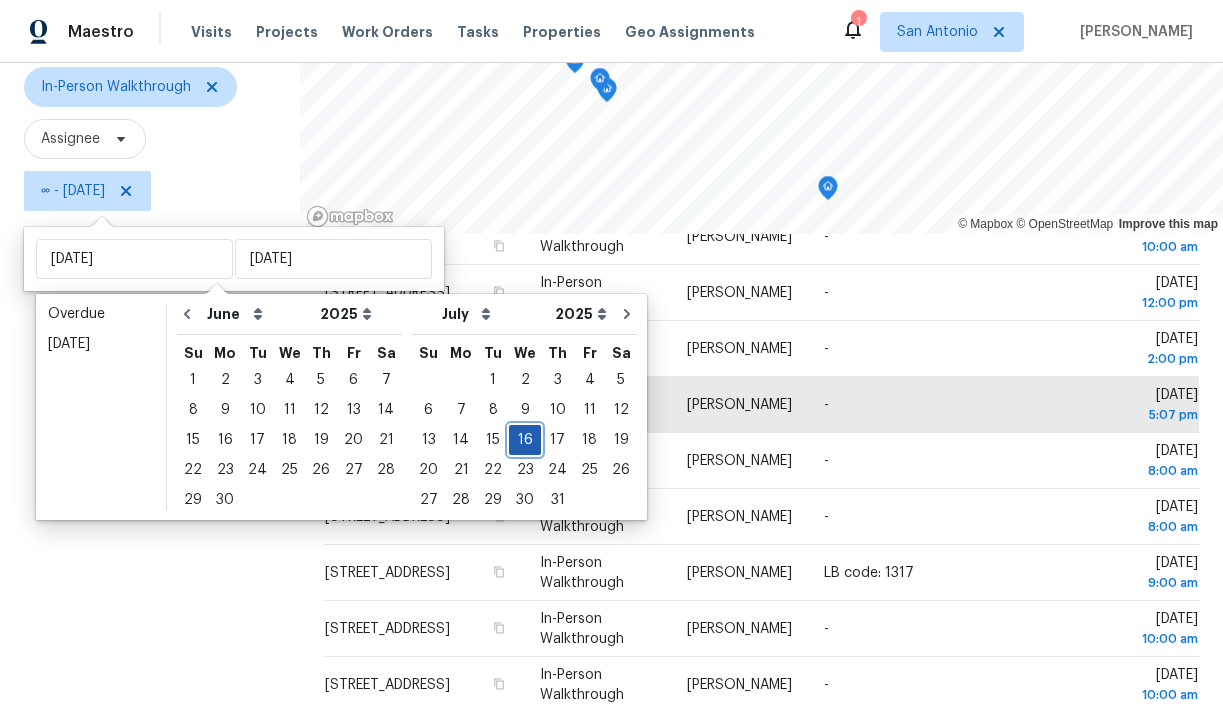 click on "16" at bounding box center (525, 440) 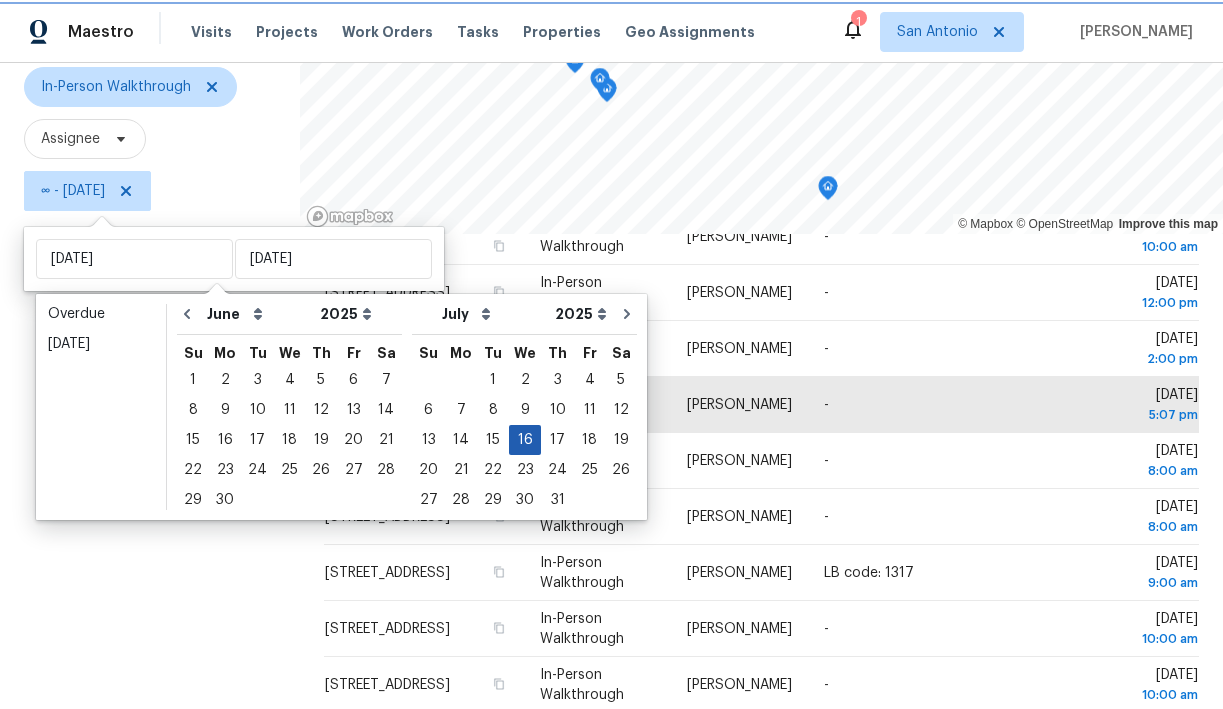 type on "[DATE]" 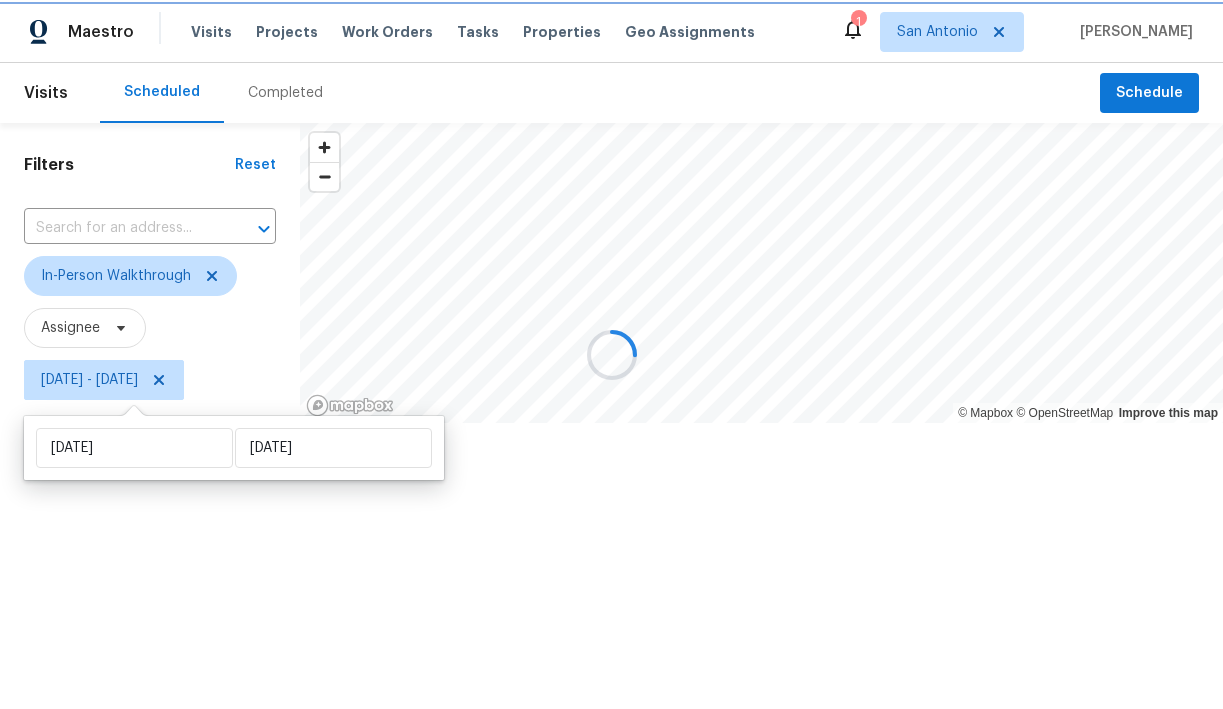 scroll, scrollTop: 0, scrollLeft: 0, axis: both 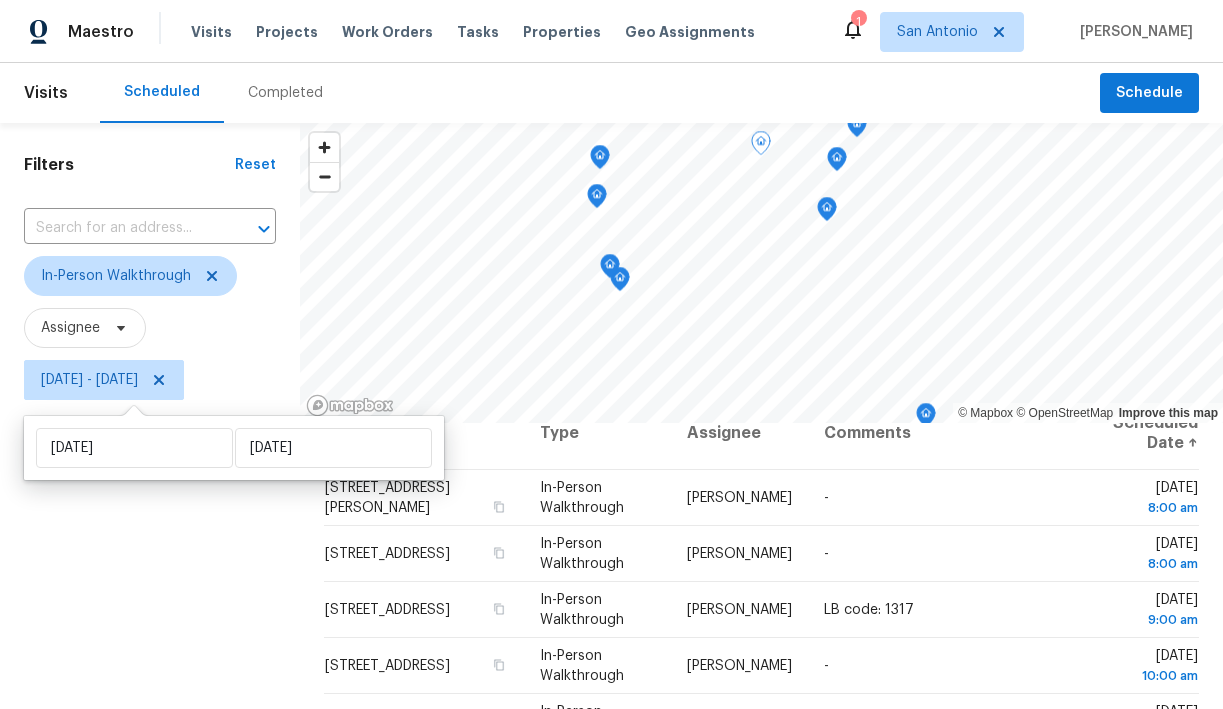 click on "Filters Reset ​ In-Person Walkthrough Assignee [DATE] - [DATE]" at bounding box center [150, 556] 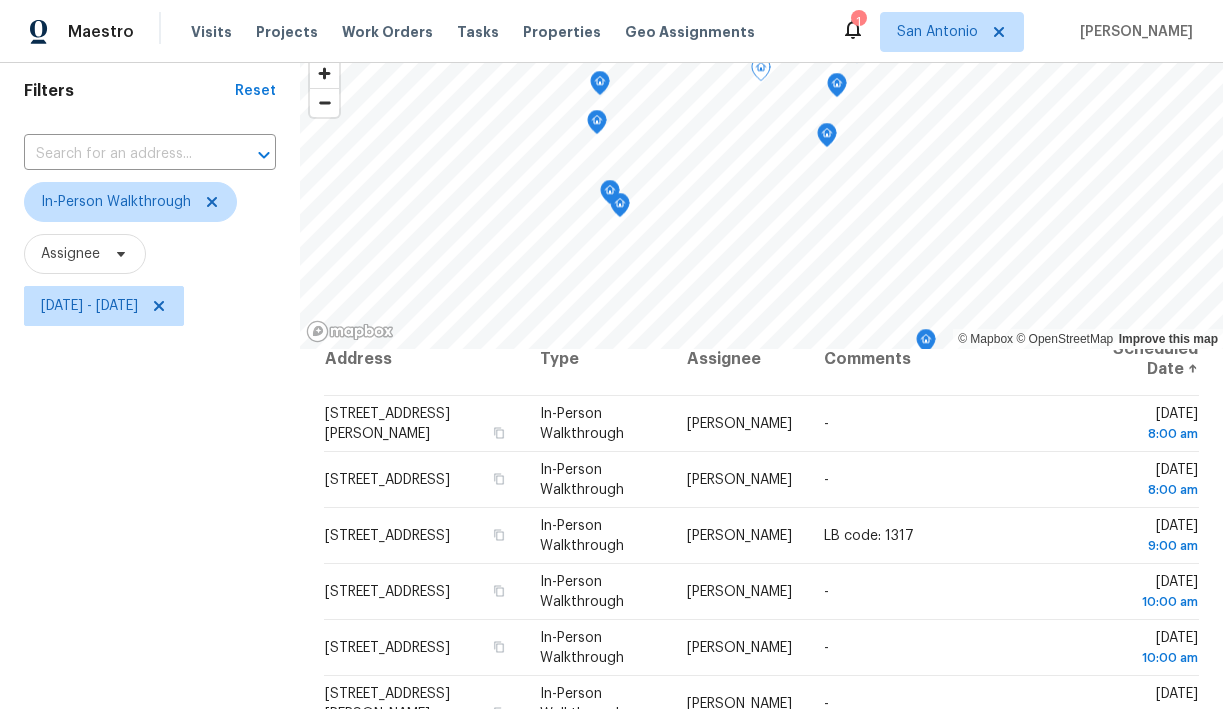 scroll, scrollTop: 77, scrollLeft: 0, axis: vertical 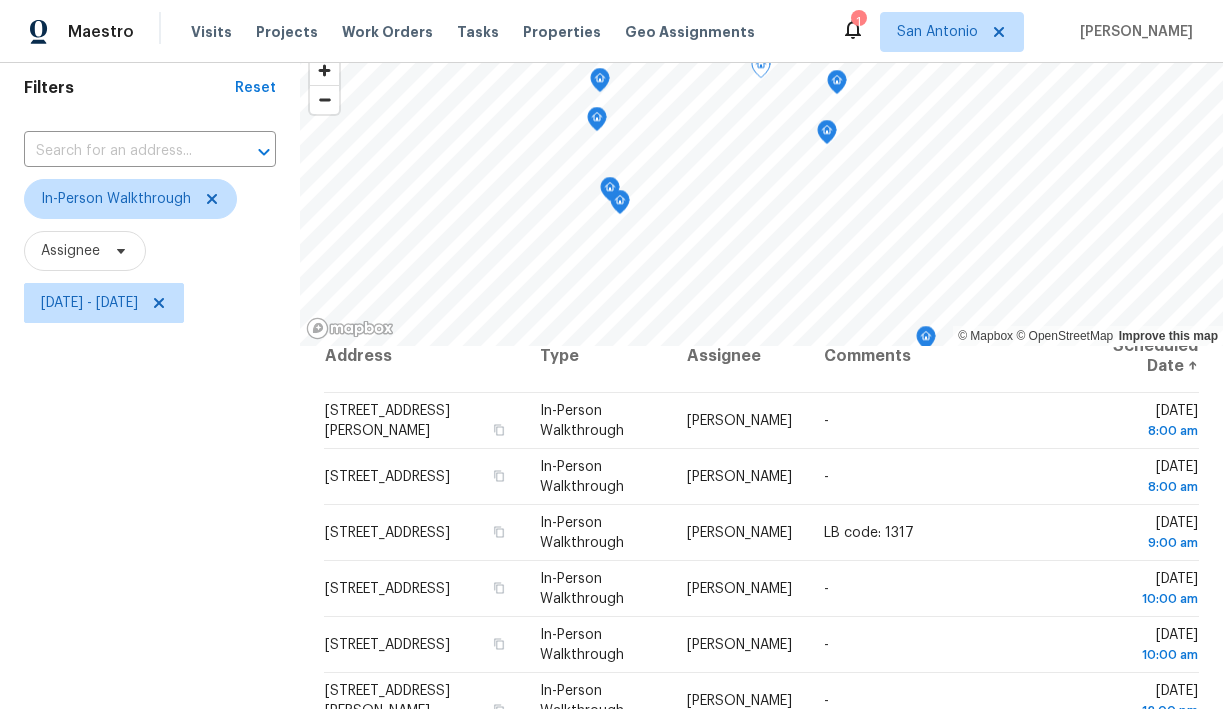 click 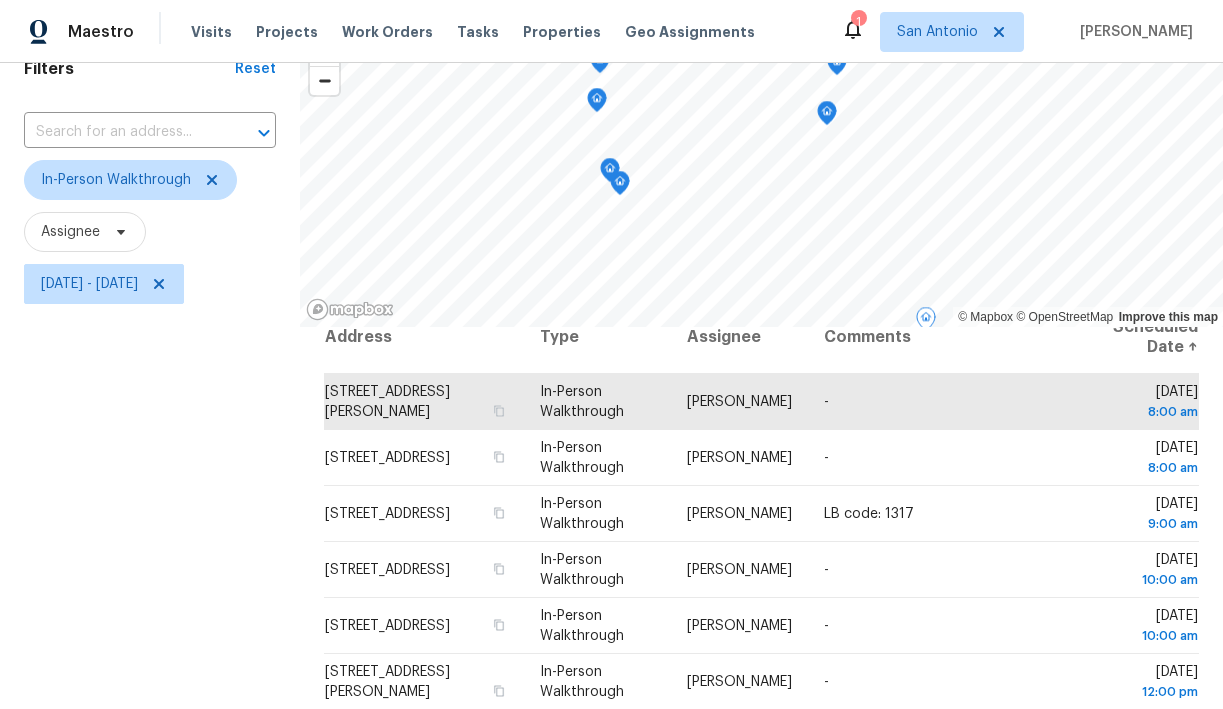 scroll, scrollTop: 100, scrollLeft: 0, axis: vertical 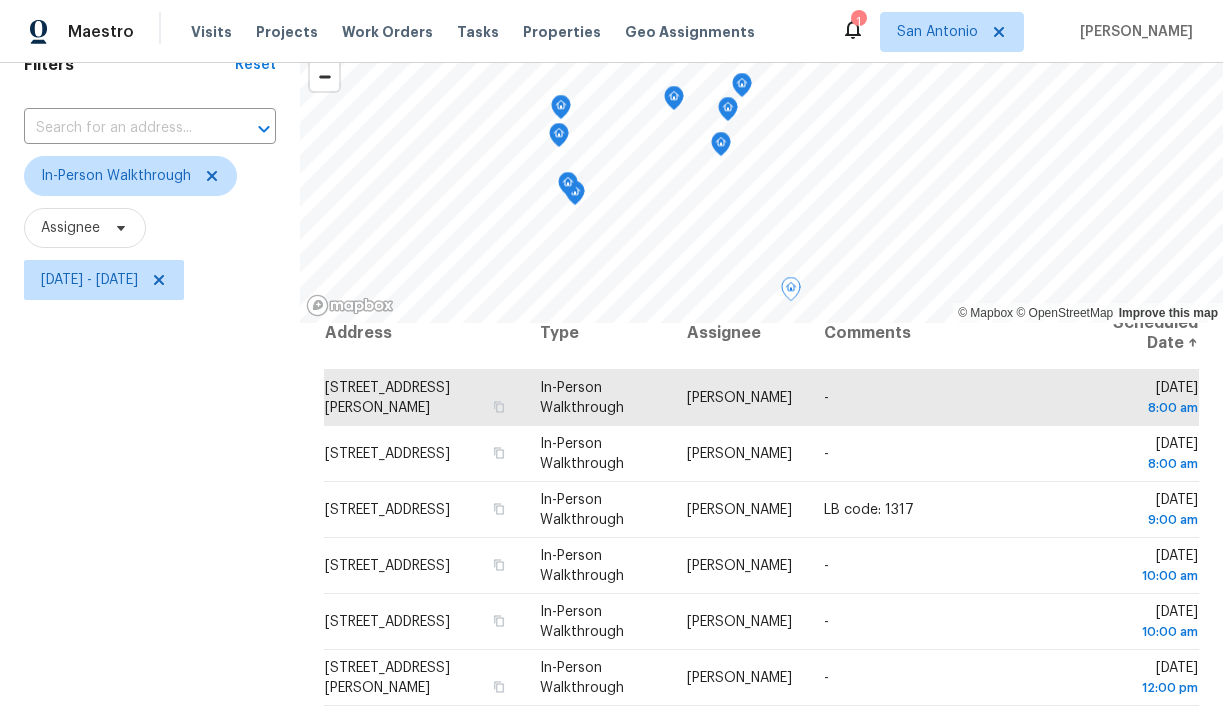 click 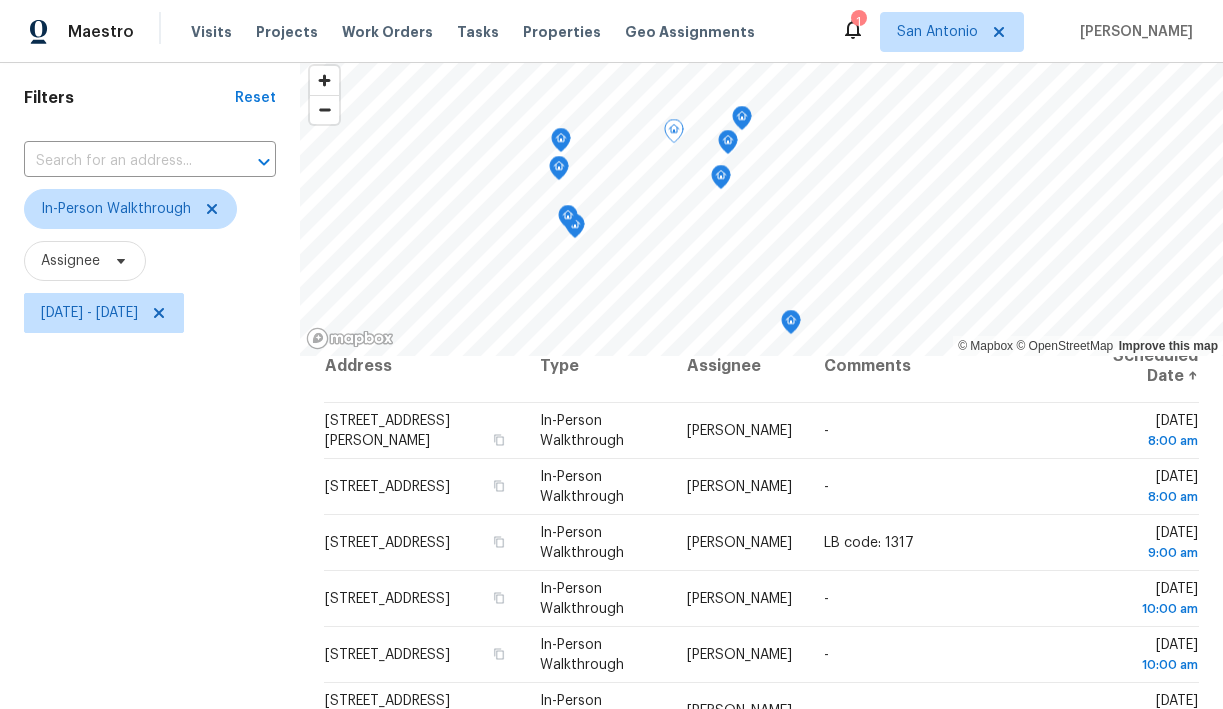 scroll, scrollTop: 71, scrollLeft: 0, axis: vertical 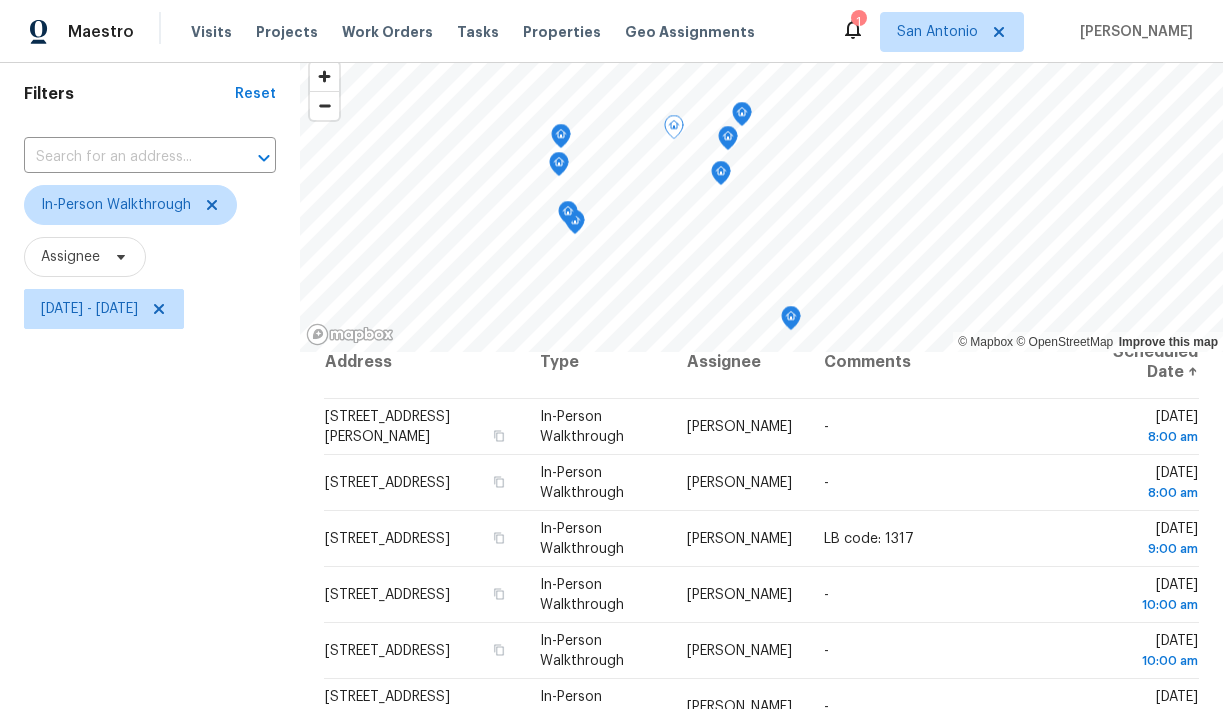 click 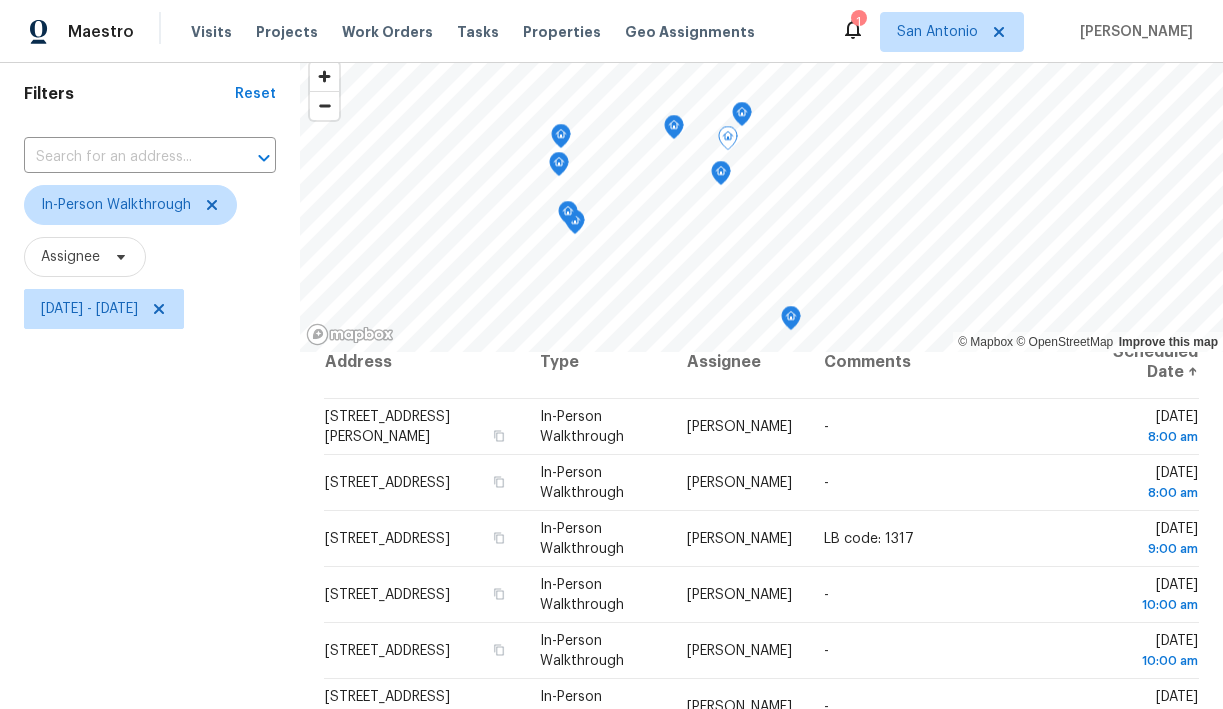 click 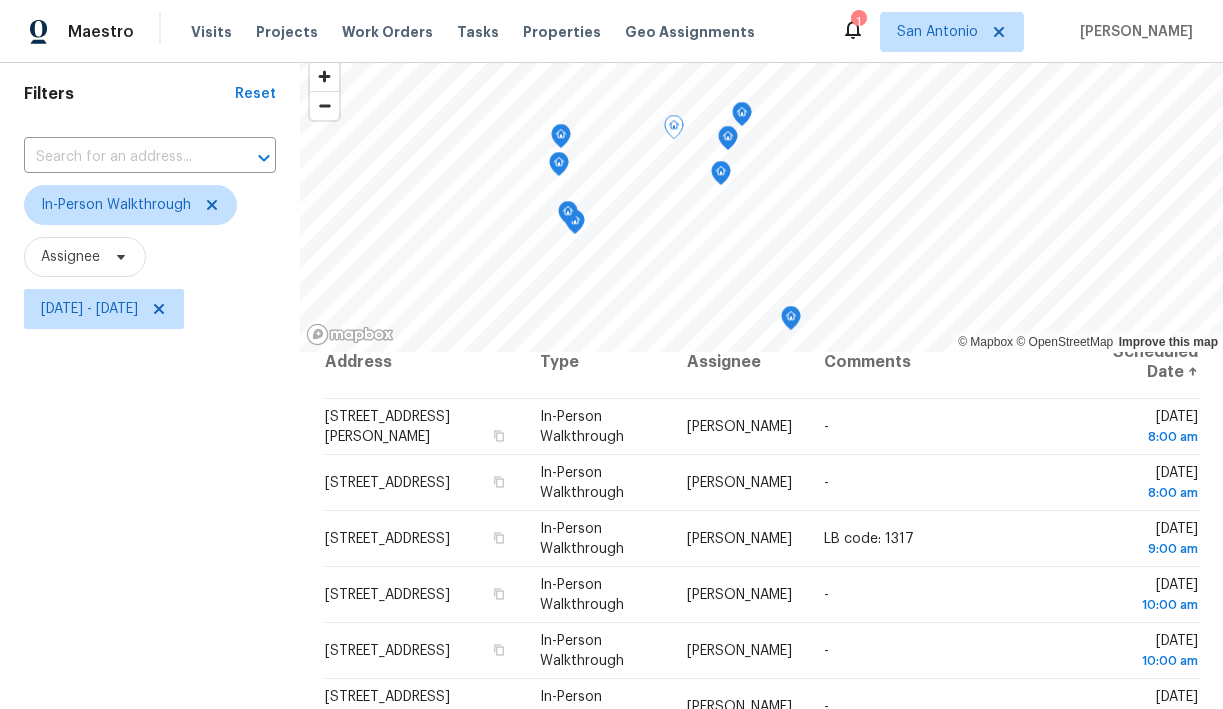 click 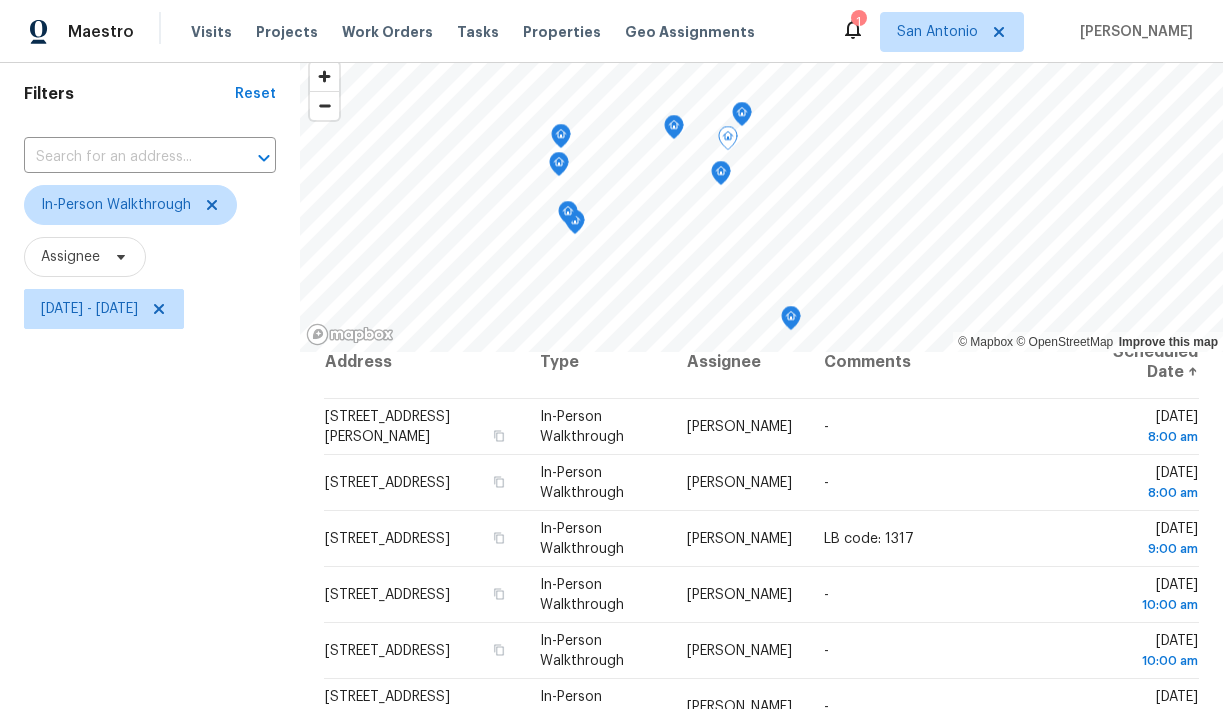 click 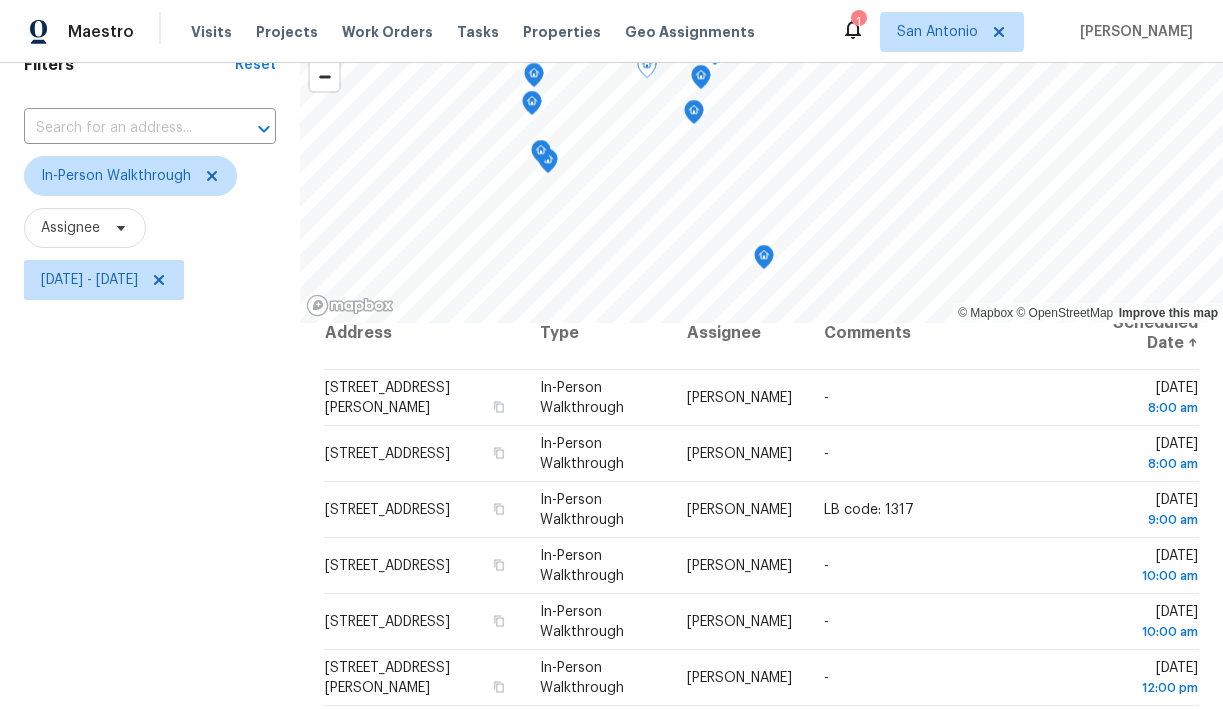 scroll, scrollTop: 74, scrollLeft: 0, axis: vertical 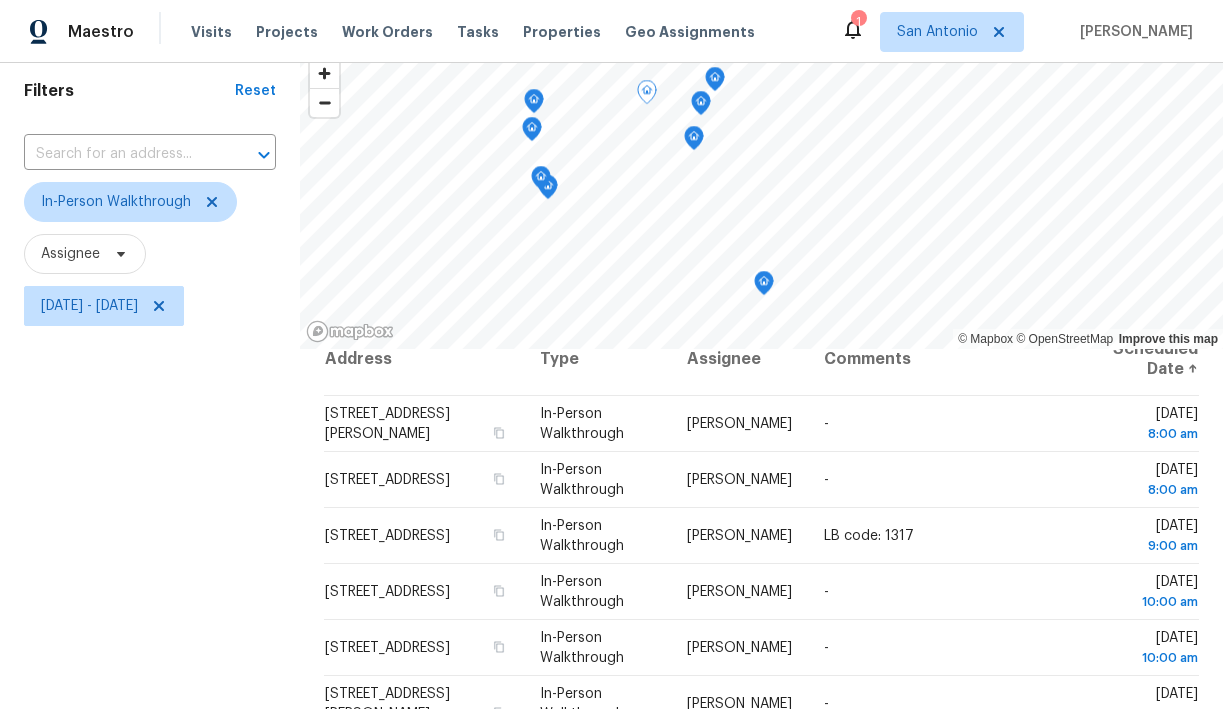 click 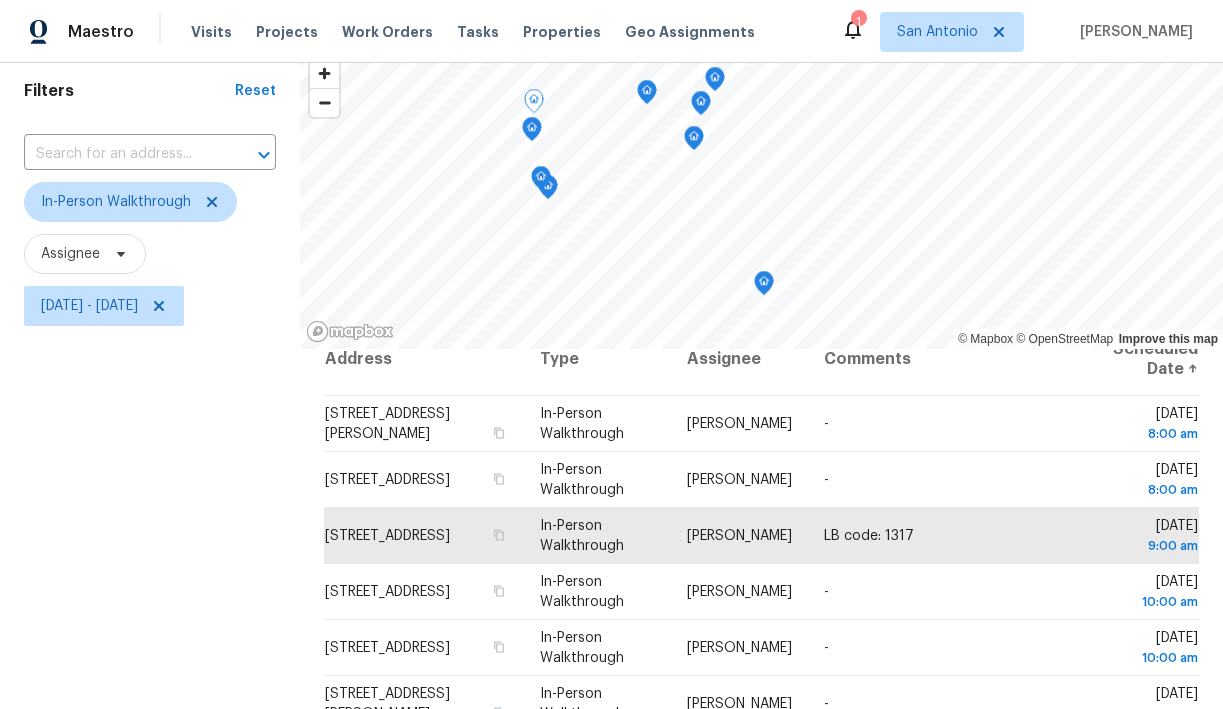 scroll, scrollTop: 81, scrollLeft: 0, axis: vertical 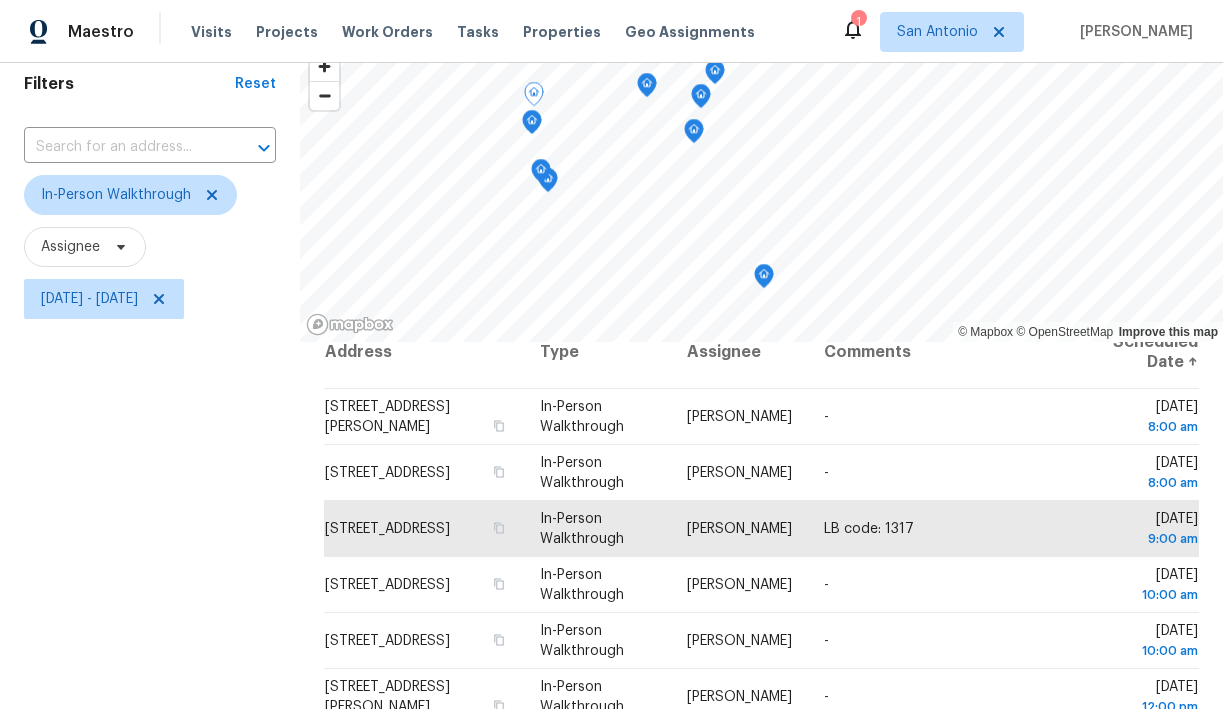 click 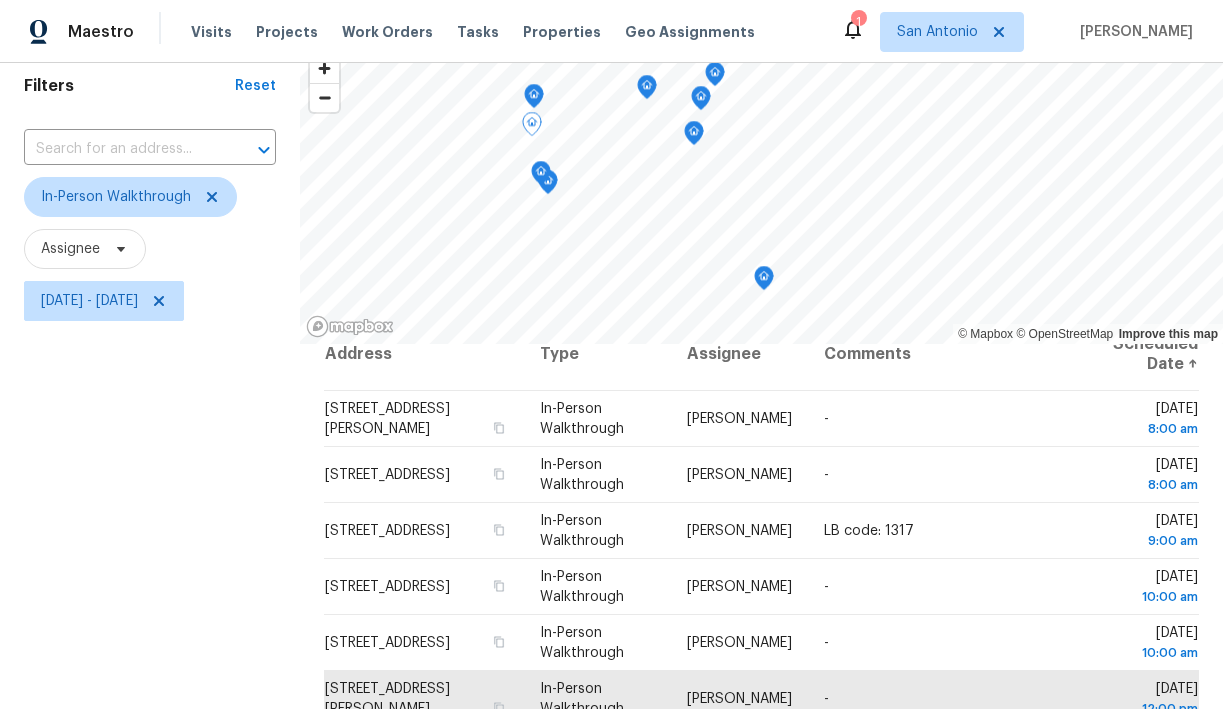 scroll, scrollTop: 72, scrollLeft: 0, axis: vertical 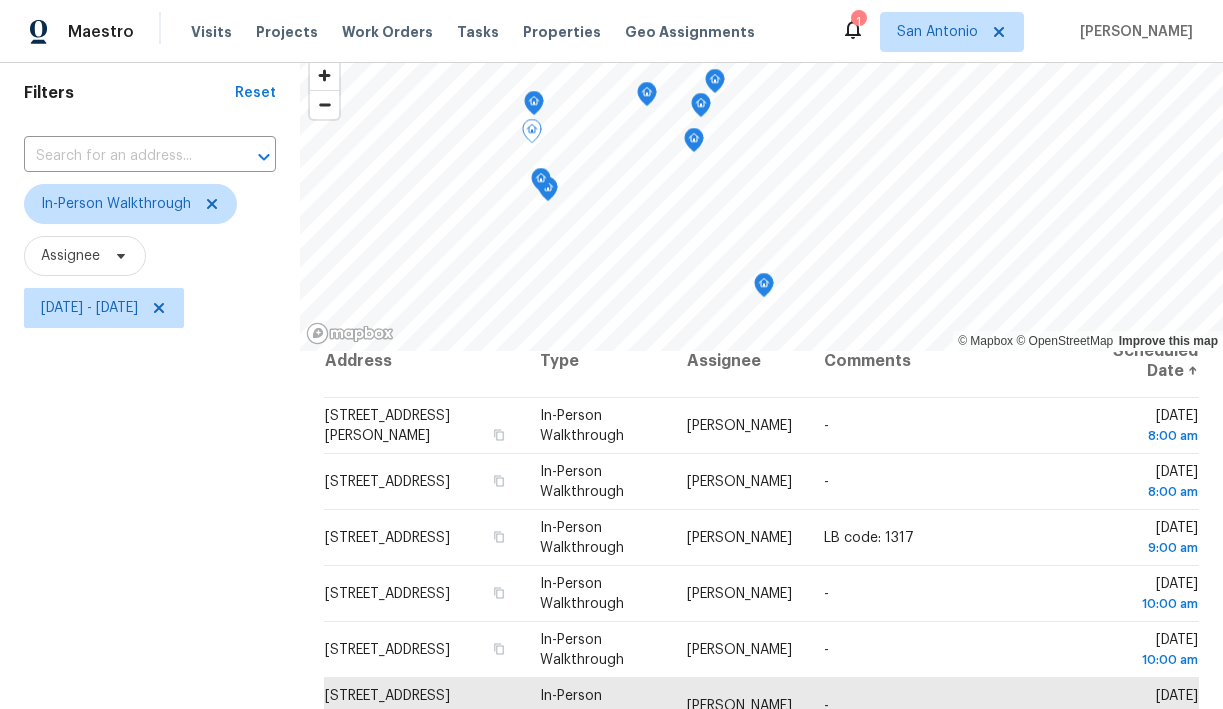 click 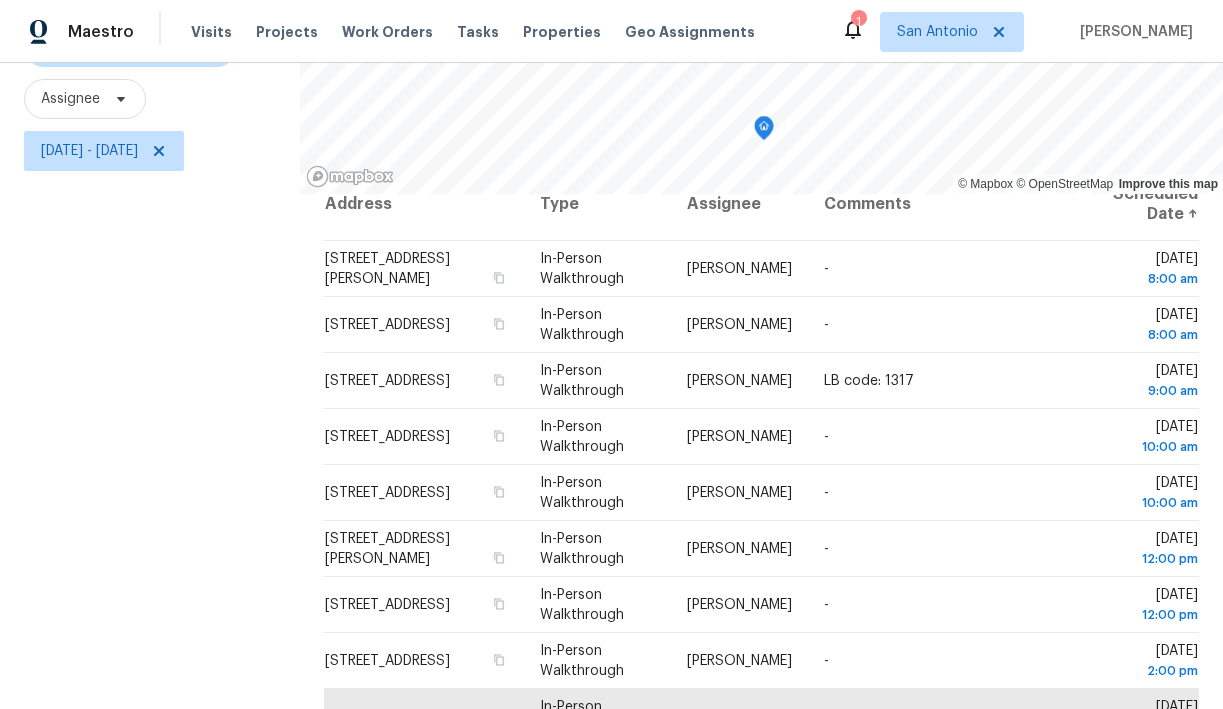 scroll, scrollTop: 281, scrollLeft: 0, axis: vertical 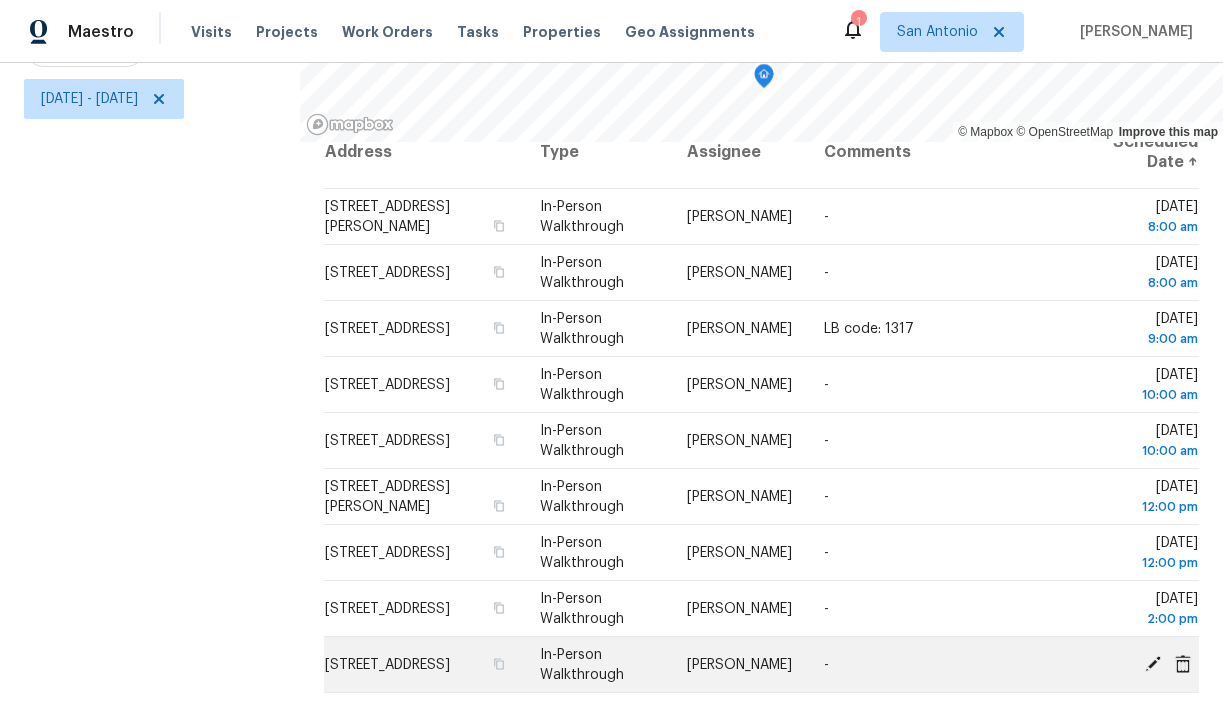 click 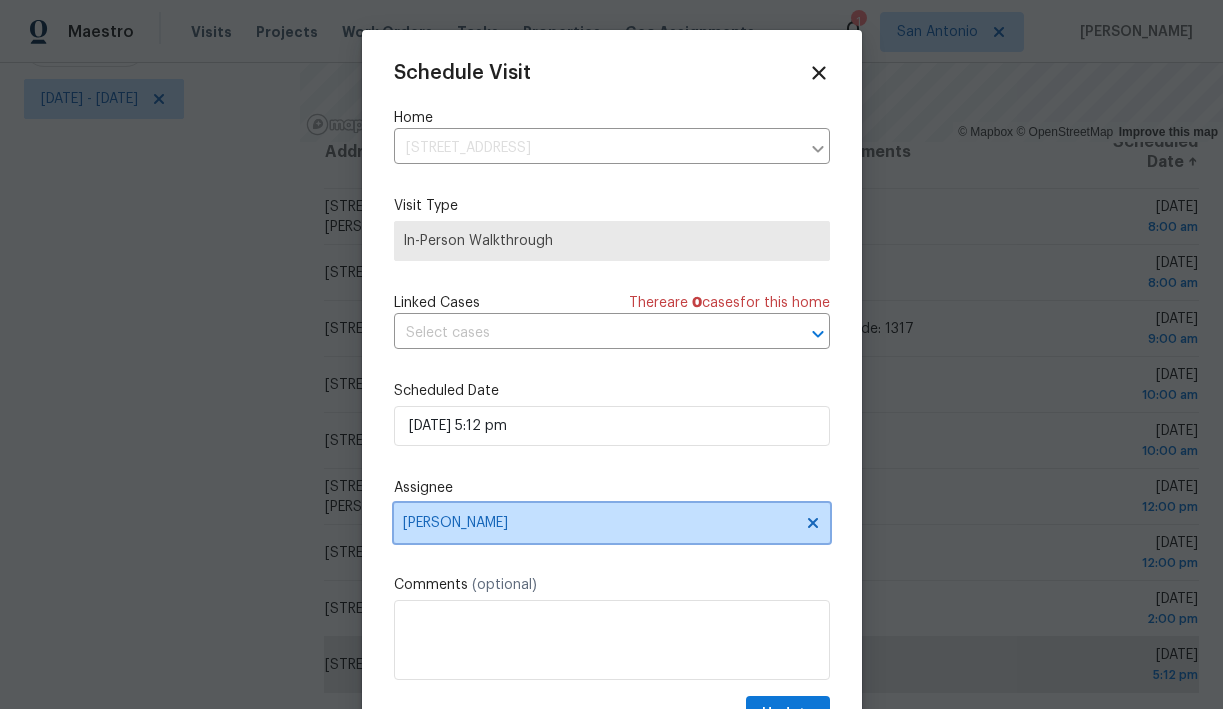 click on "[PERSON_NAME]" at bounding box center [599, 523] 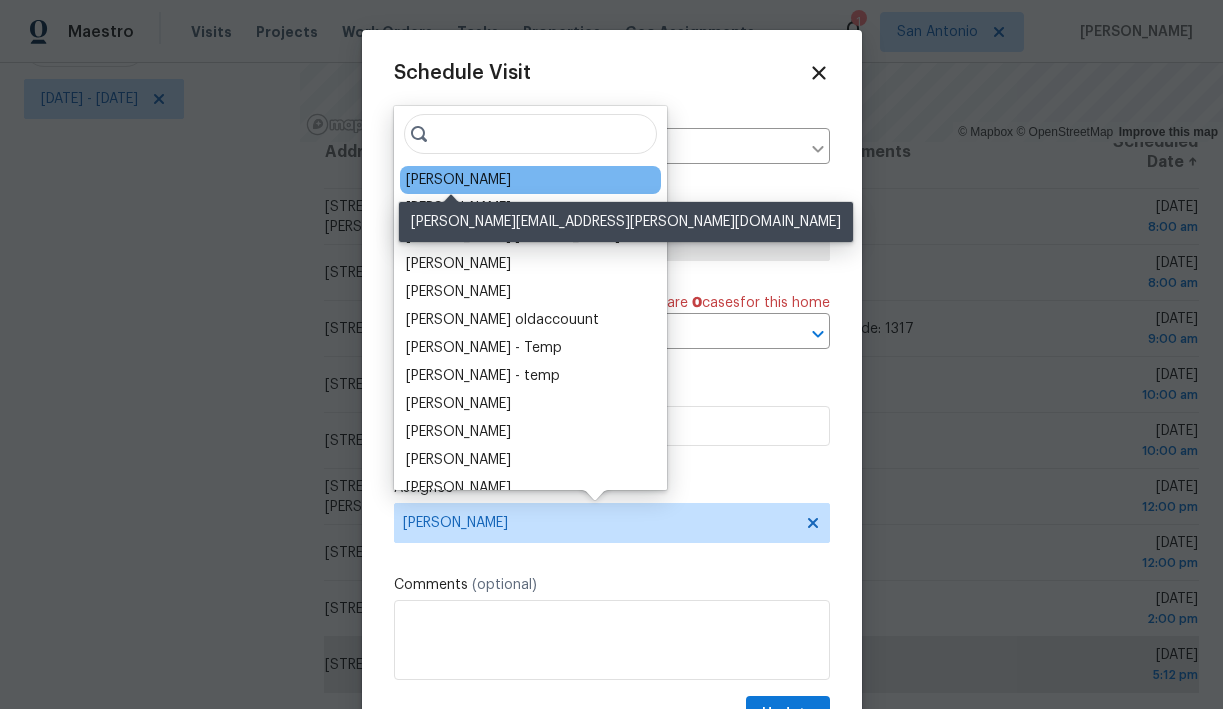 click on "[PERSON_NAME]" at bounding box center (458, 180) 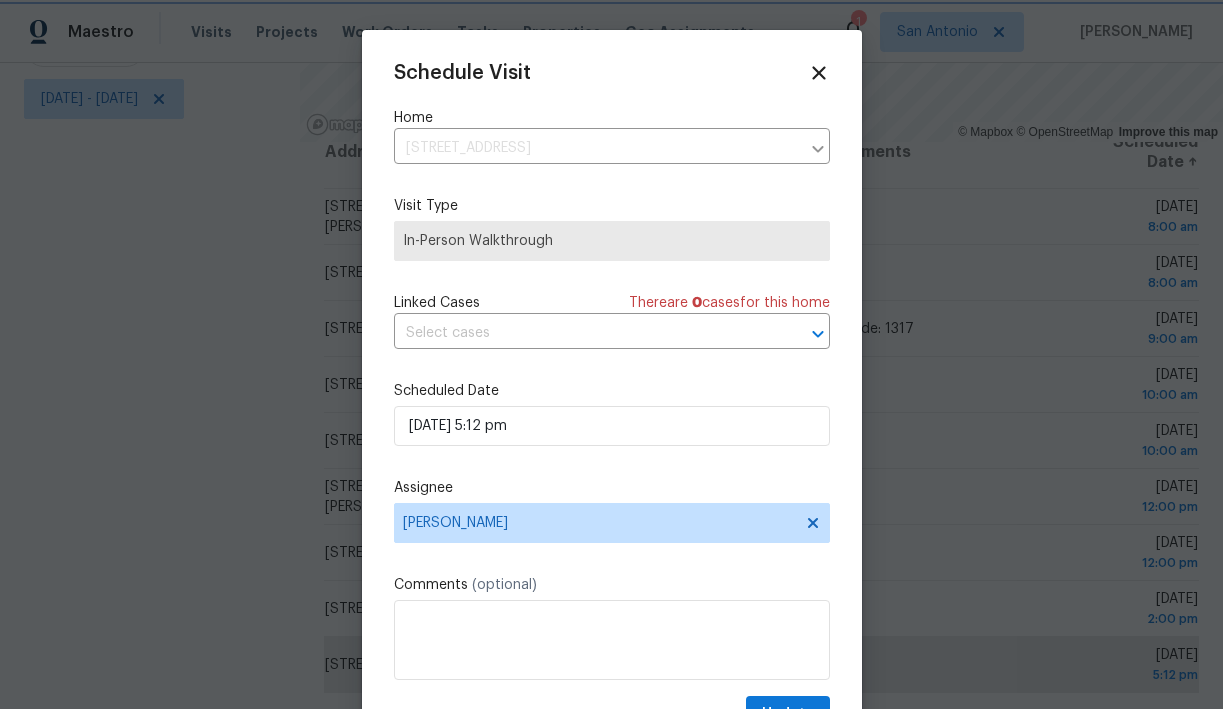 scroll, scrollTop: 36, scrollLeft: 0, axis: vertical 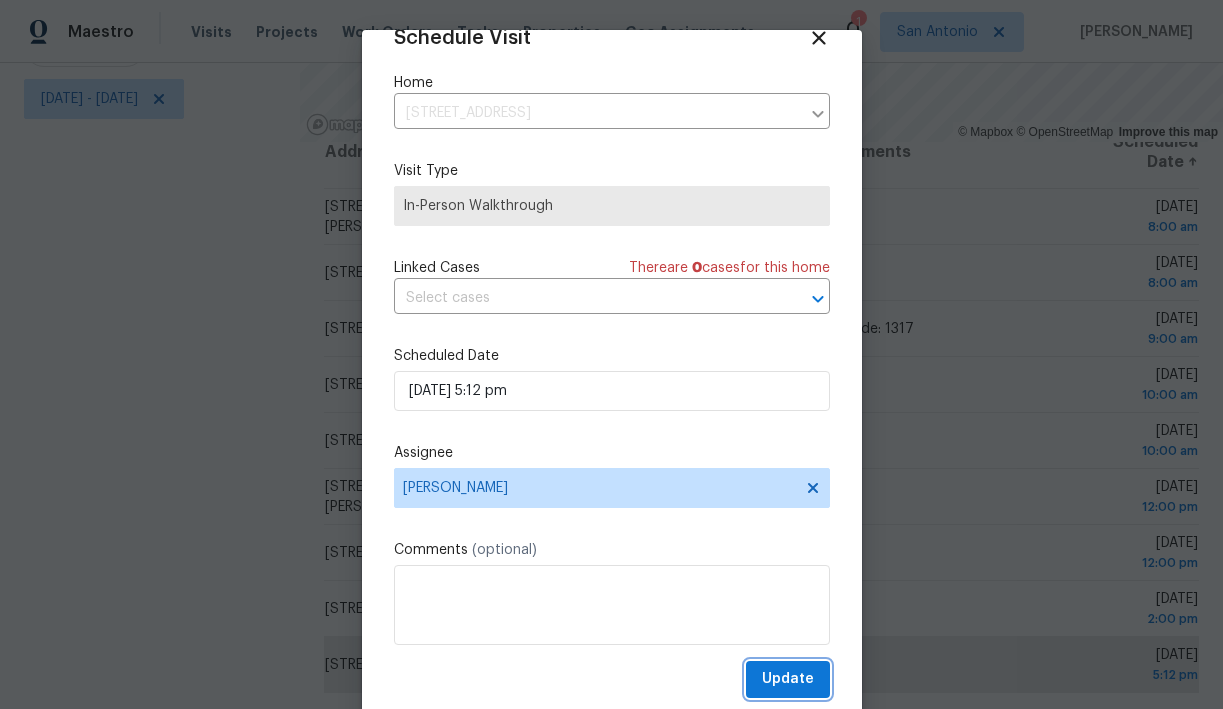 click on "Update" at bounding box center (788, 679) 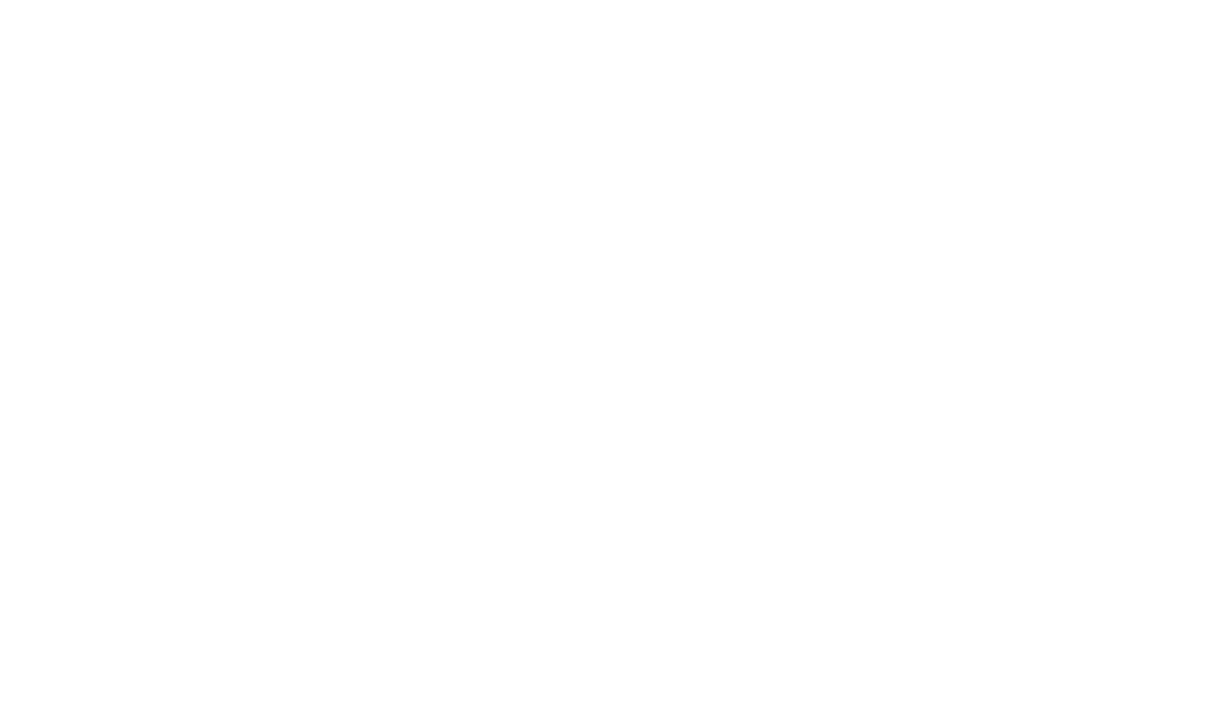 scroll, scrollTop: 0, scrollLeft: 0, axis: both 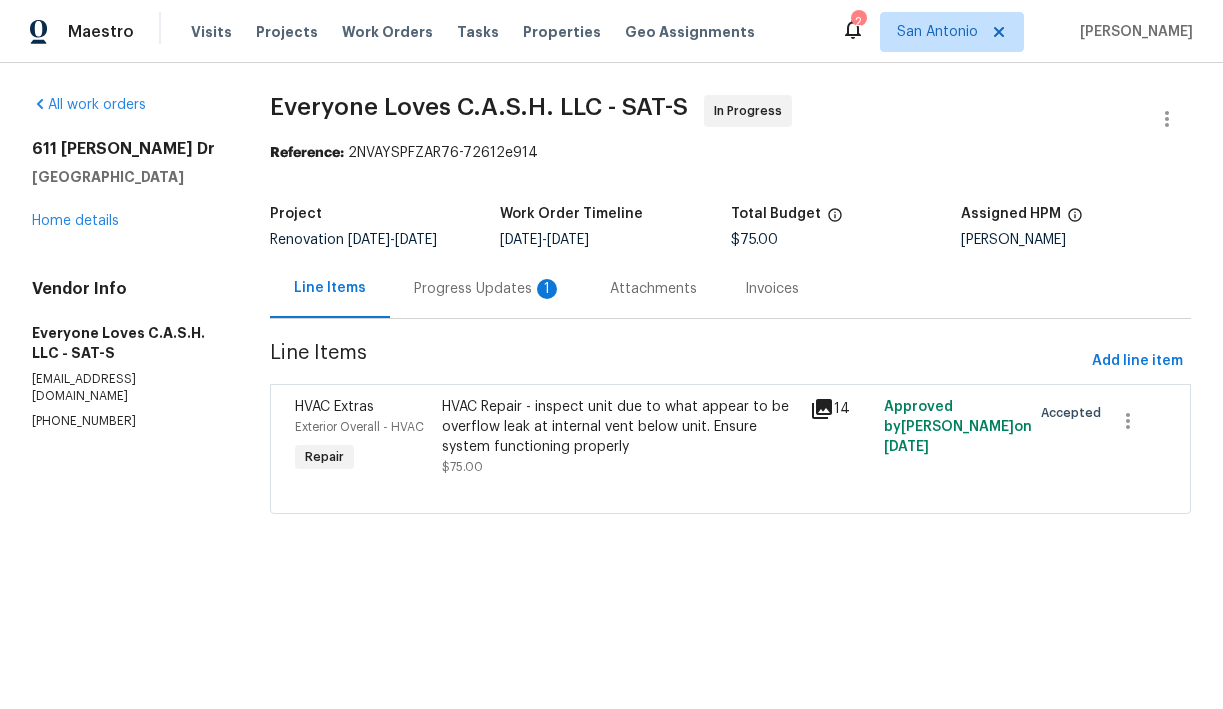 click on "Progress Updates 1" at bounding box center [488, 289] 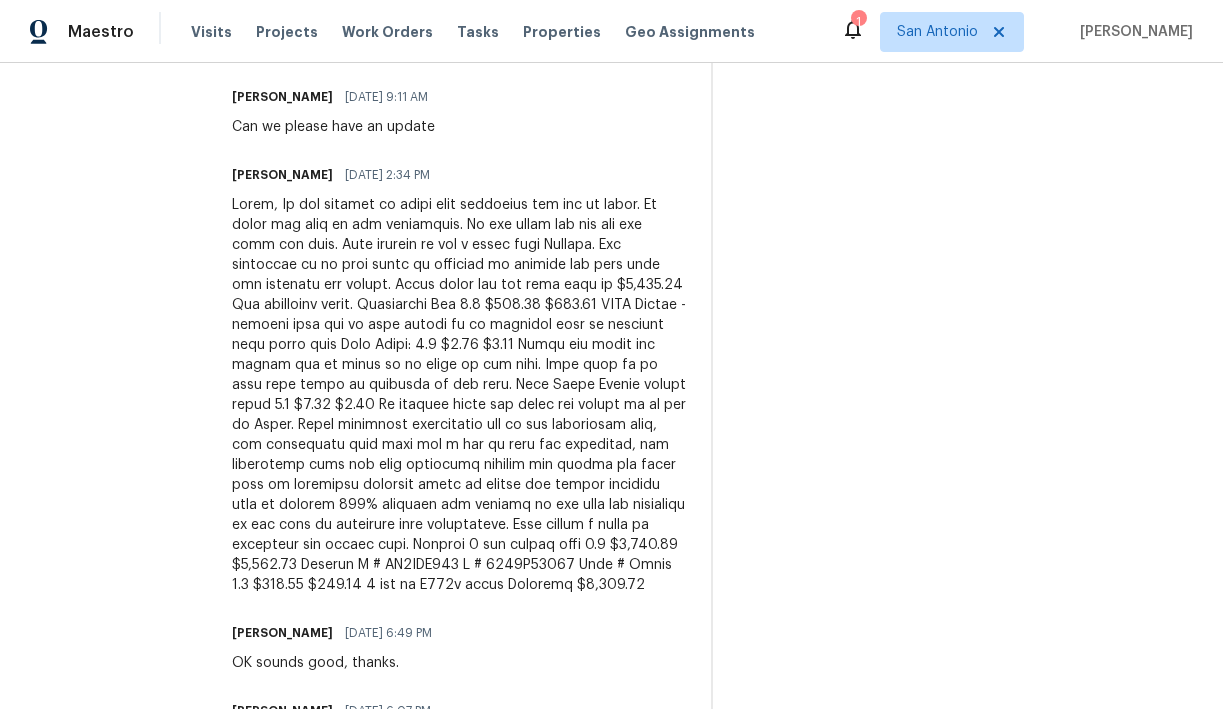 scroll, scrollTop: 728, scrollLeft: 0, axis: vertical 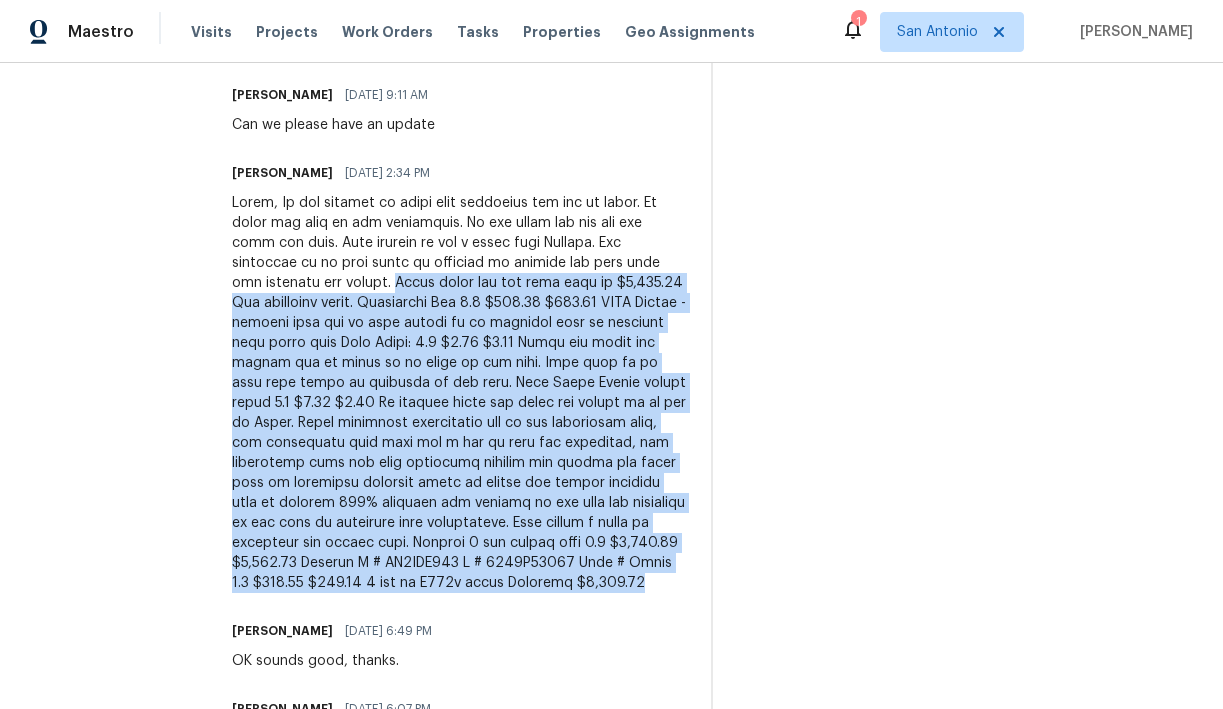 drag, startPoint x: 400, startPoint y: 599, endPoint x: 440, endPoint y: 282, distance: 319.5137 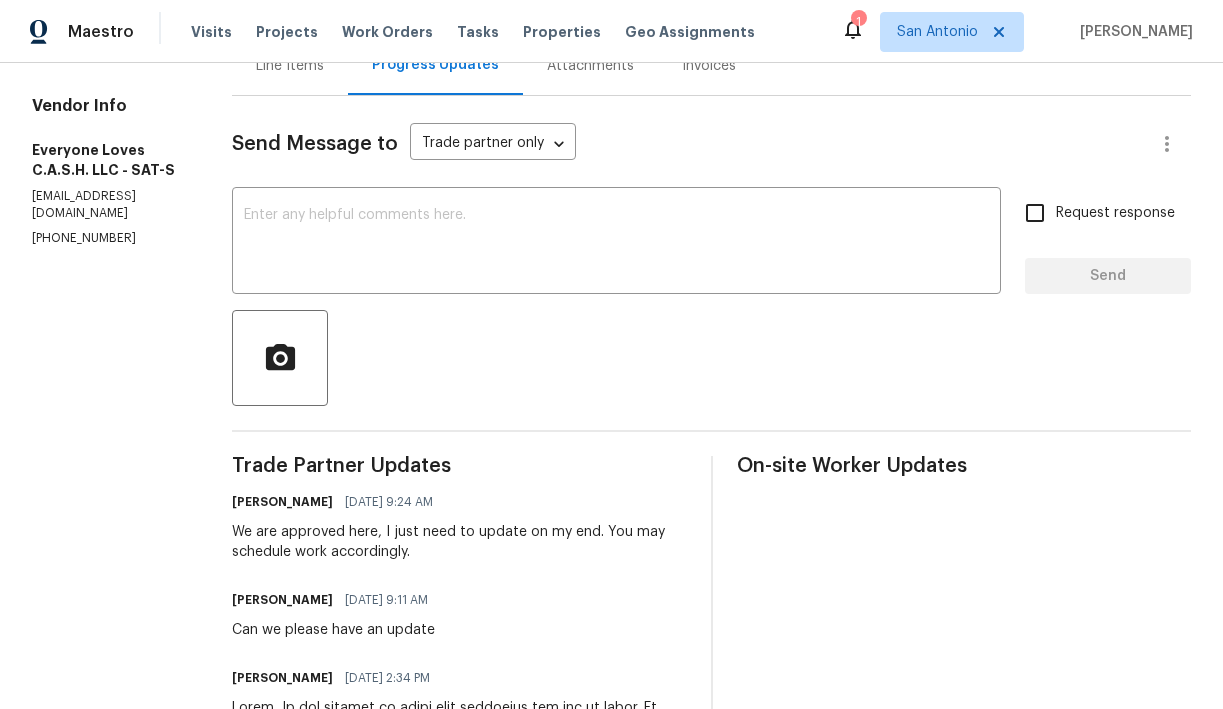 scroll, scrollTop: 20, scrollLeft: 0, axis: vertical 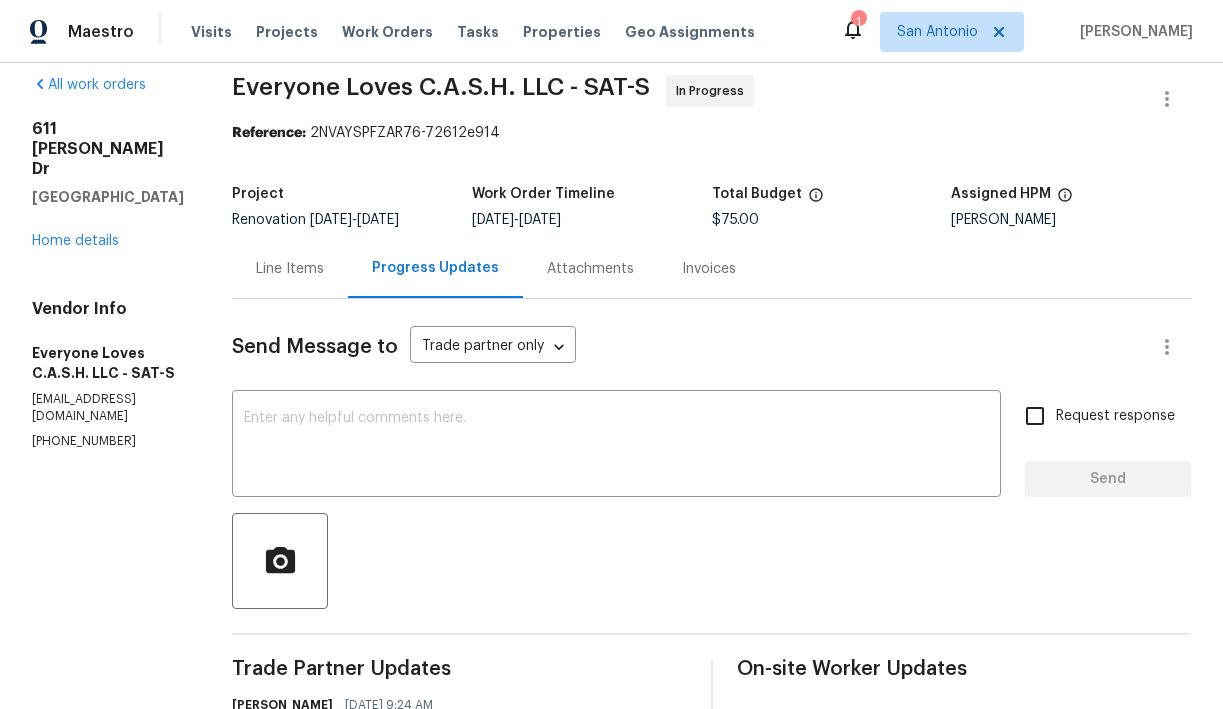 click on "Line Items" at bounding box center (290, 269) 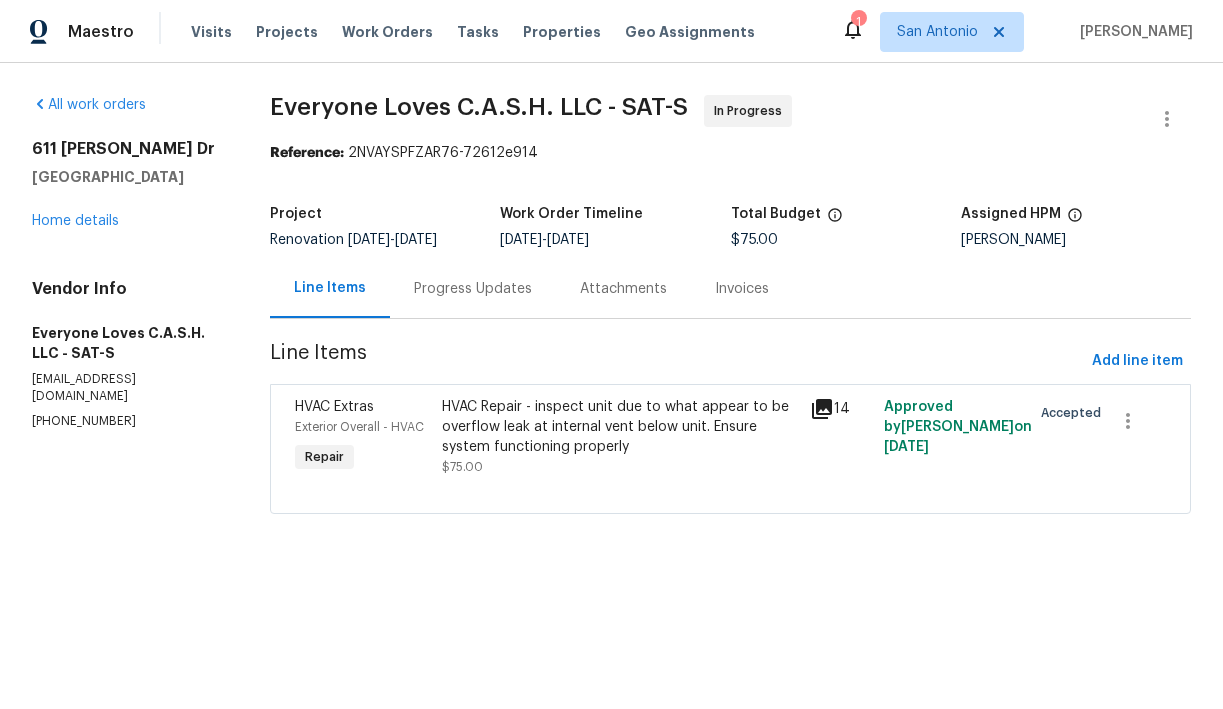 scroll, scrollTop: 0, scrollLeft: 0, axis: both 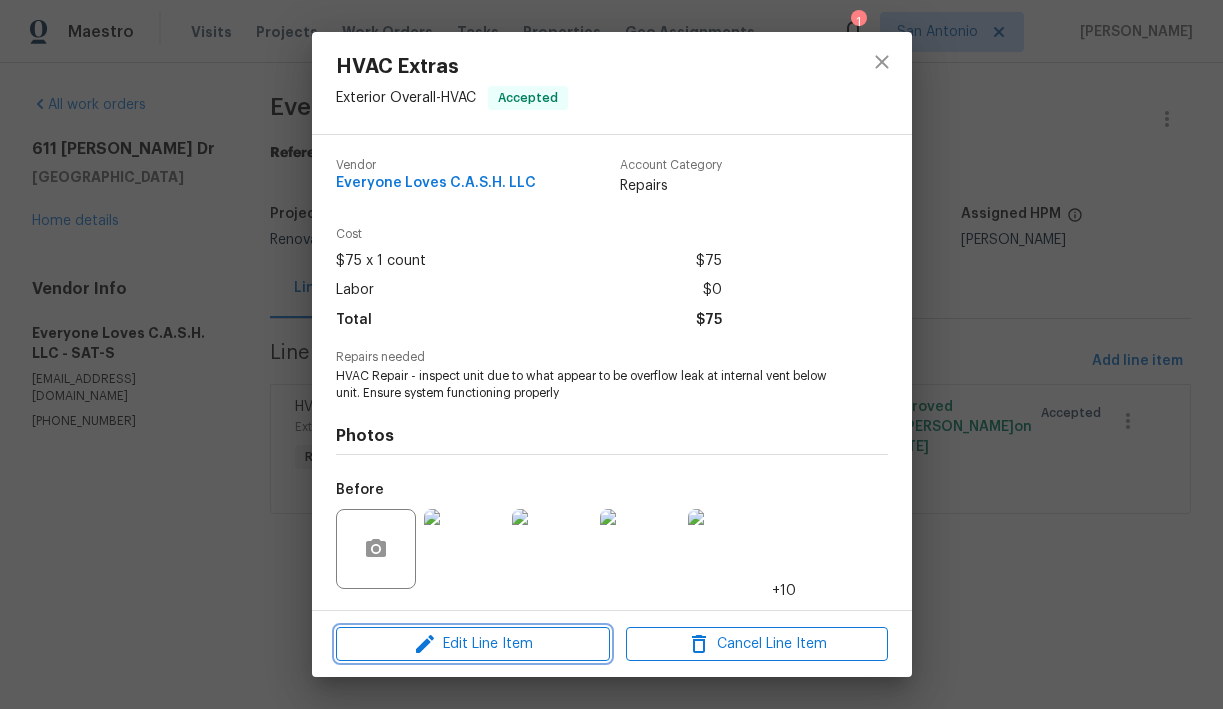 click on "Edit Line Item" at bounding box center [473, 644] 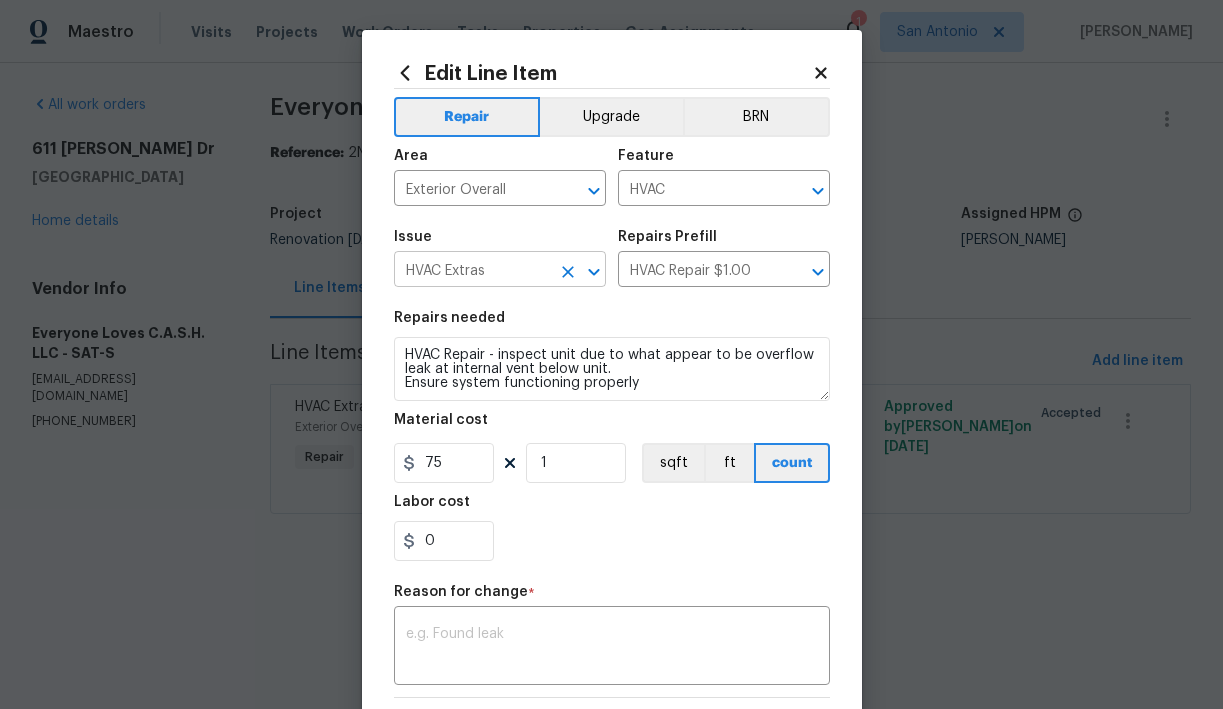 click on "HVAC Extras" at bounding box center (472, 271) 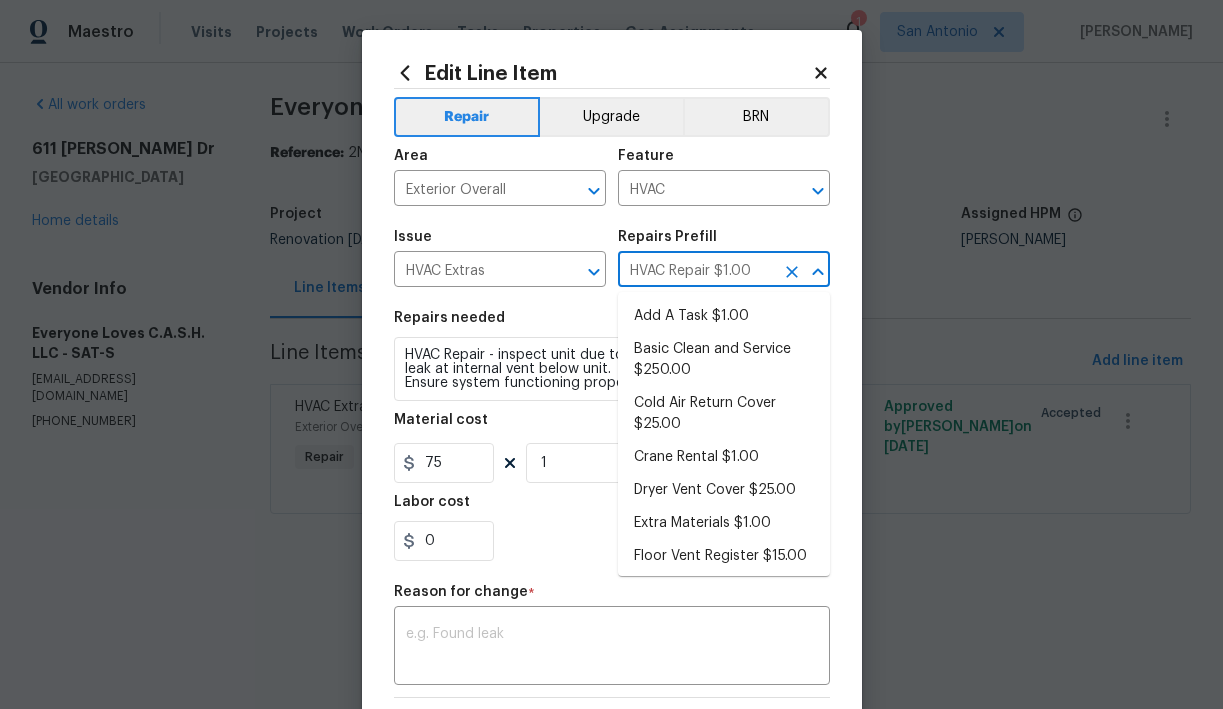 click on "HVAC Repair $1.00" at bounding box center [696, 271] 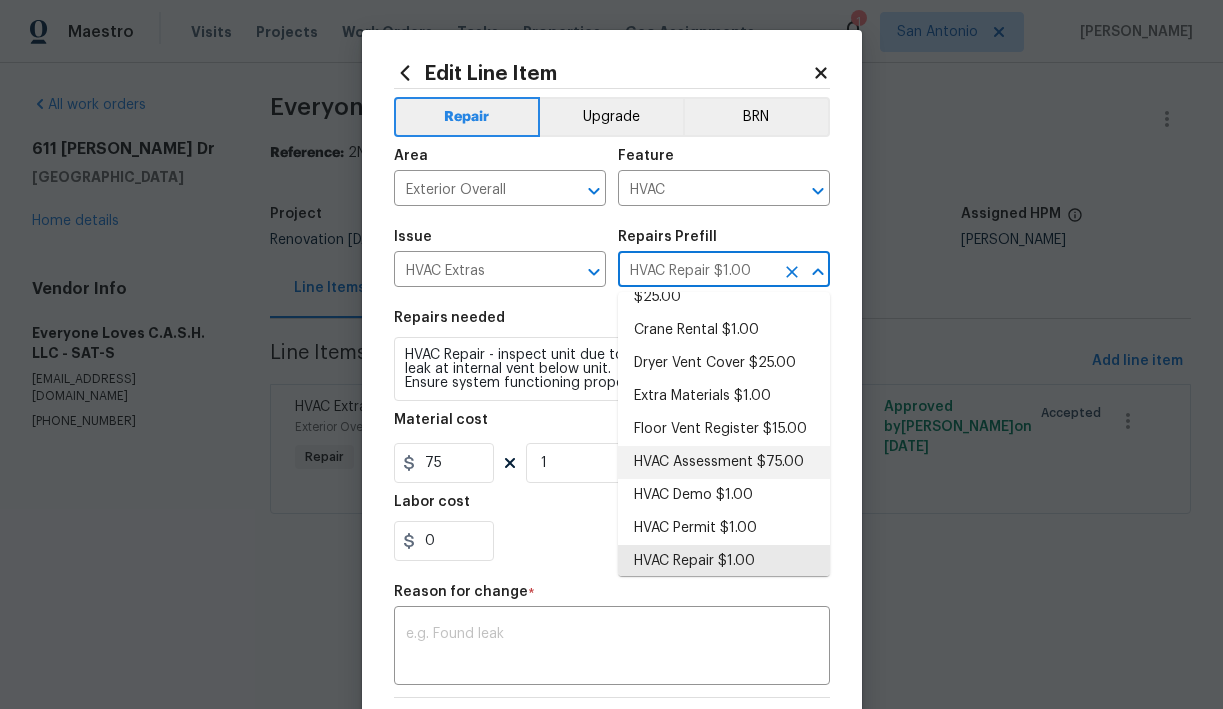 scroll, scrollTop: 137, scrollLeft: 0, axis: vertical 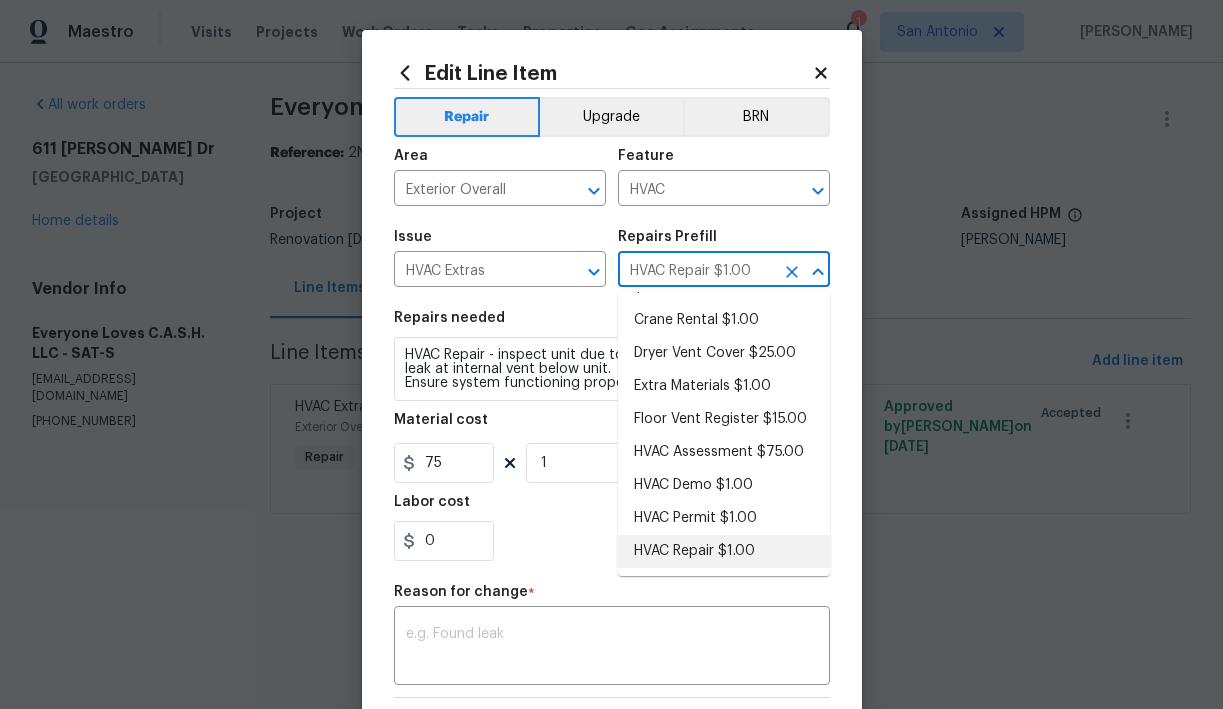 click on "HVAC Repair $1.00" at bounding box center [724, 551] 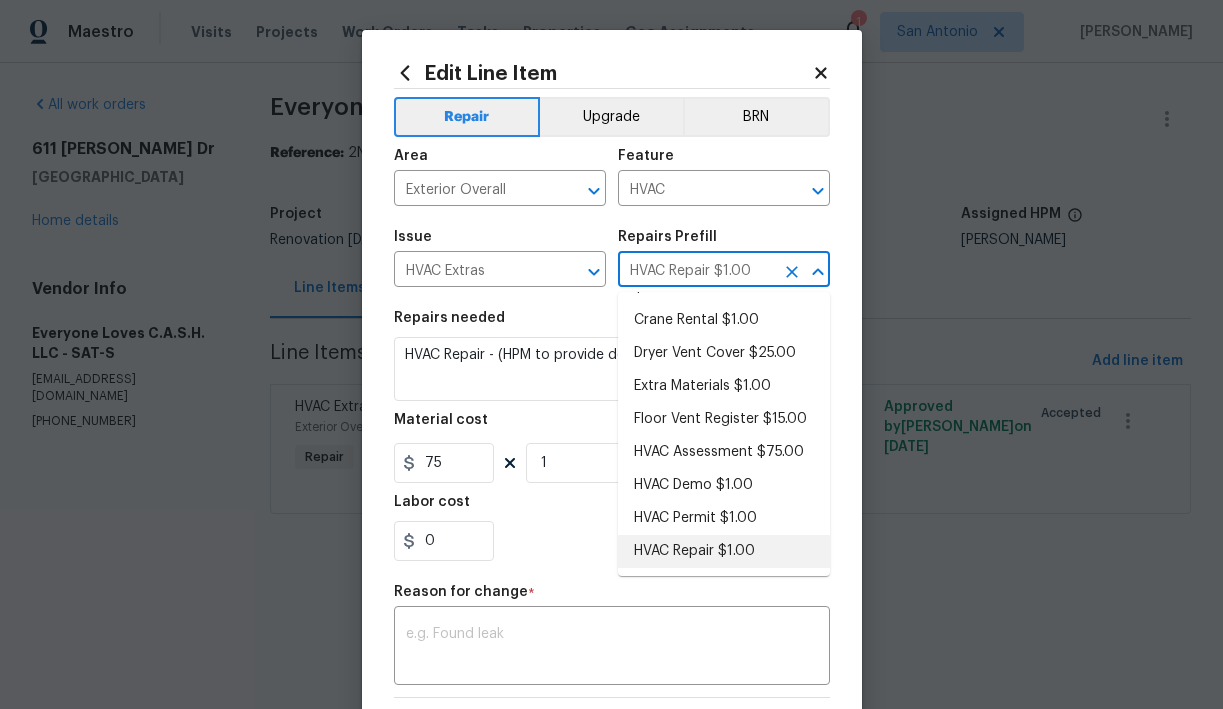 type on "1" 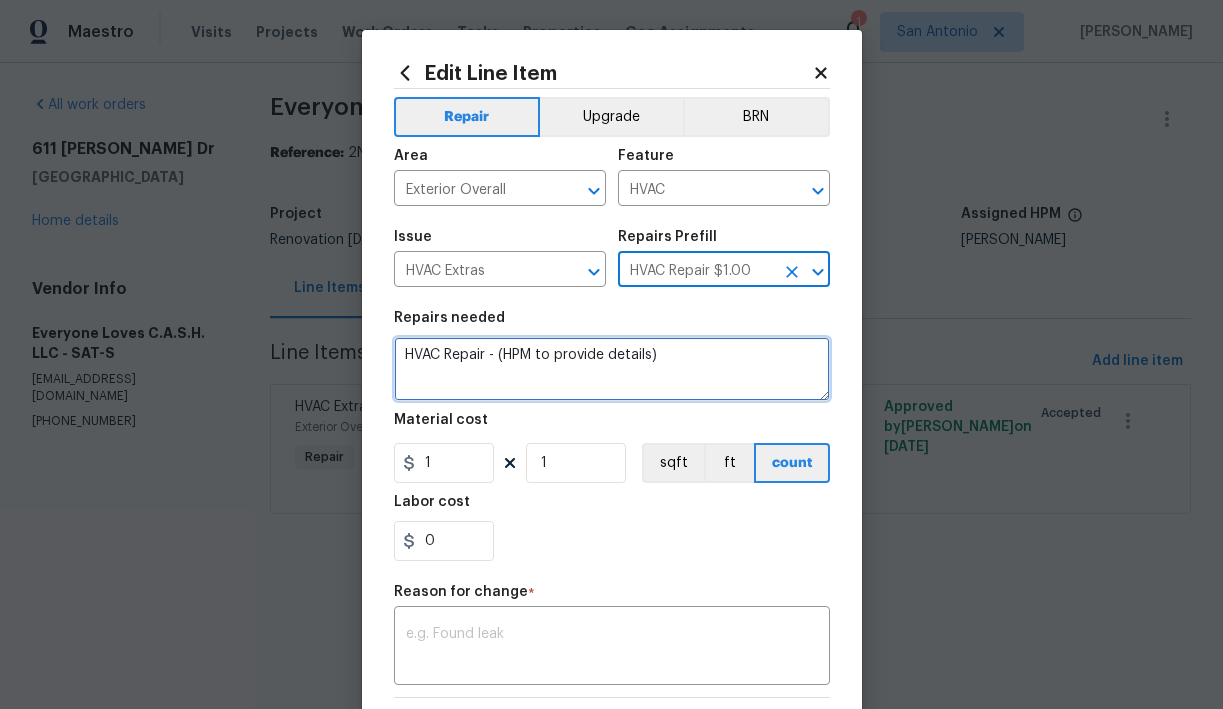 click on "HVAC Repair - (HPM to provide details)" at bounding box center [612, 369] 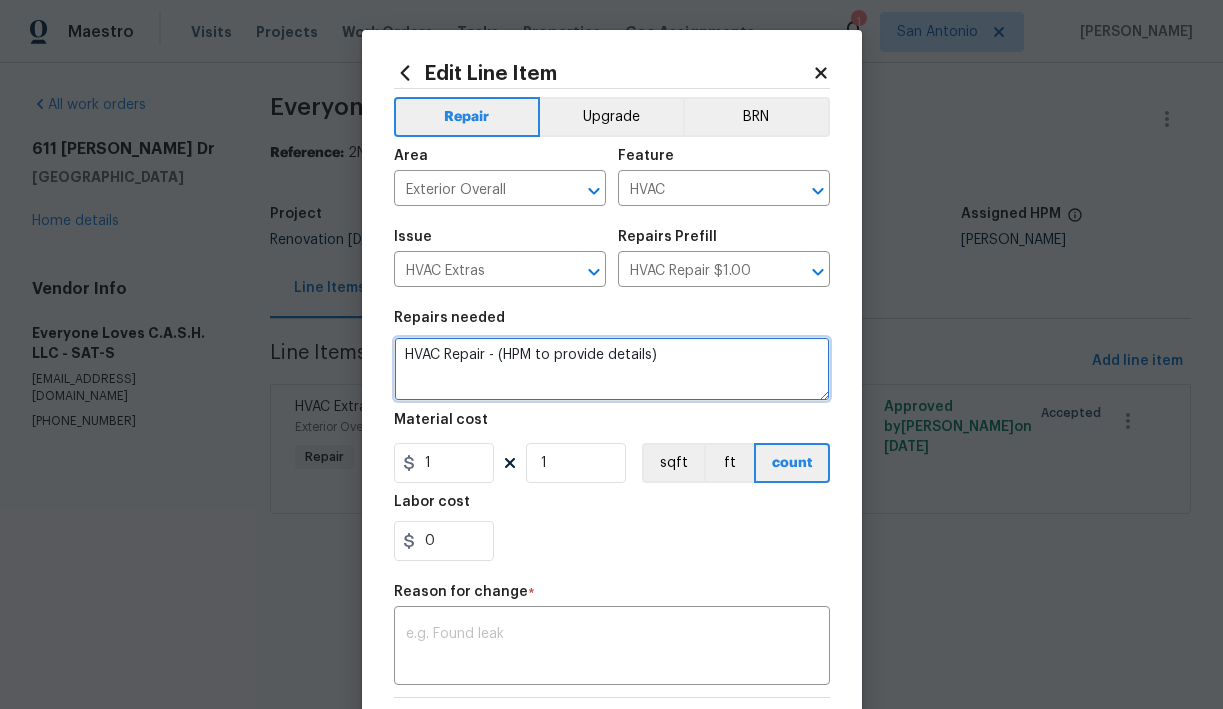 click on "HVAC Repair - (HPM to provide details)" at bounding box center (612, 369) 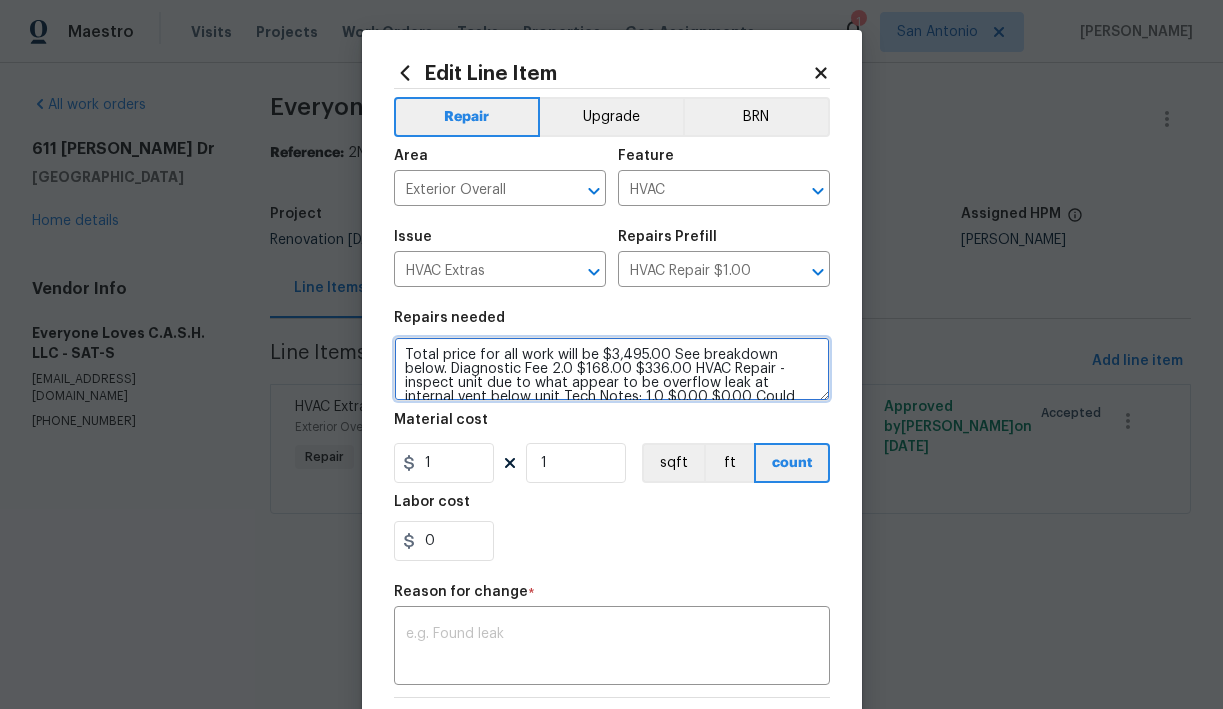 scroll, scrollTop: 186, scrollLeft: 0, axis: vertical 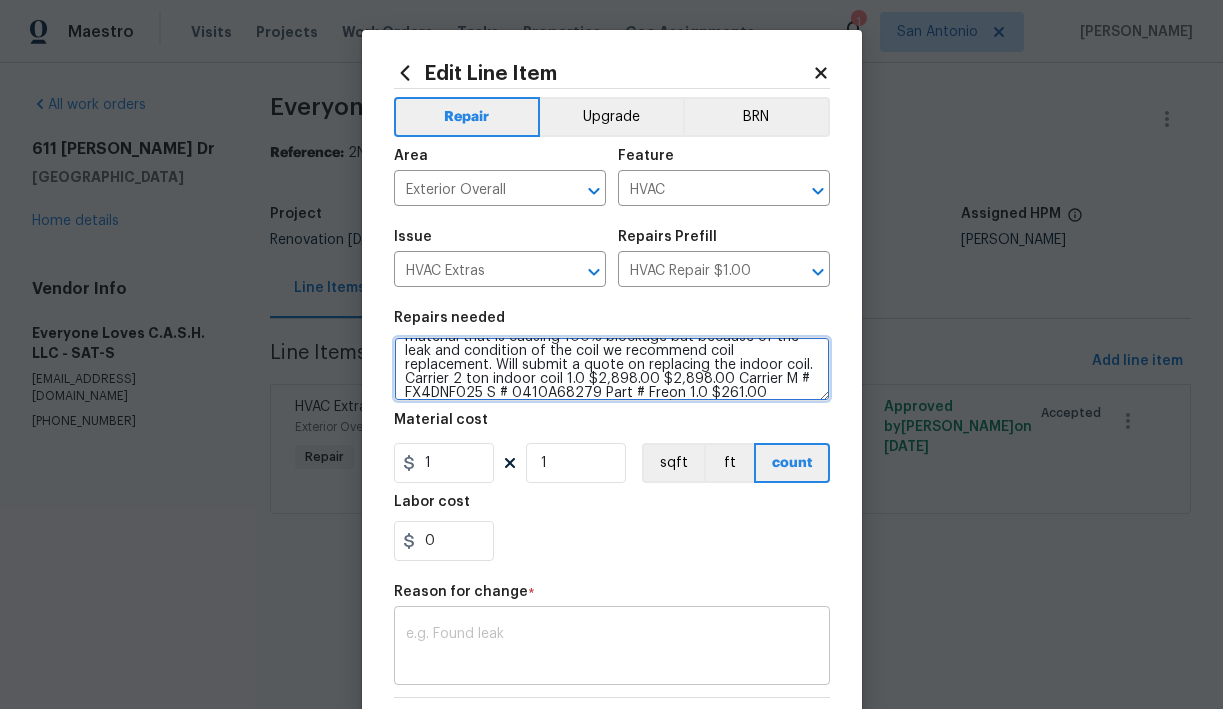 type on "Total price for all work will be $3,495.00 See breakdown below. Diagnostic Fee 2.0 $168.00 $336.00 HVAC Repair - inspect unit due to what appear to be overflow leak at internal vent below unit Tech Notes: 1.0 $0.00 $0.00 Could not check the system due to there is no power to the home. Will need to go back when power is provided at the home. Tech Notes Second return visit 1.0 $0.00 $0.00 On service check out found the system to be low on Freon. Found excessive refrigerant oil on the evaporator coil, the evaporator coil also has a lot of rust and corrosion, the evaporator coil was also extremely clogged and matted and would take an intensive chemical clean to remove the matted material that is causing 100% blockage but because of the leak and condition of the coil we recommend coil replacement. Will submit a quote on replacing the indoor coil. Carrier 2 ton indoor coil 1.0 $2,898.00 $2,898.00 Carrier M # FX4DNF025 S # 0410A68279 Part # Freon 1.0 $261.00 $261.00 3 lbs of R410a freon Subtotal $3,495.00" 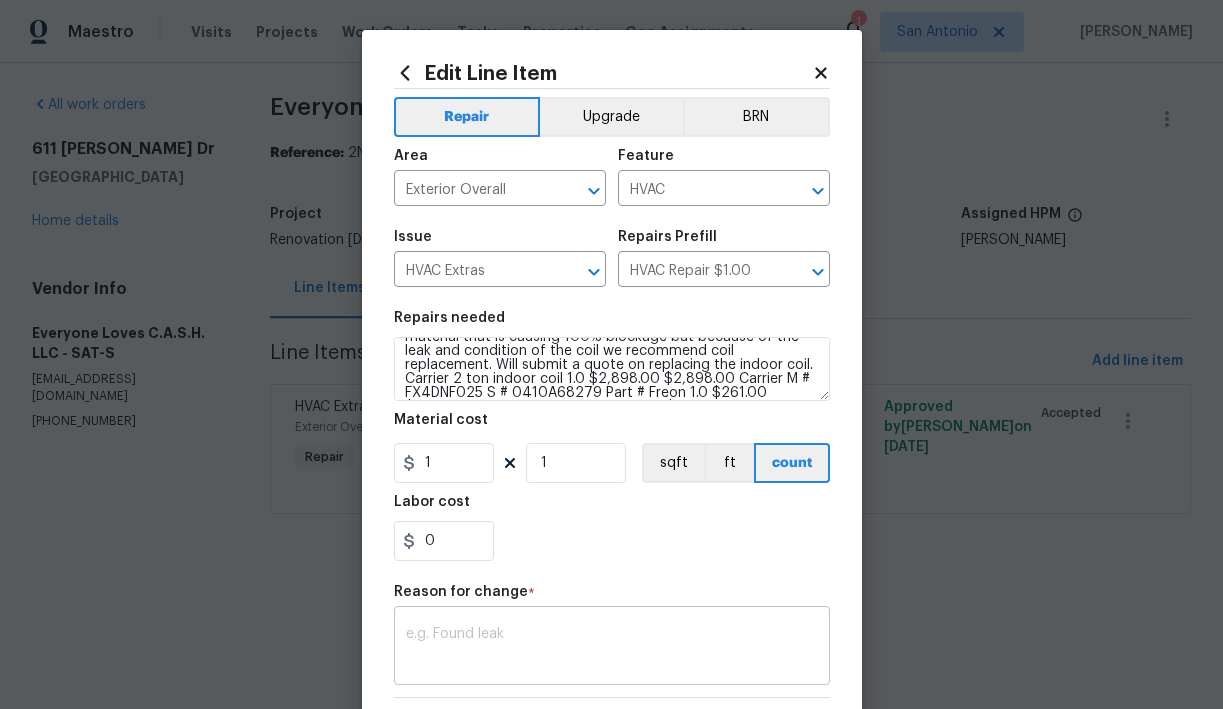 click on "x ​" at bounding box center [612, 648] 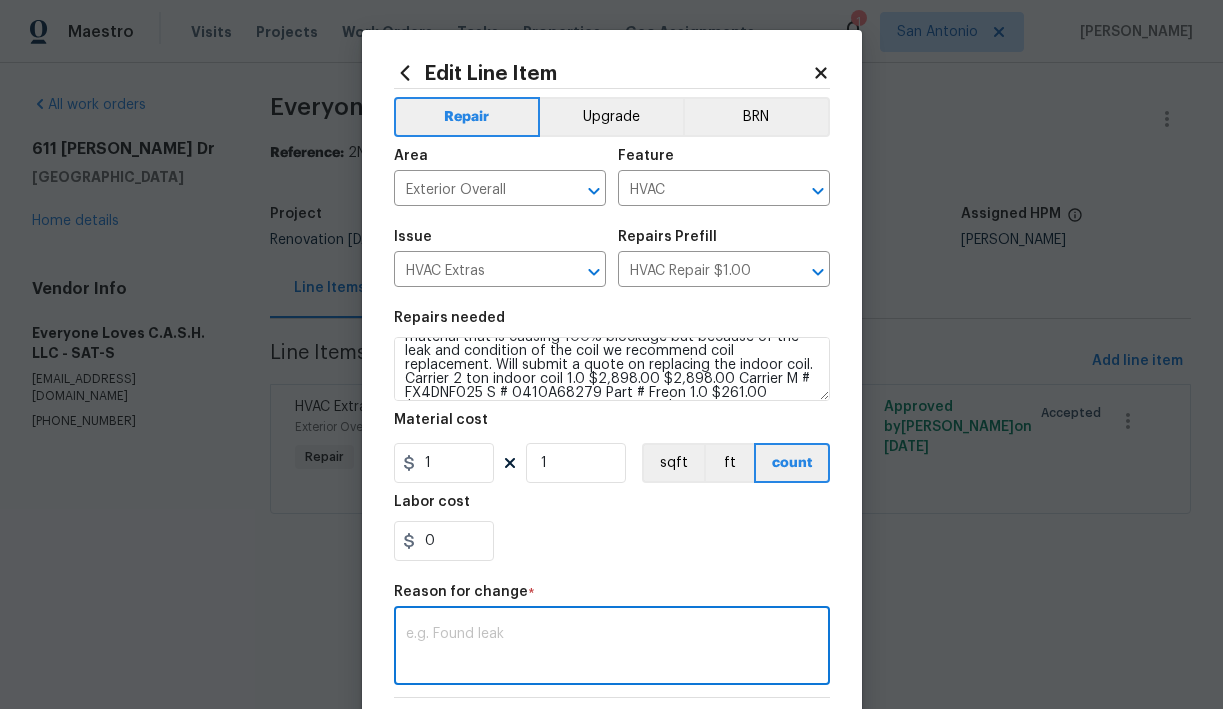 paste on "Total price for all work will be $3,495.00 See breakdown below. Diagnostic Fee 2.0 $168.00 $336.00 HVAC Repair - inspect unit due to what appear to be overflow leak at internal vent below unit Tech Notes: 1.0 $0.00 $0.00 Could not check the system due to there is no power to the home. Will need to go back when power is provided at the home. Tech Notes Second return visit 1.0 $0.00 $0.00 On service check out found the system to be low on Freon. Found excessive refrigerant oil on the evaporator coil, the evaporator coil also has a lot of rust and corrosion, the evaporator coil was also extremely clogged and matted and would take an intensive chemical clean to remove the matted material that is causing 100% blockage but because of the leak and condition of the coil we recommend coil replacement. Will submit a quote on replacing the indoor coil. Carrier 2 ton indoor coil 1.0 $2,898.00 $2,898.00 Carrier M # FX4DNF025 S # 0410A68279 Part # Freon 1.0 $261.00 $261.00 3 lbs of R410a freon Subtotal $3,495.00" 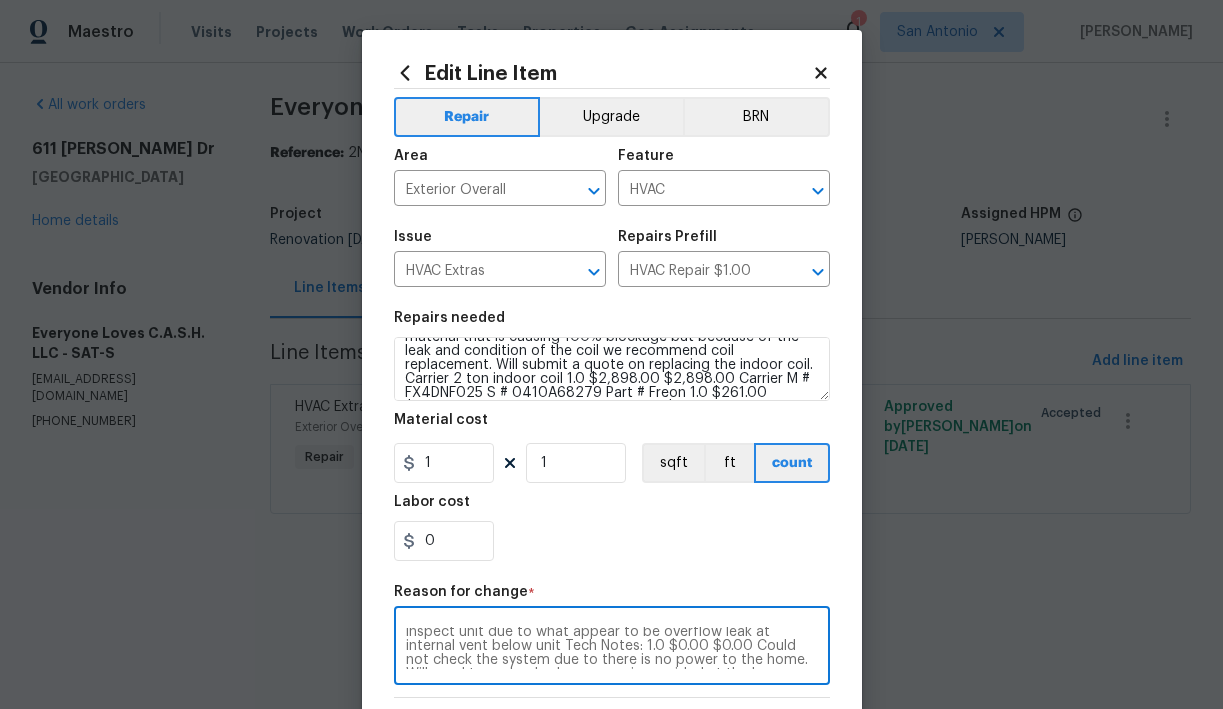 scroll, scrollTop: 19, scrollLeft: 0, axis: vertical 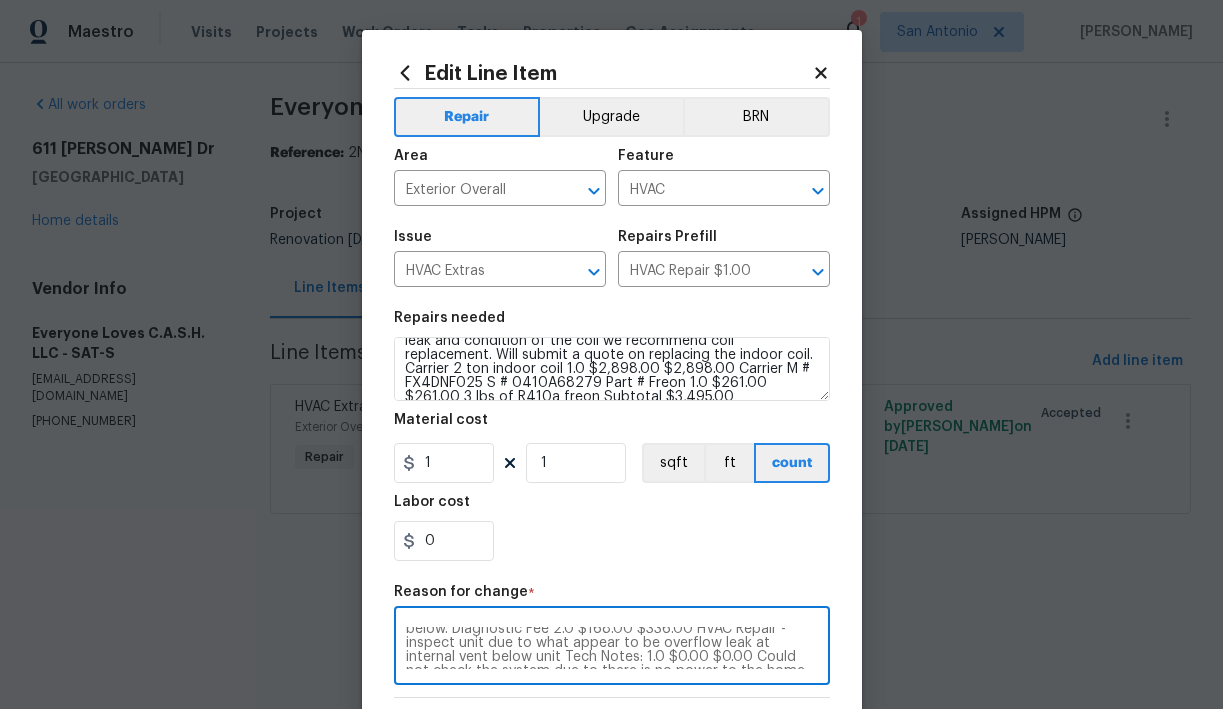 type on "Total price for all work will be $3,495.00 See breakdown below. Diagnostic Fee 2.0 $168.00 $336.00 HVAC Repair - inspect unit due to what appear to be overflow leak at internal vent below unit Tech Notes: 1.0 $0.00 $0.00 Could not check the system due to there is no power to the home. Will need to go back when power is provided at the home. Tech Notes Second return visit 1.0 $0.00 $0.00 On service check out found the system to be low on Freon. Found excessive refrigerant oil on the evaporator coil, the evaporator coil also has a lot of rust and corrosion, the evaporator coil was also extremely clogged and matted and would take an intensive chemical clean to remove the matted material that is causing 100% blockage but because of the leak and condition of the coil we recommend coil replacement. Will submit a quote on replacing the indoor coil. Carrier 2 ton indoor coil 1.0 $2,898.00 $2,898.00 Carrier M # FX4DNF025 S # 0410A68279 Part # Freon 1.0 $261.00 $261.00 3 lbs of R410a freon Subtotal $3,495.00" 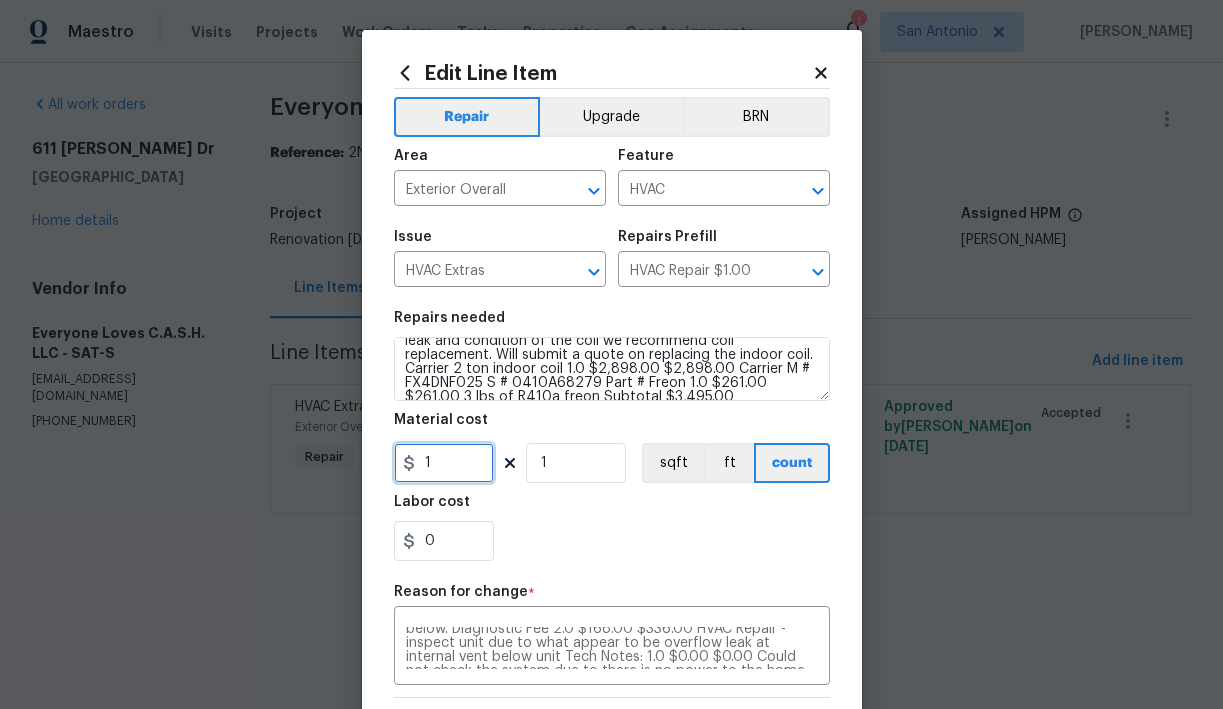 click on "1" at bounding box center (444, 463) 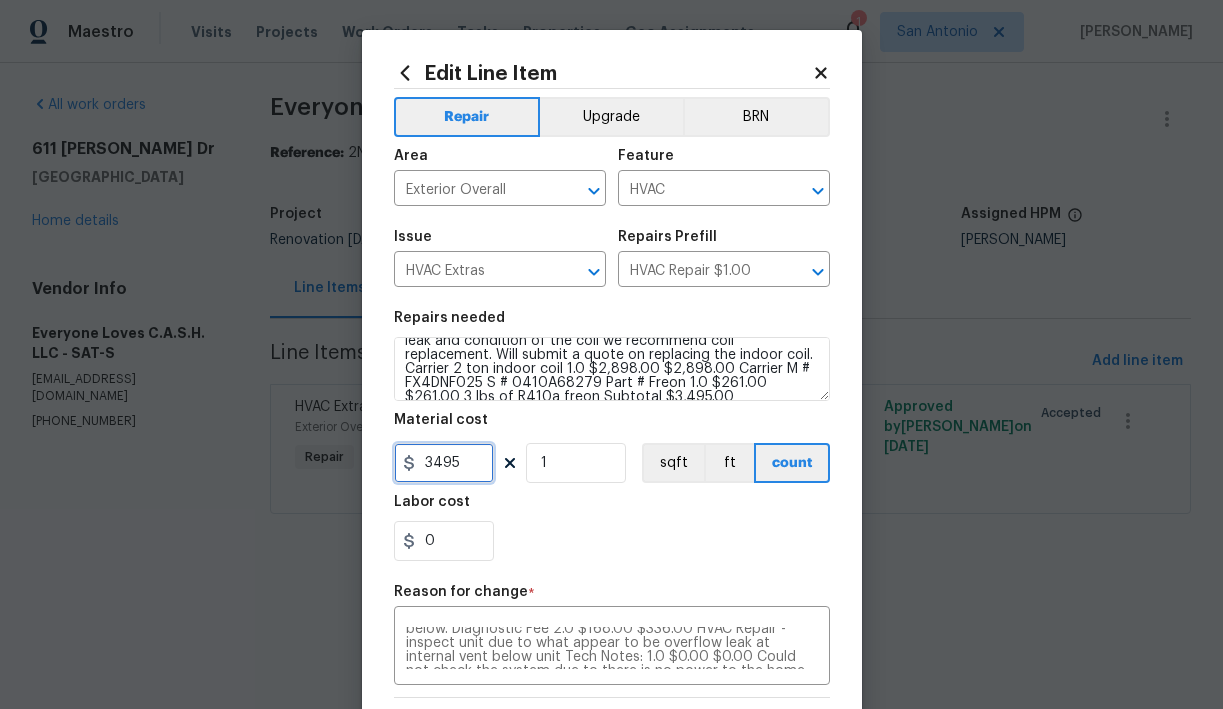 type on "3495" 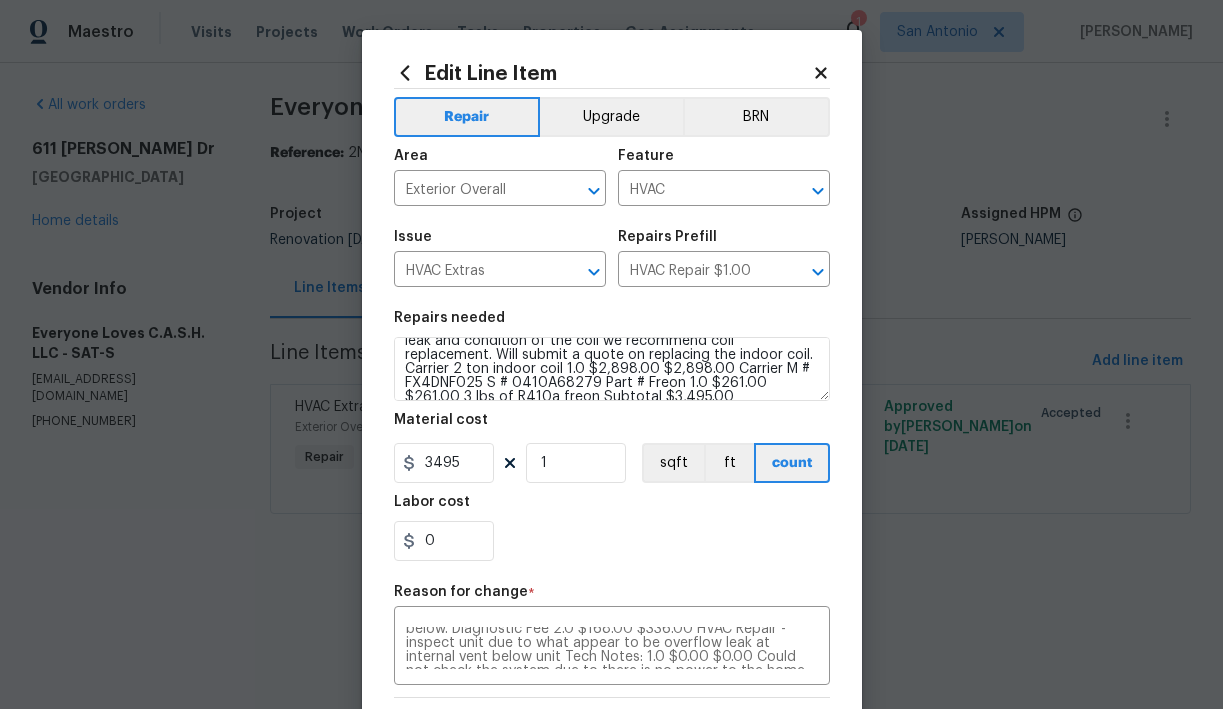click on "0" at bounding box center (612, 541) 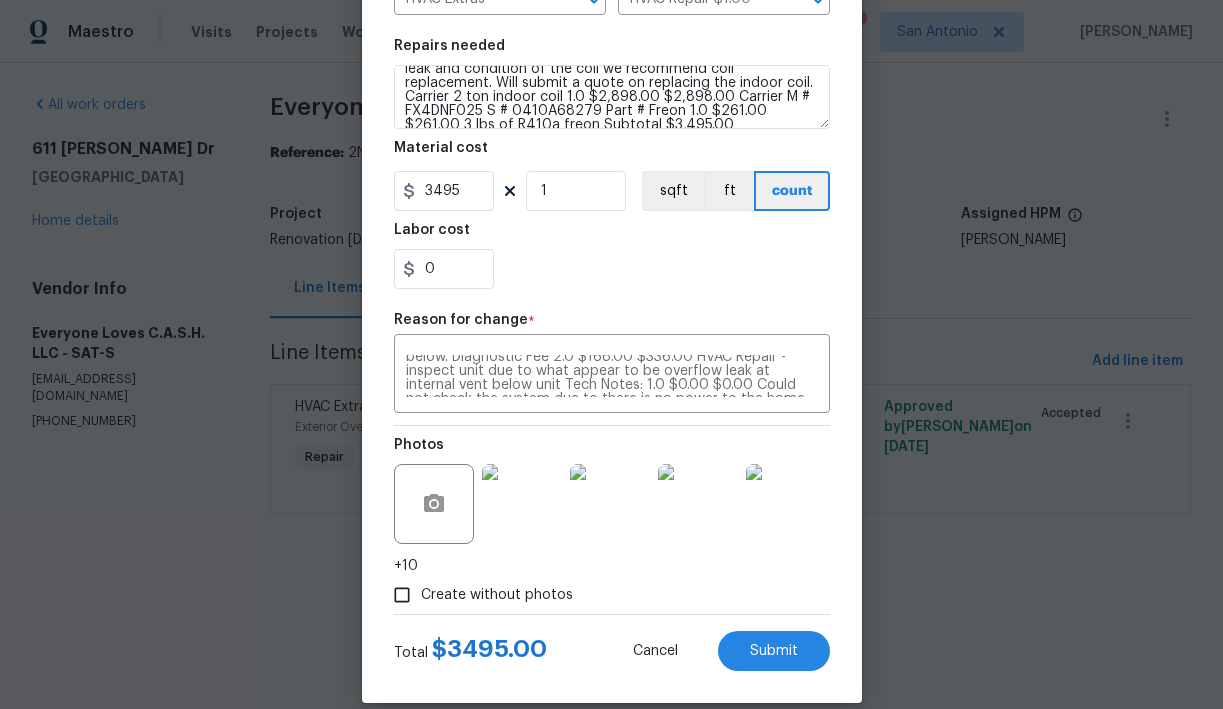 scroll, scrollTop: 297, scrollLeft: 0, axis: vertical 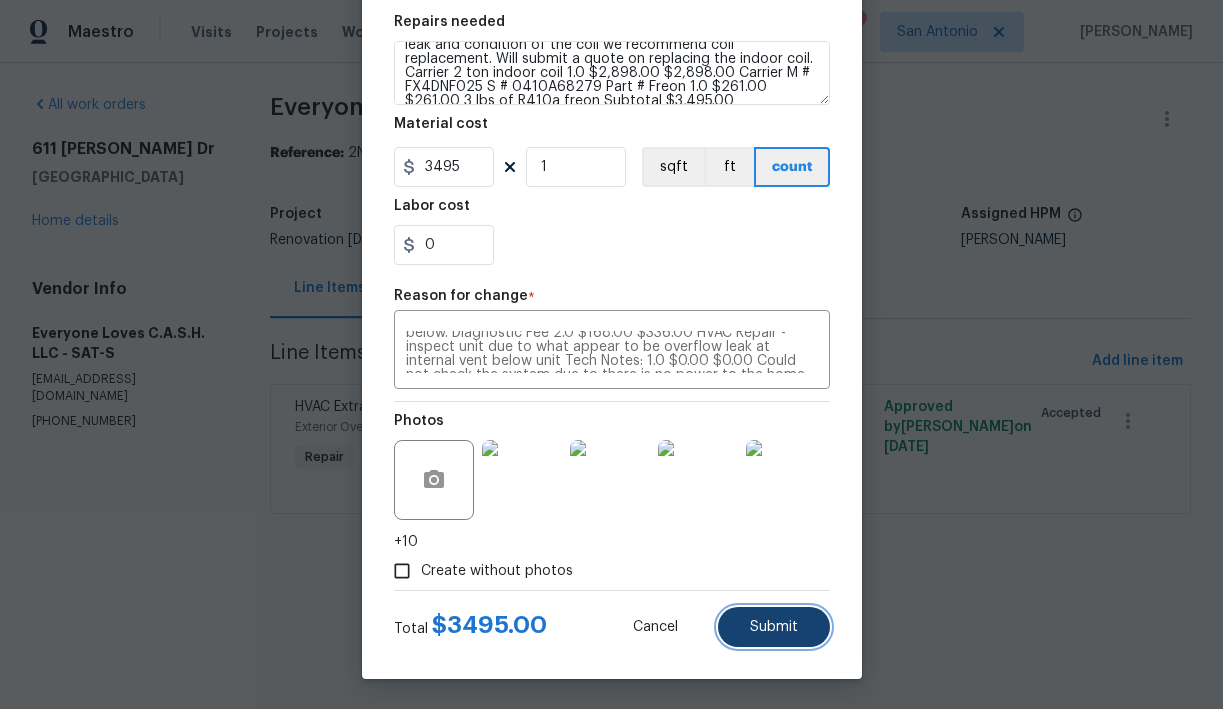 click on "Submit" at bounding box center (774, 627) 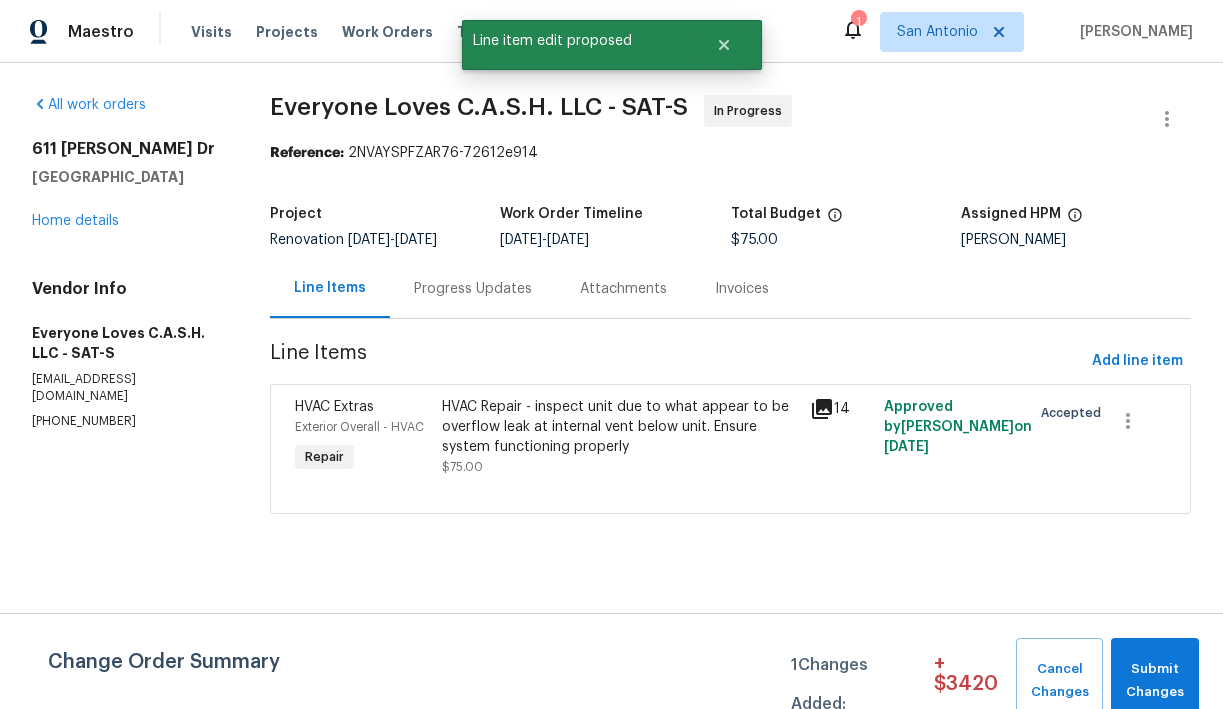 scroll, scrollTop: 0, scrollLeft: 0, axis: both 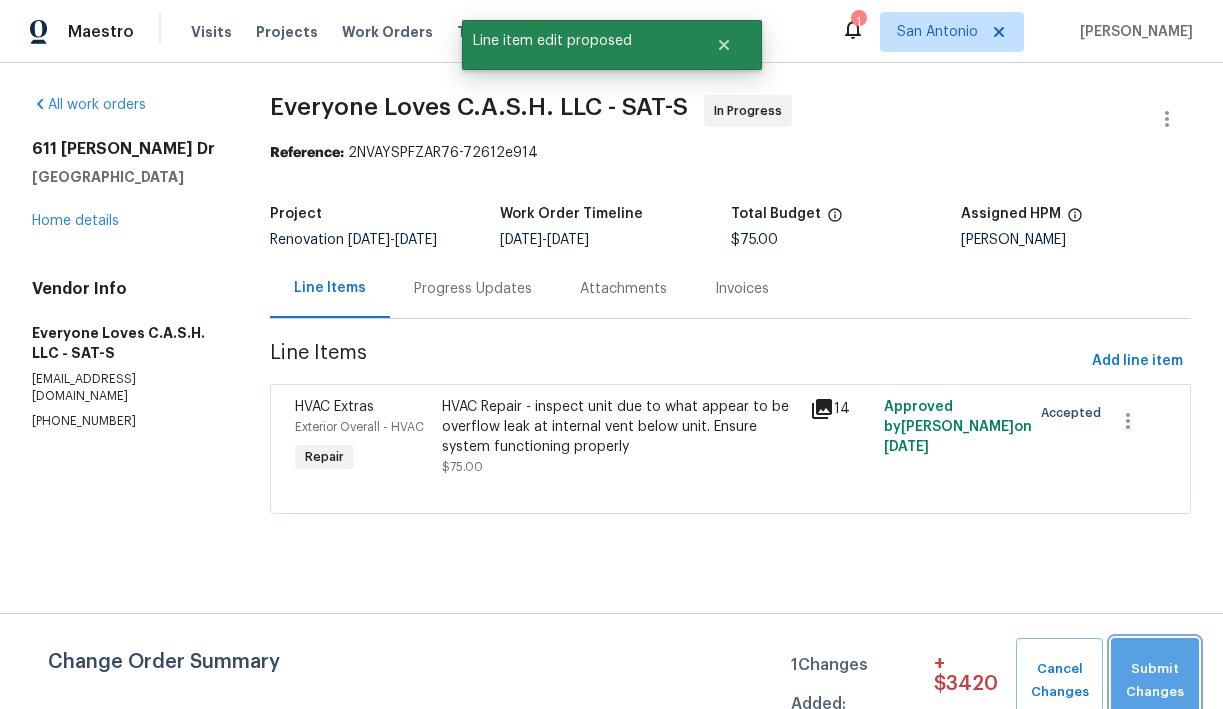 click on "Submit Changes" at bounding box center (1155, 681) 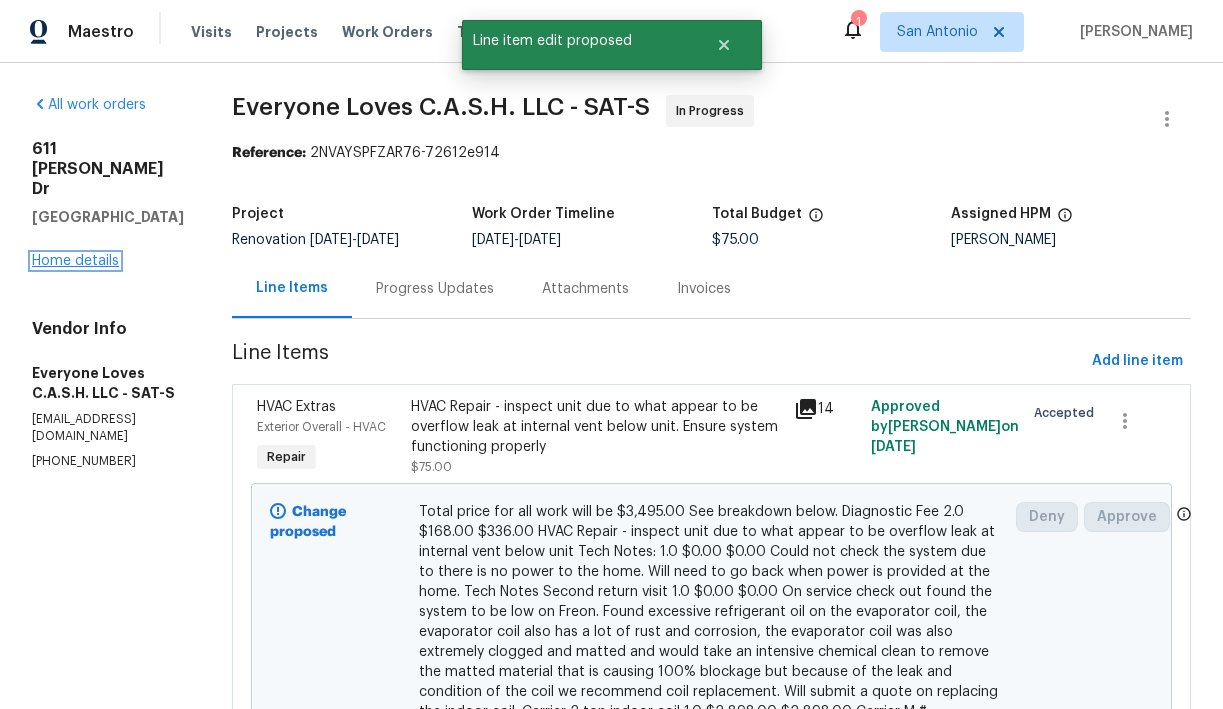 click on "Home details" at bounding box center (75, 261) 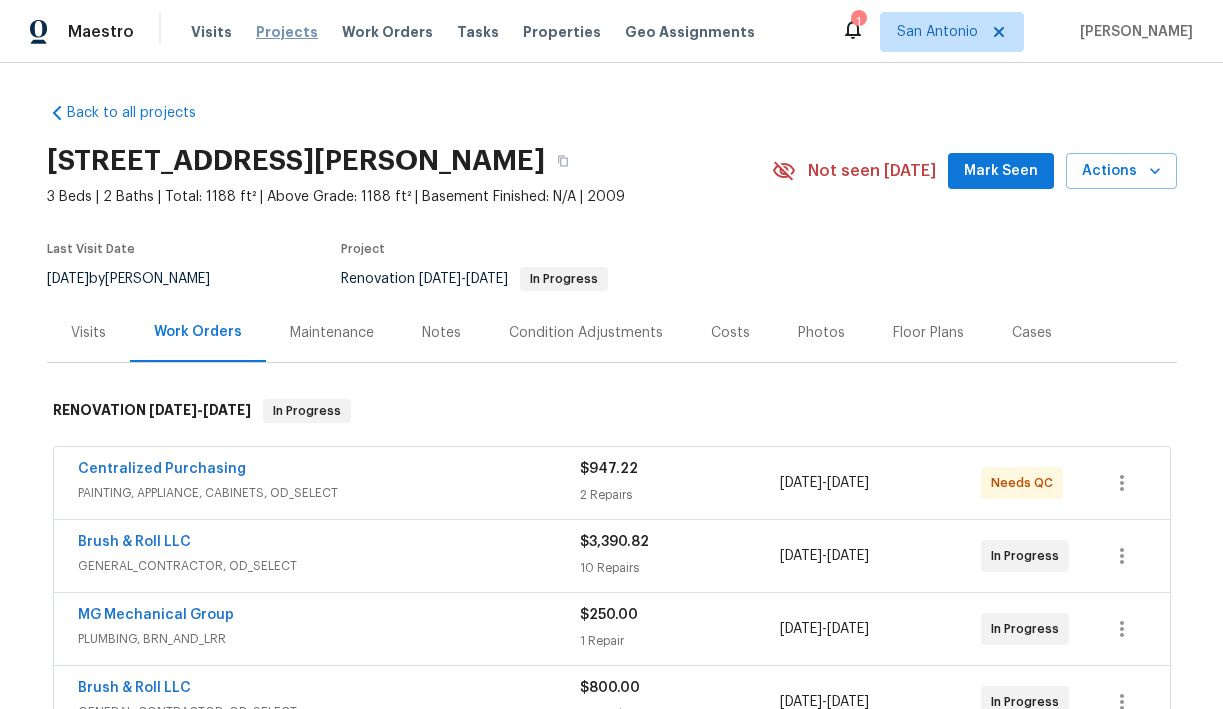 click on "Projects" at bounding box center [287, 32] 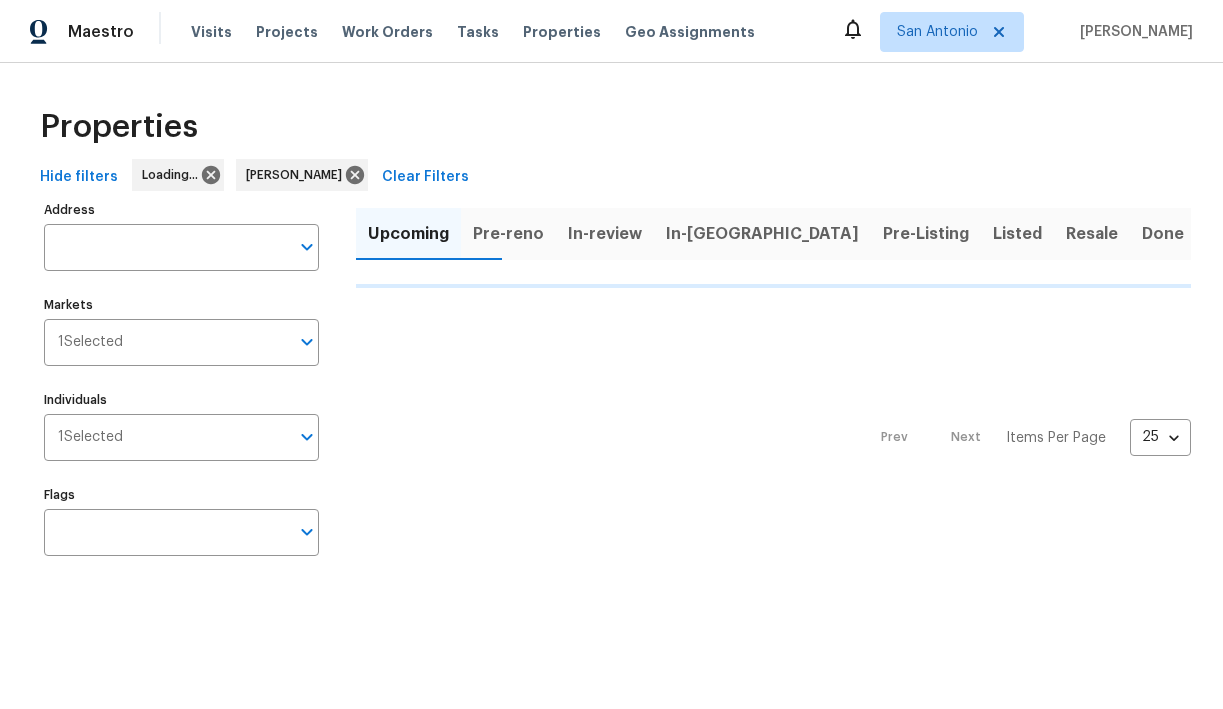 scroll, scrollTop: 0, scrollLeft: 0, axis: both 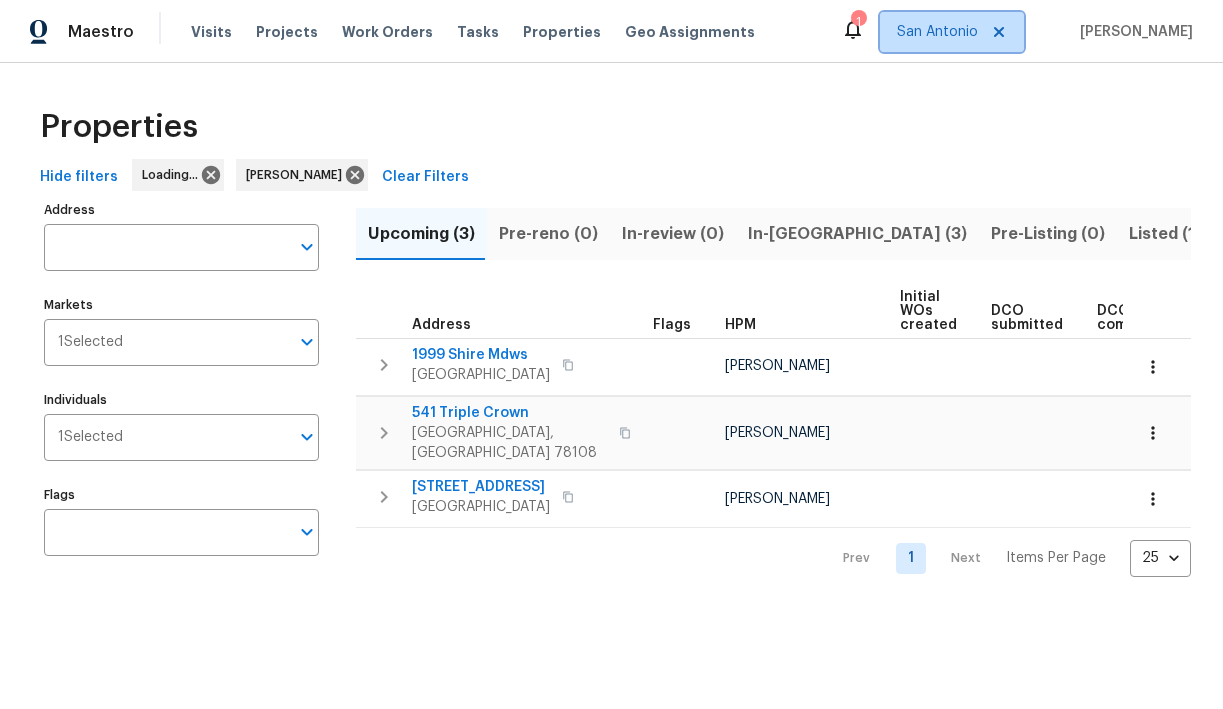 click on "San Antonio" at bounding box center (937, 32) 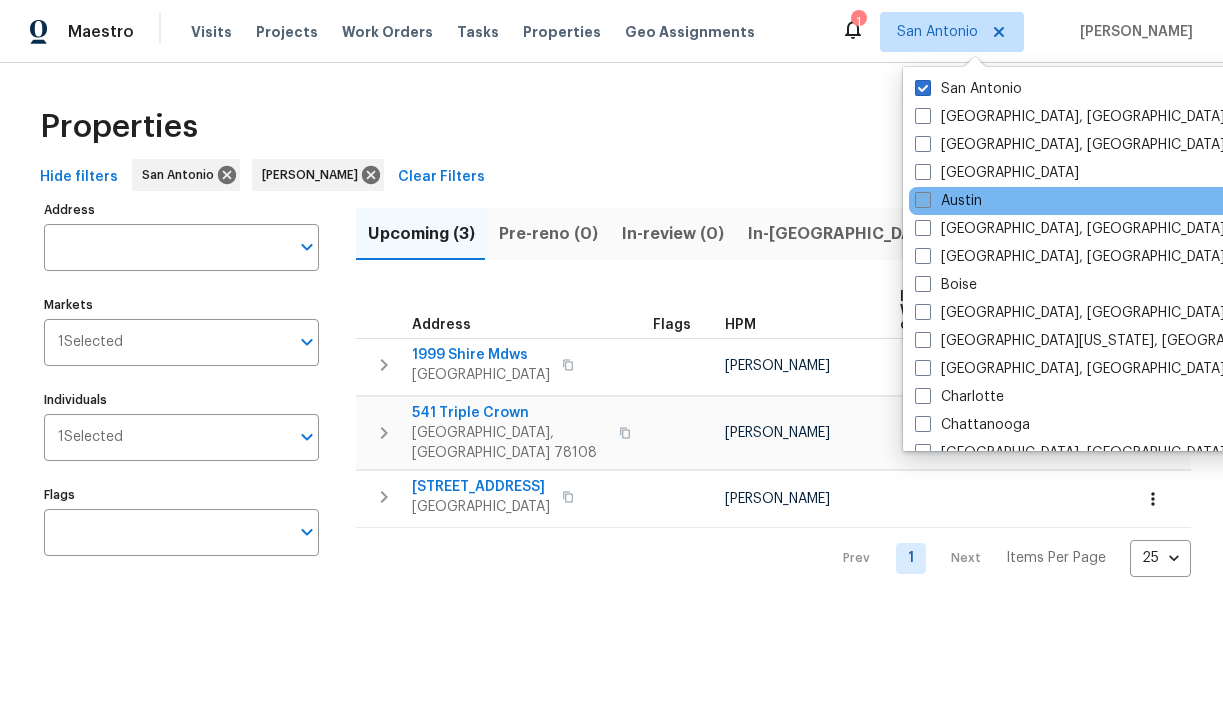 click at bounding box center (923, 200) 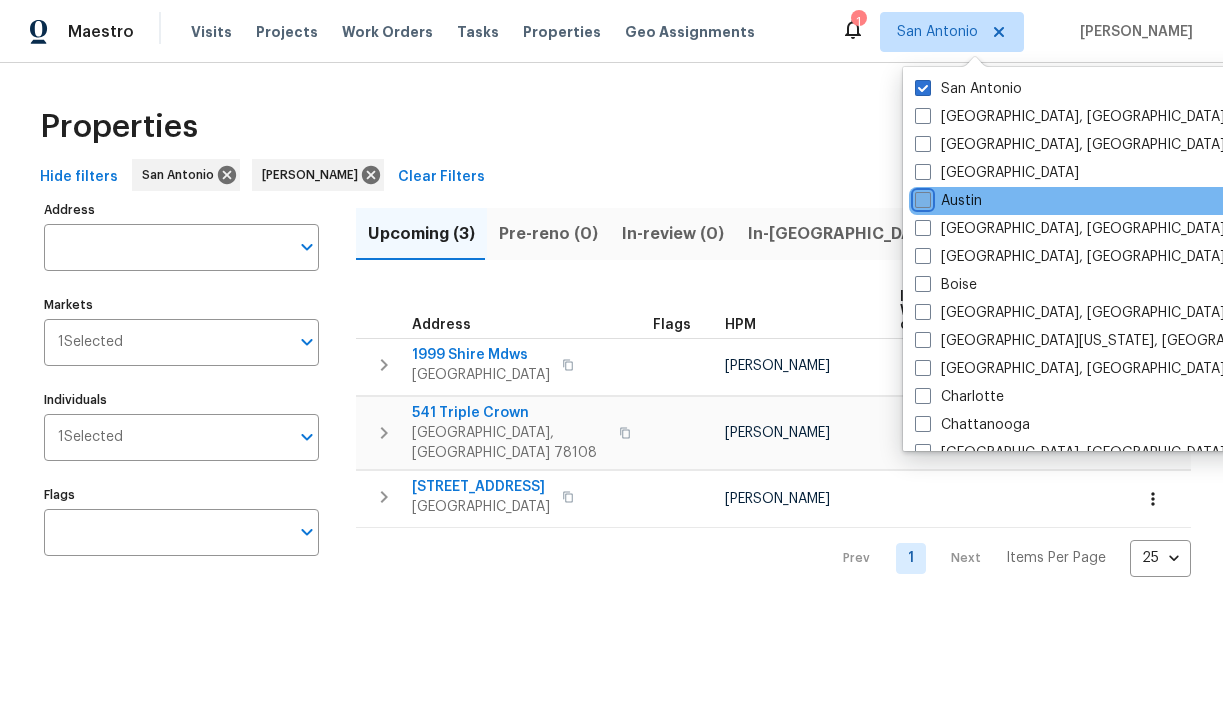 click on "Austin" at bounding box center [921, 197] 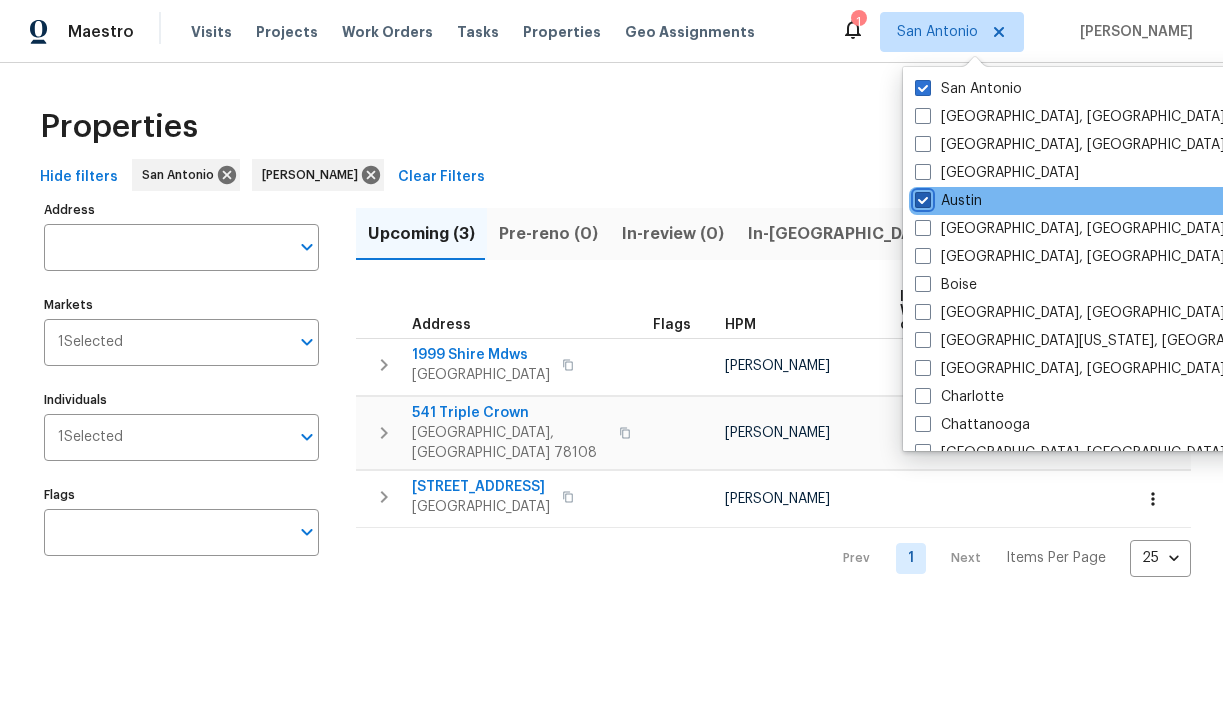 checkbox on "true" 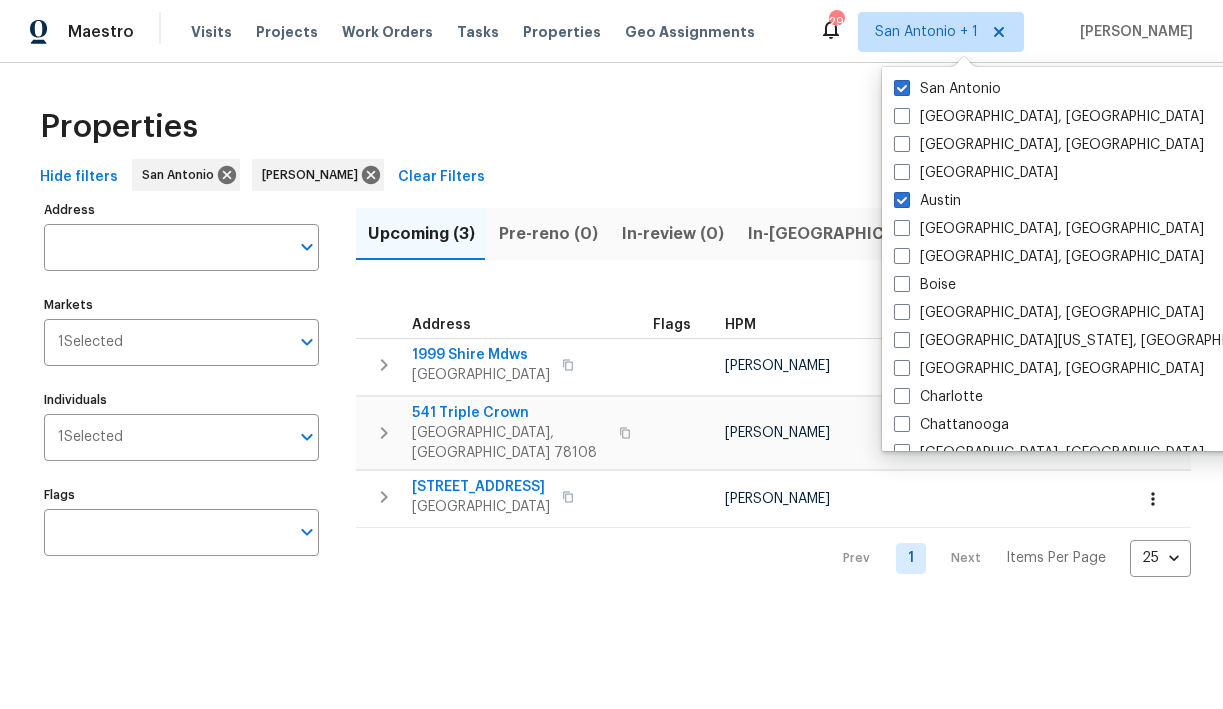 click on "Properties" at bounding box center [611, 127] 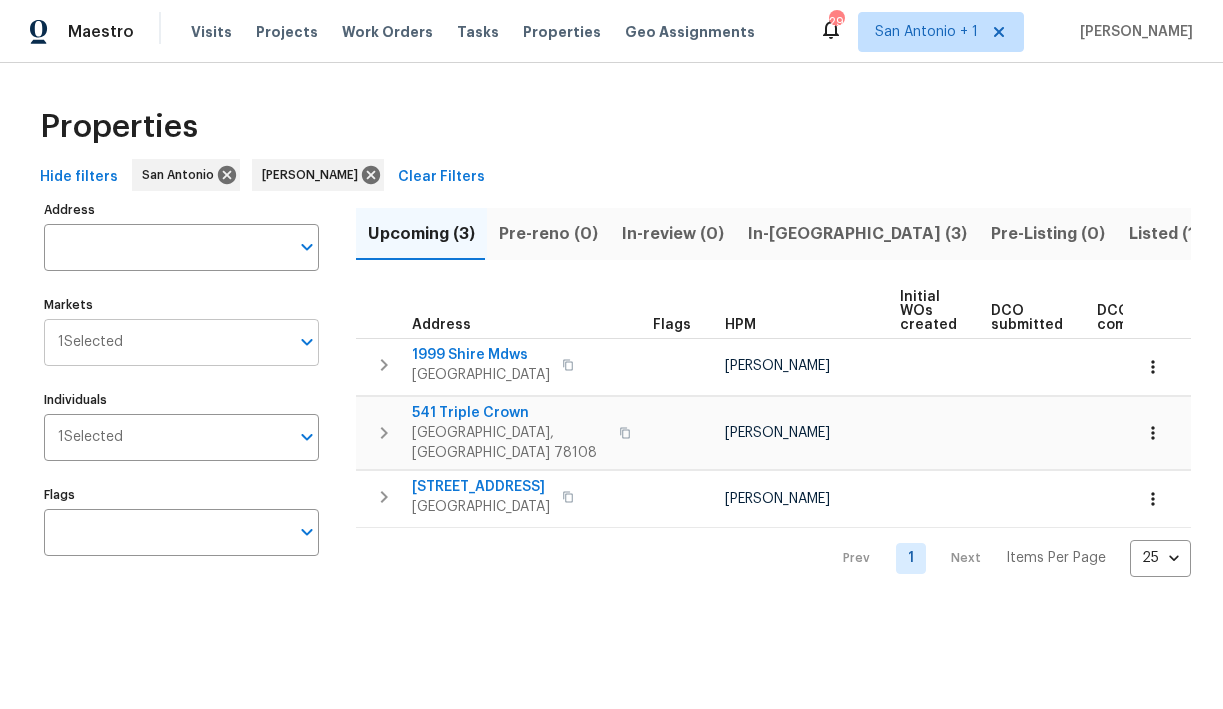 click on "Markets" at bounding box center [206, 342] 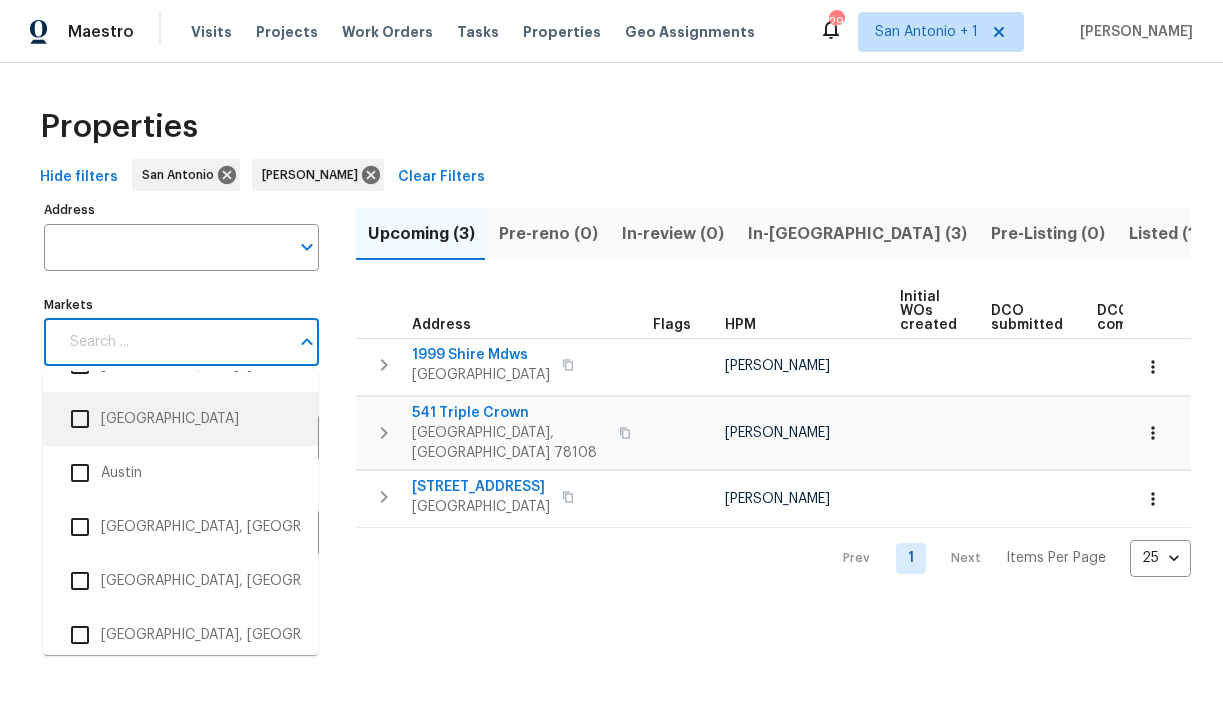 scroll, scrollTop: 209, scrollLeft: 0, axis: vertical 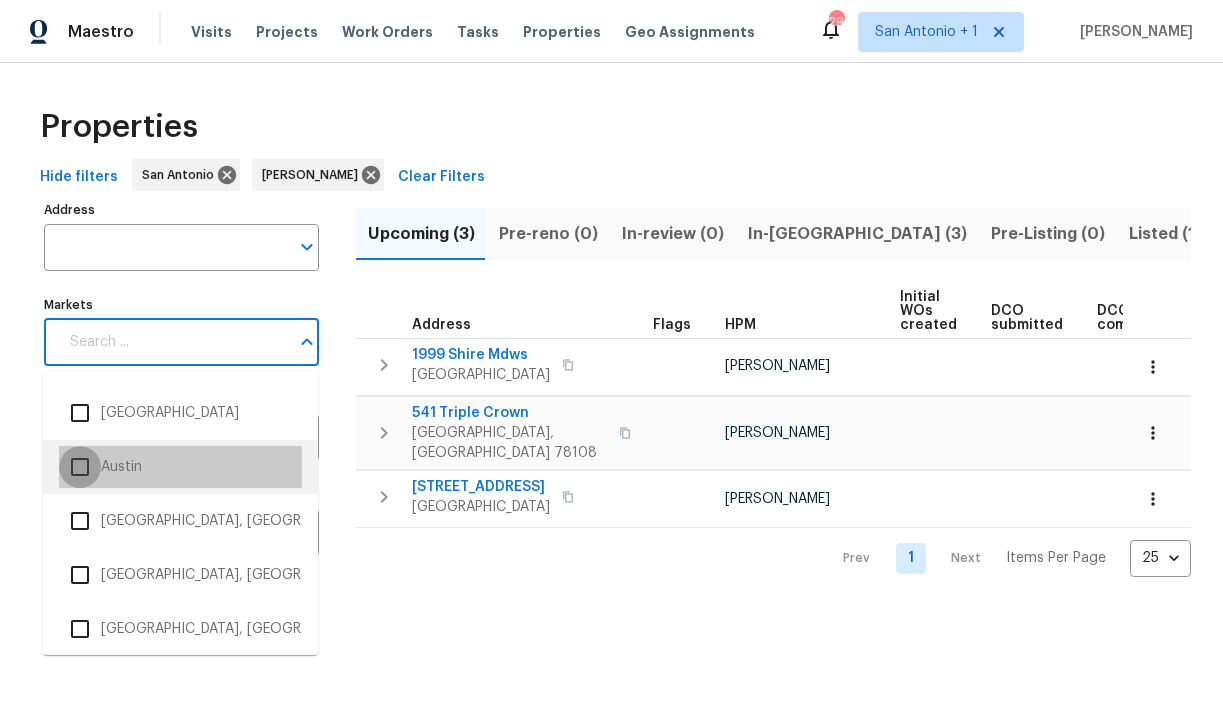 click at bounding box center [80, 467] 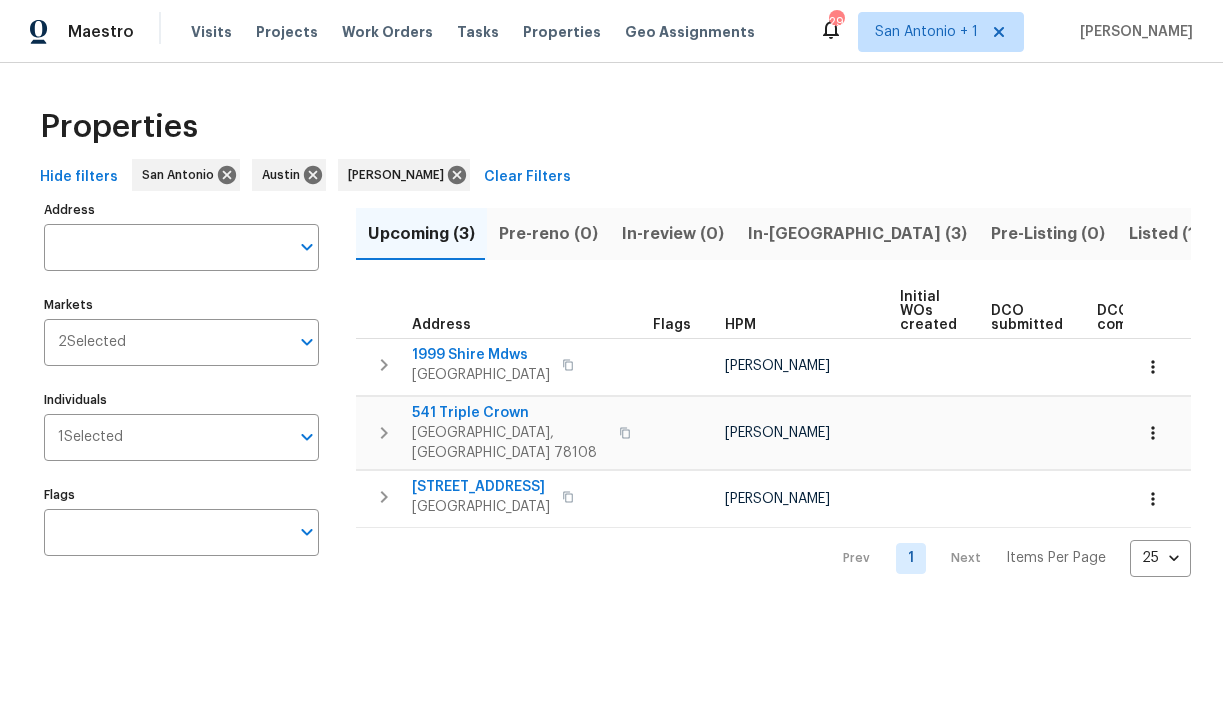click on "Properties" at bounding box center (611, 127) 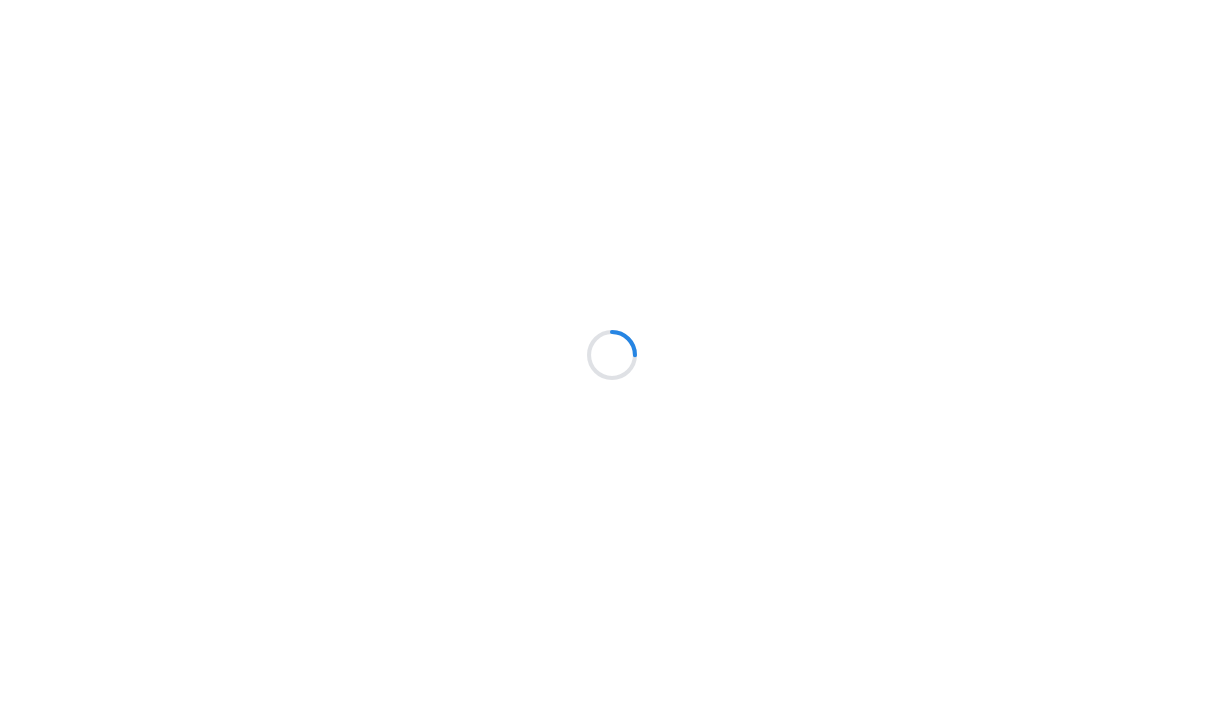 scroll, scrollTop: 0, scrollLeft: 0, axis: both 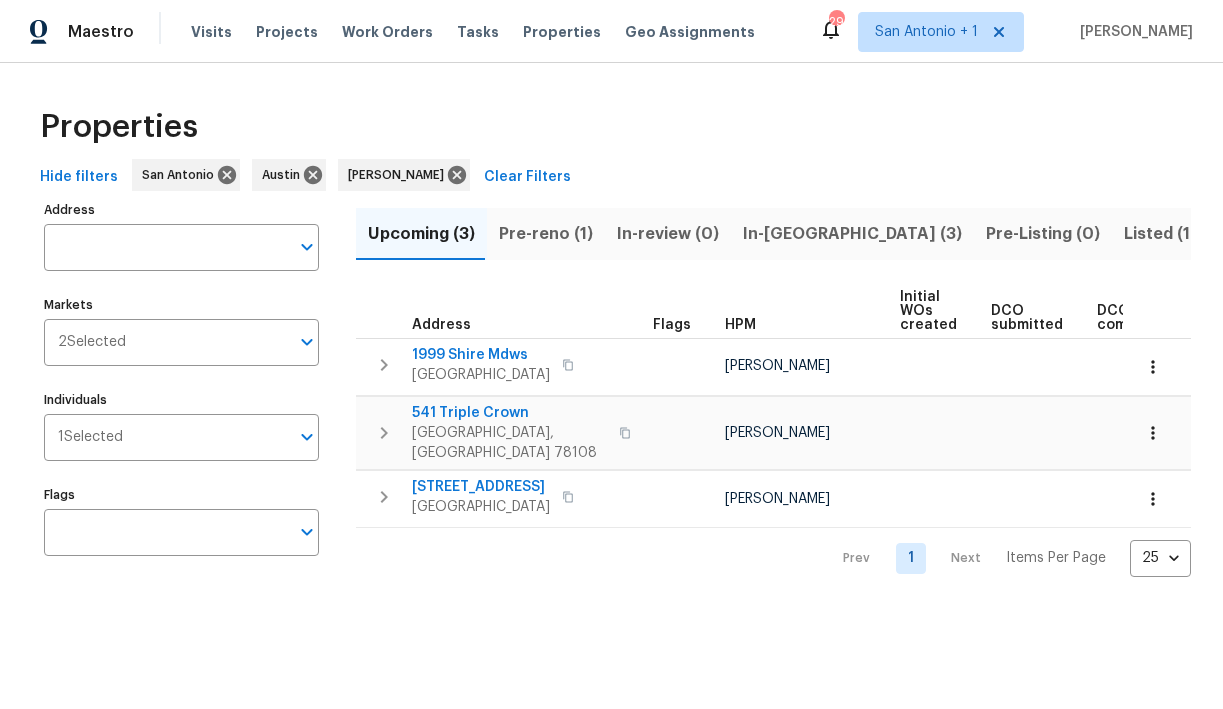 click on "Pre-reno (1)" at bounding box center [546, 234] 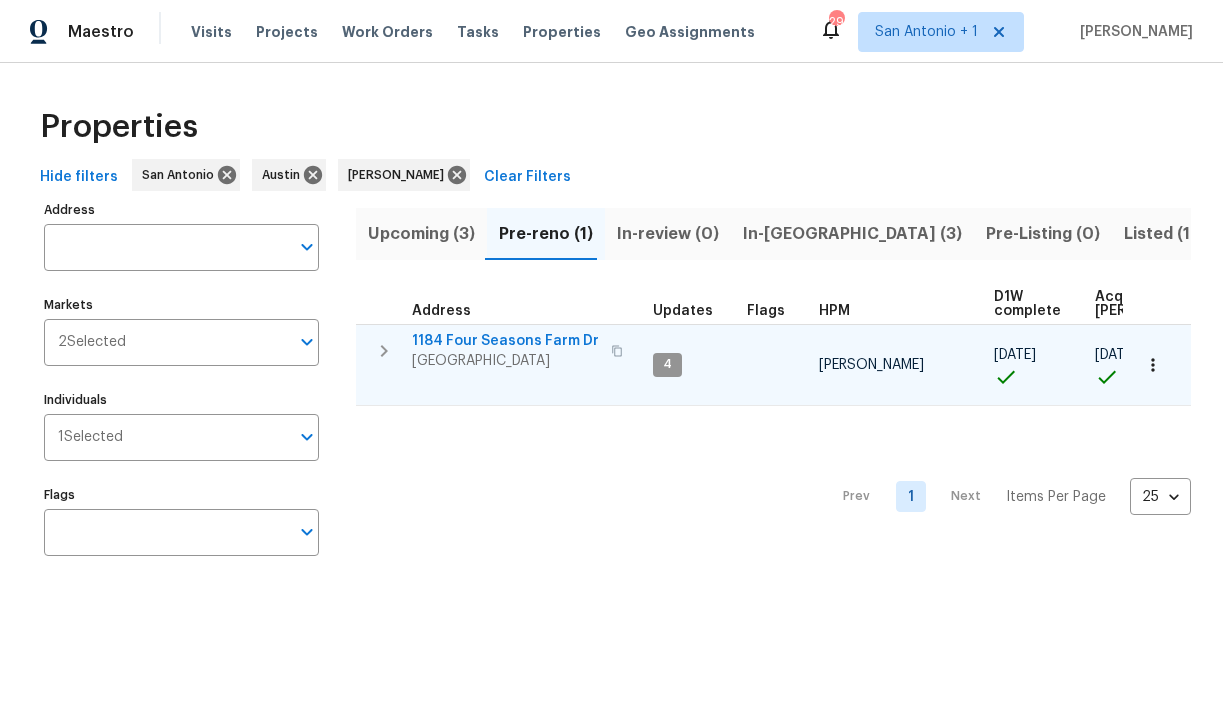 click 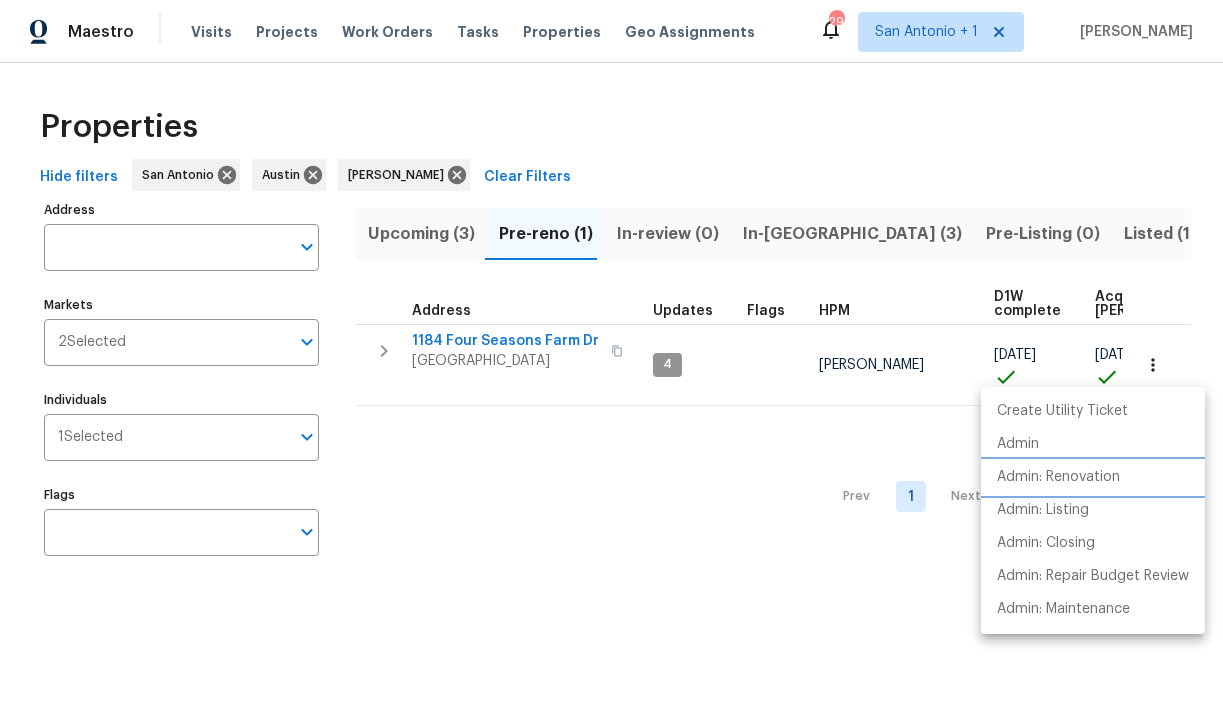 click on "Admin: Renovation" at bounding box center (1058, 477) 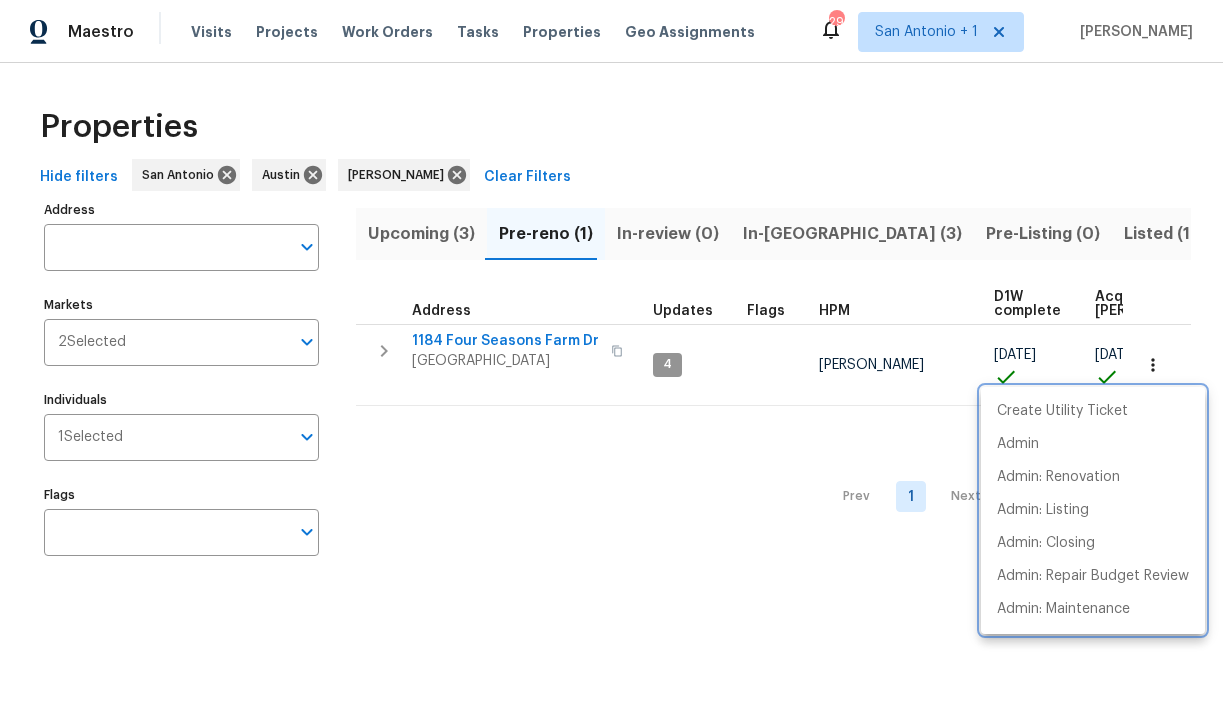 click at bounding box center [611, 354] 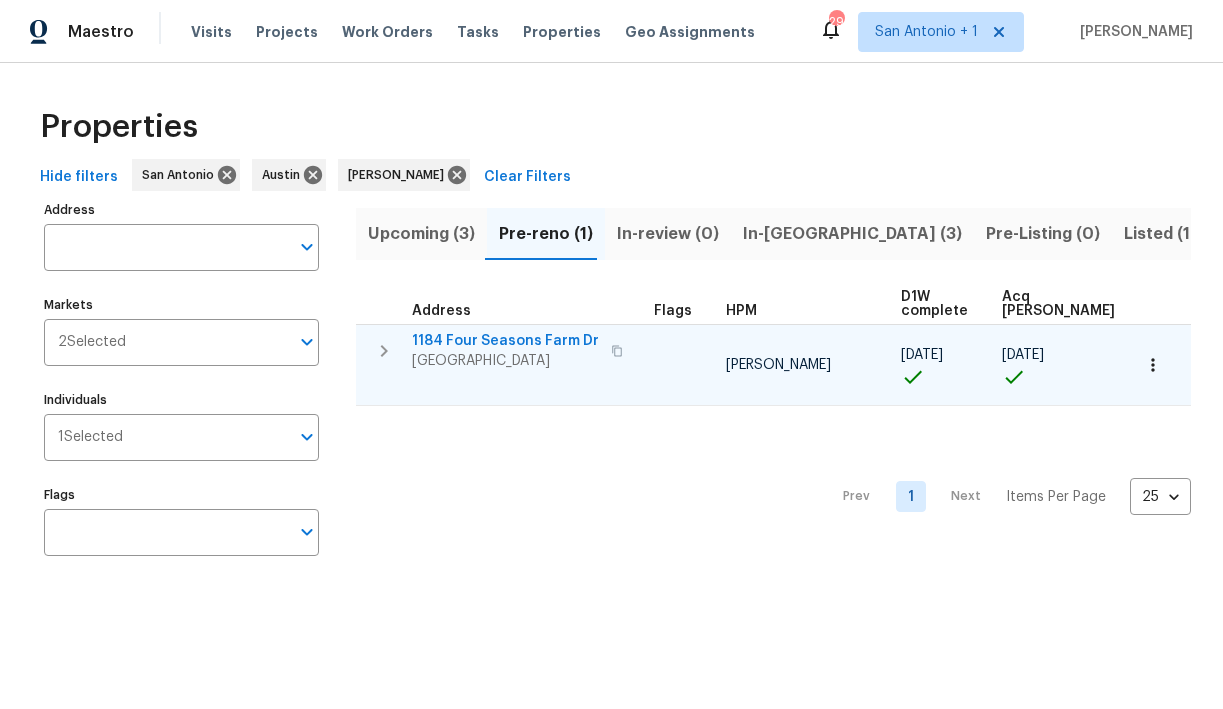 scroll, scrollTop: 0, scrollLeft: 256, axis: horizontal 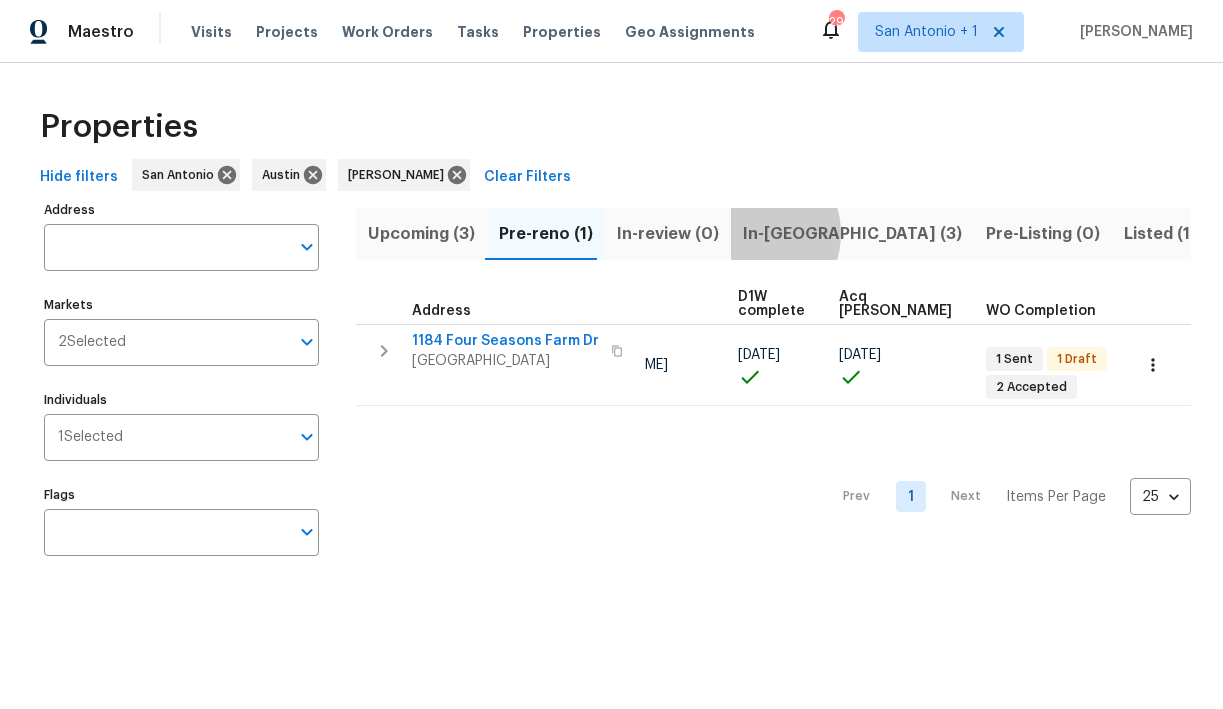 click on "In-[GEOGRAPHIC_DATA] (3)" at bounding box center [852, 234] 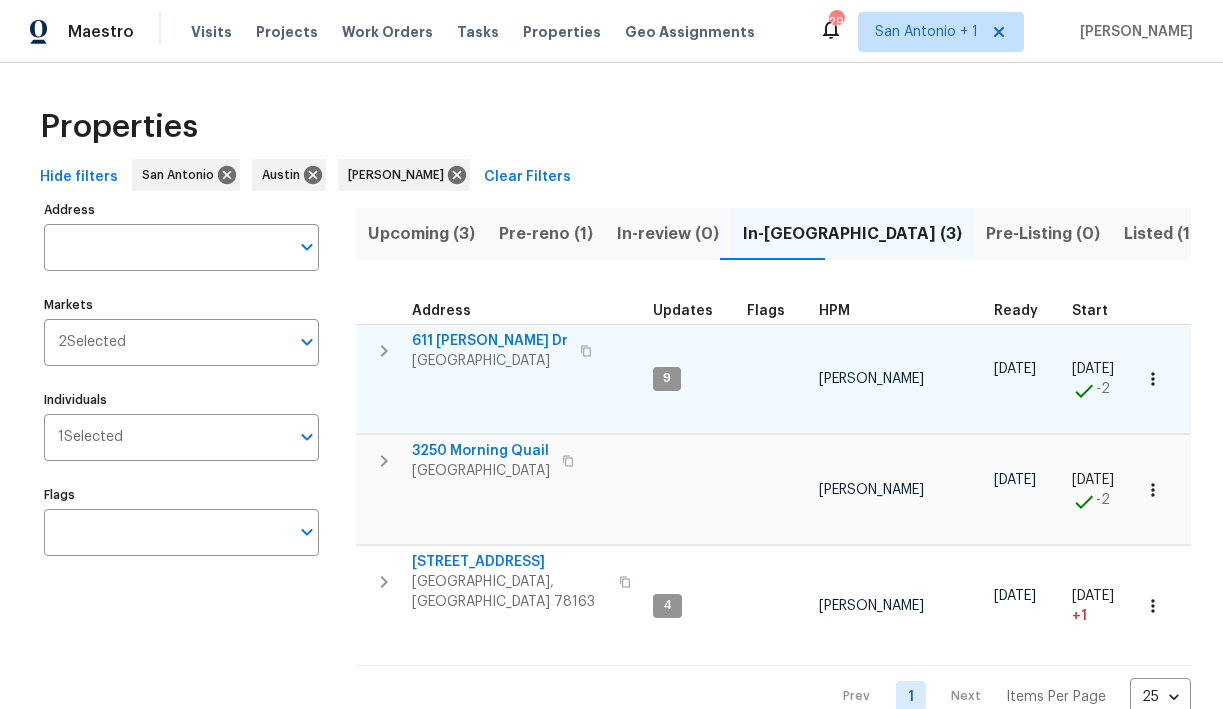 click on "611 [PERSON_NAME] Dr" at bounding box center (490, 341) 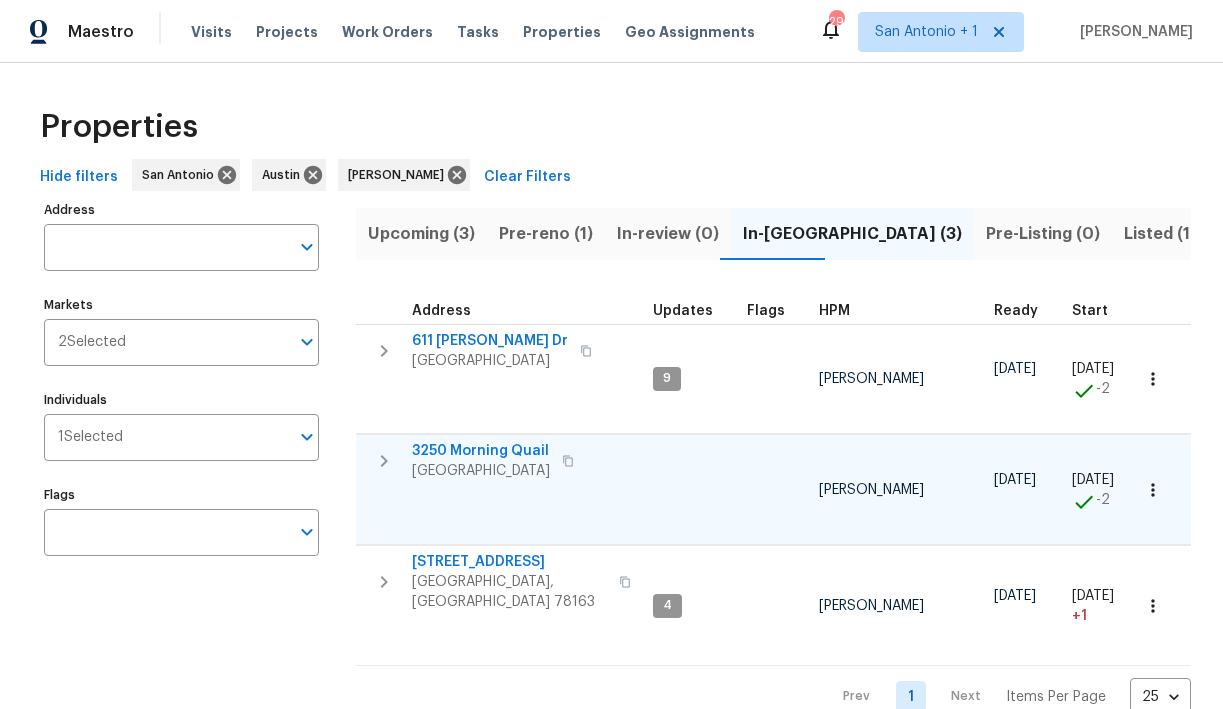 click on "3250 Morning Quail" at bounding box center (481, 451) 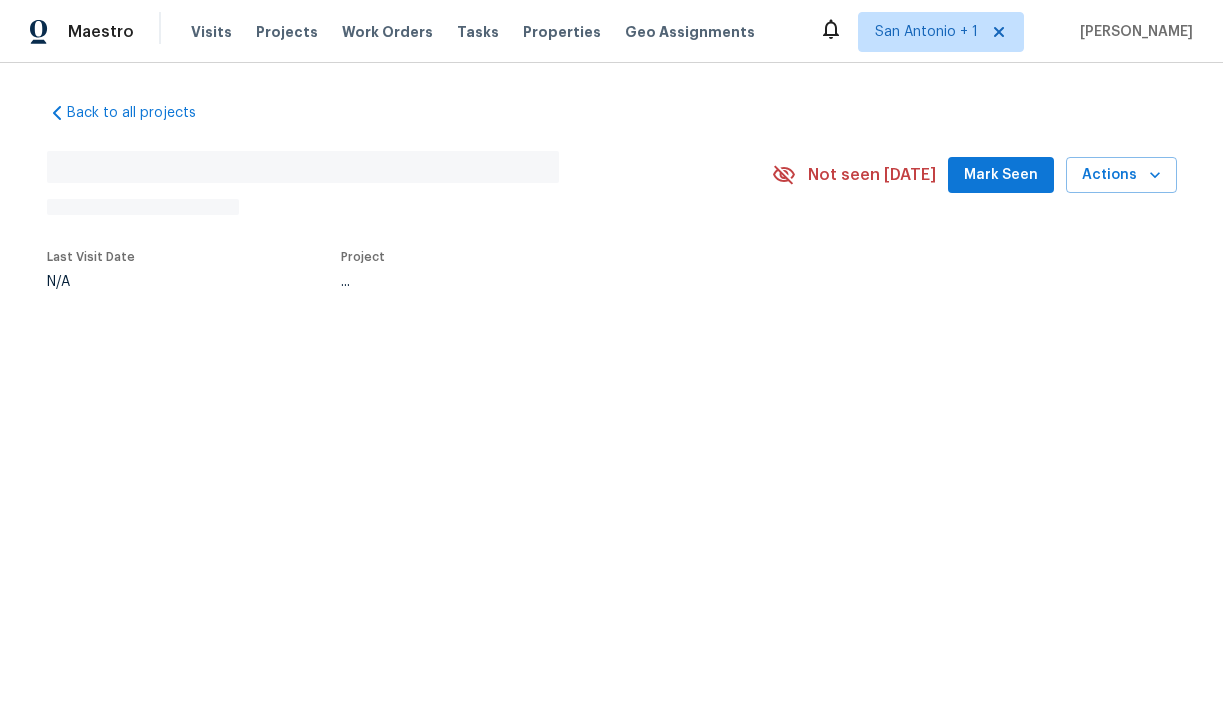 scroll, scrollTop: 0, scrollLeft: 0, axis: both 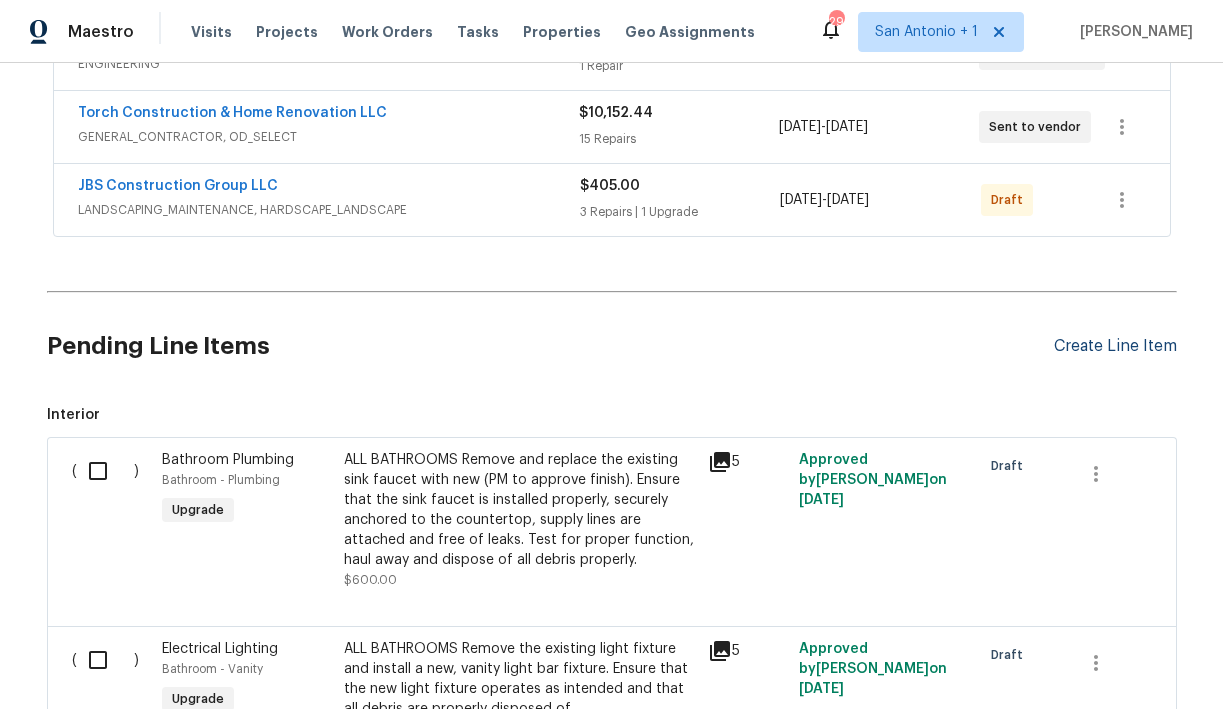 click on "Create Line Item" at bounding box center [1115, 346] 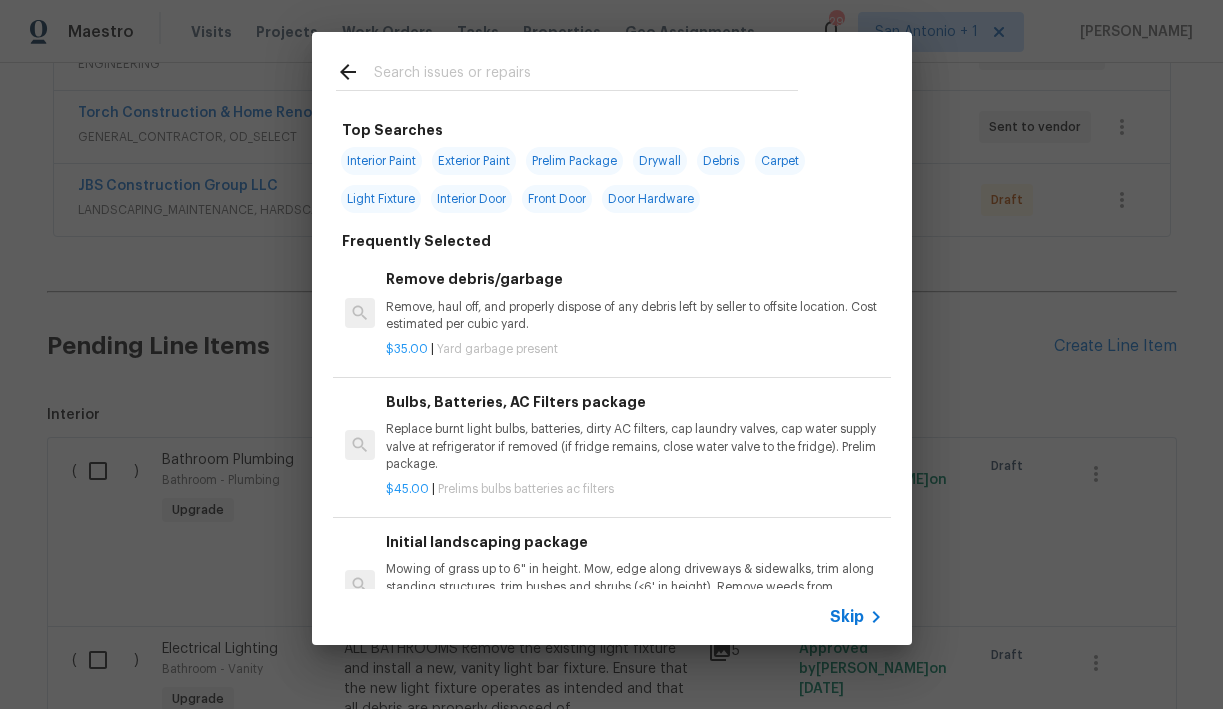 click at bounding box center [586, 75] 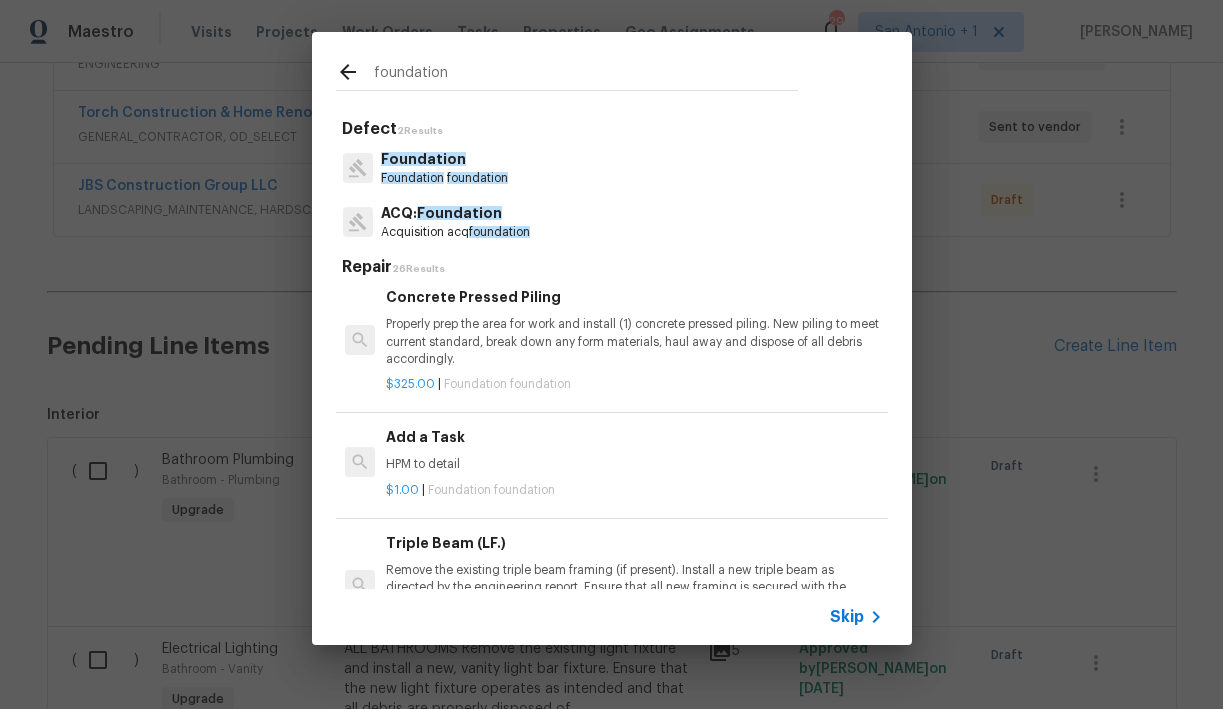 scroll, scrollTop: 1945, scrollLeft: 0, axis: vertical 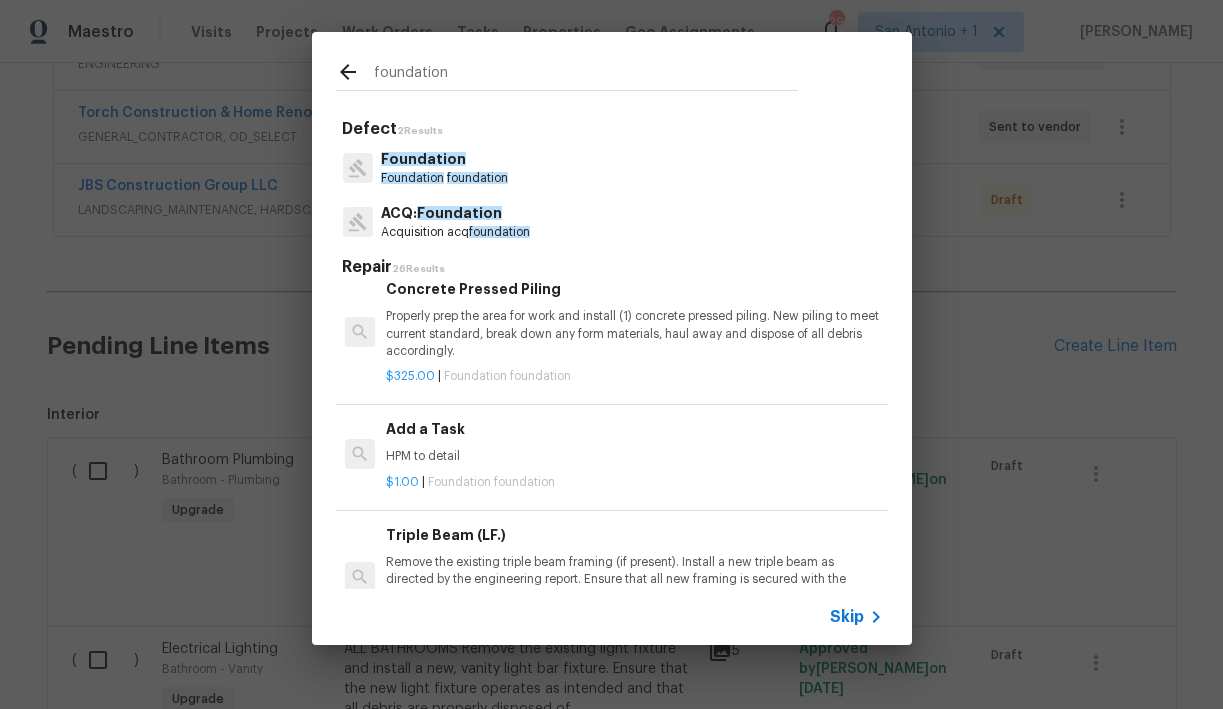 type on "foundation" 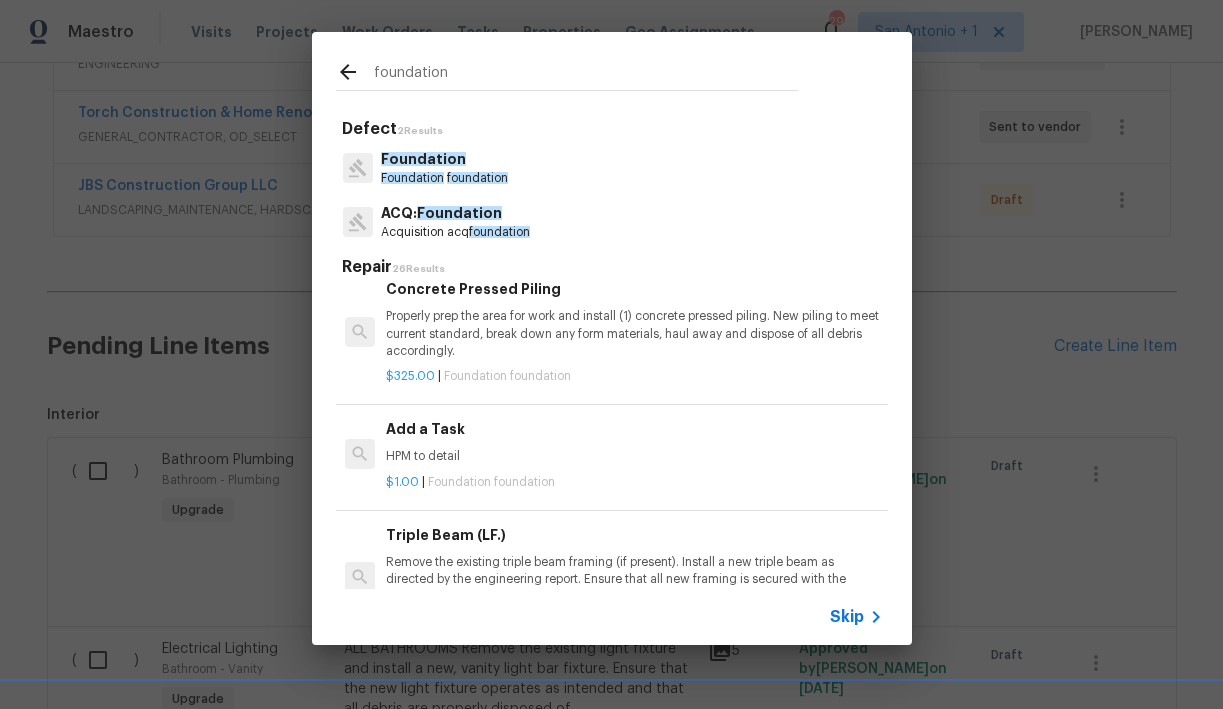click on "HPM to detail" at bounding box center (634, 456) 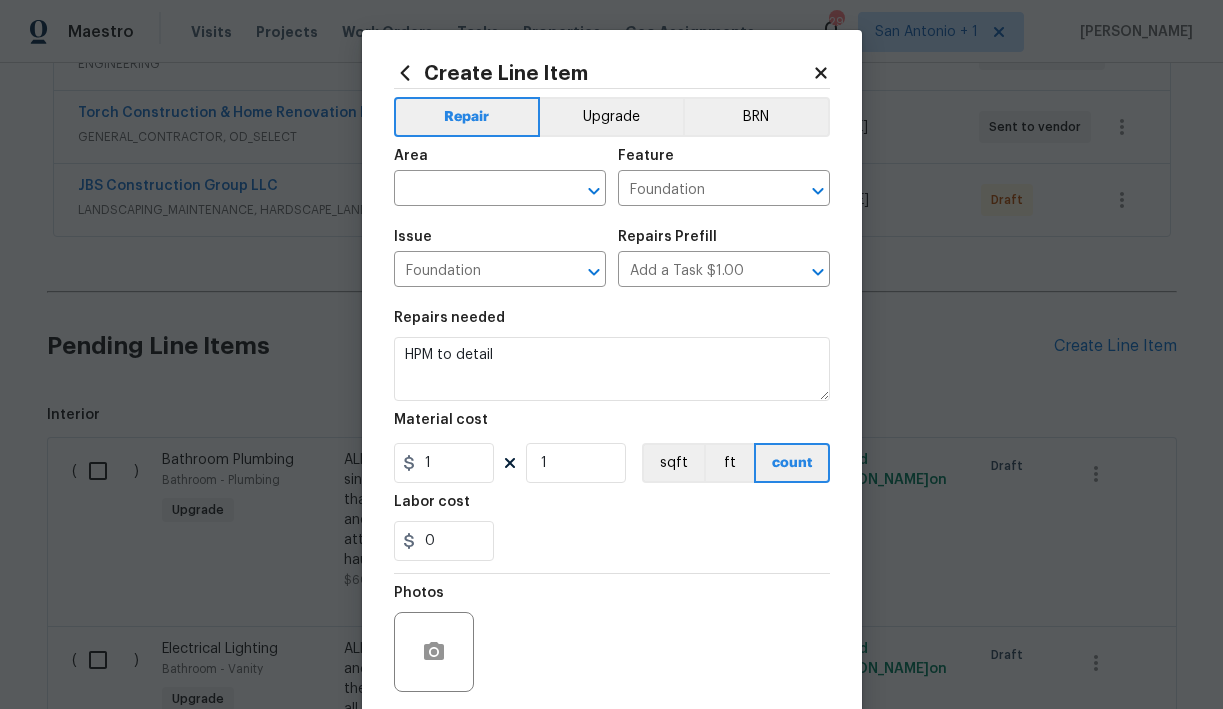 click on "Issue Foundation ​" at bounding box center [500, 258] 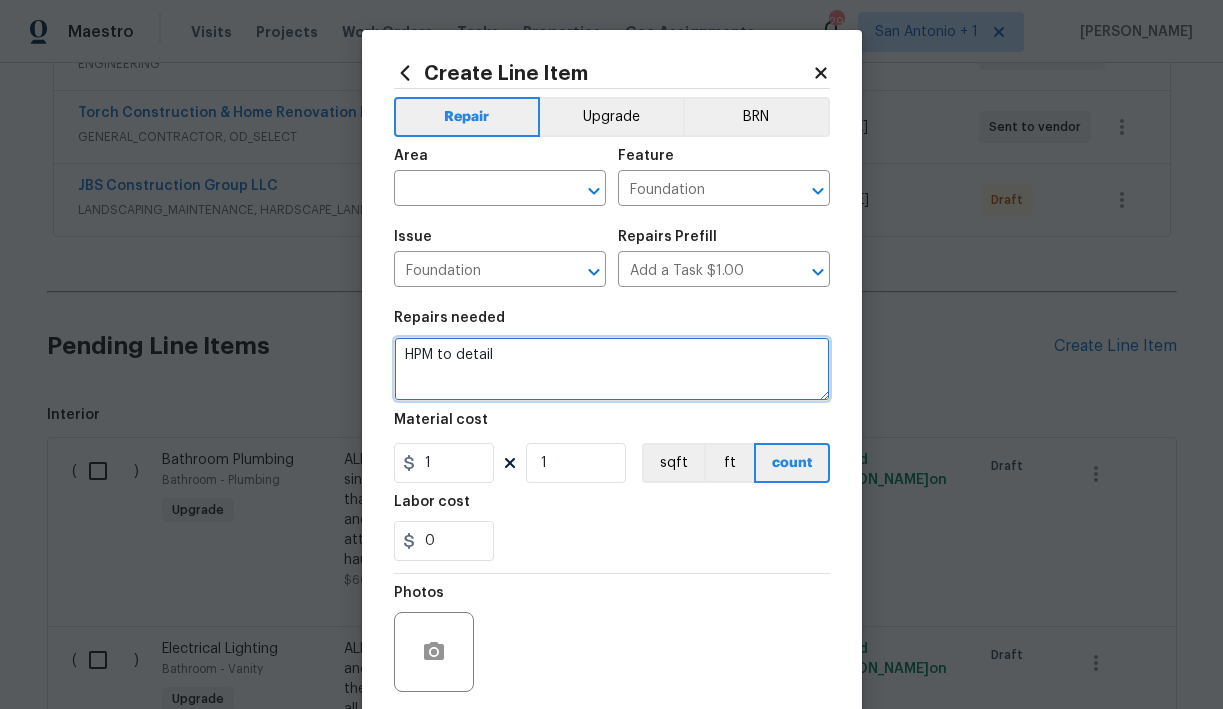 click on "HPM to detail" at bounding box center (612, 369) 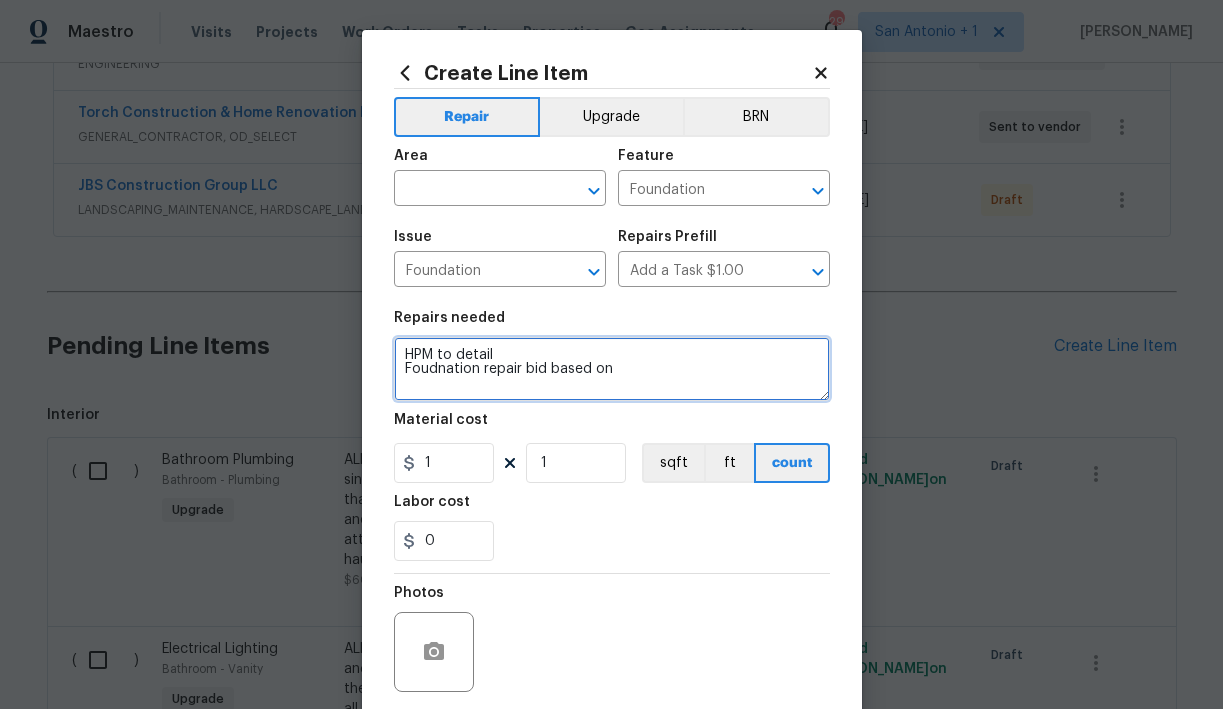 click on "HPM to detail
Foudnation repair bid based on" at bounding box center [612, 369] 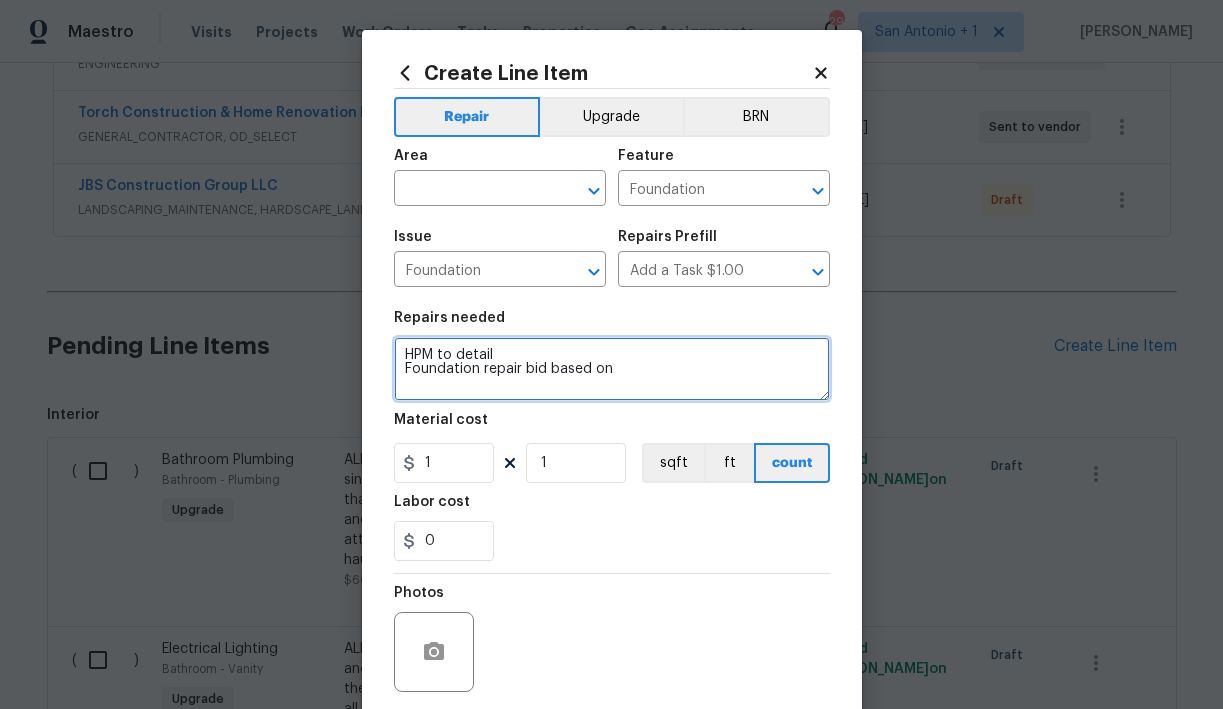 click on "HPM to detail
Foundation repair bid based on" at bounding box center [612, 369] 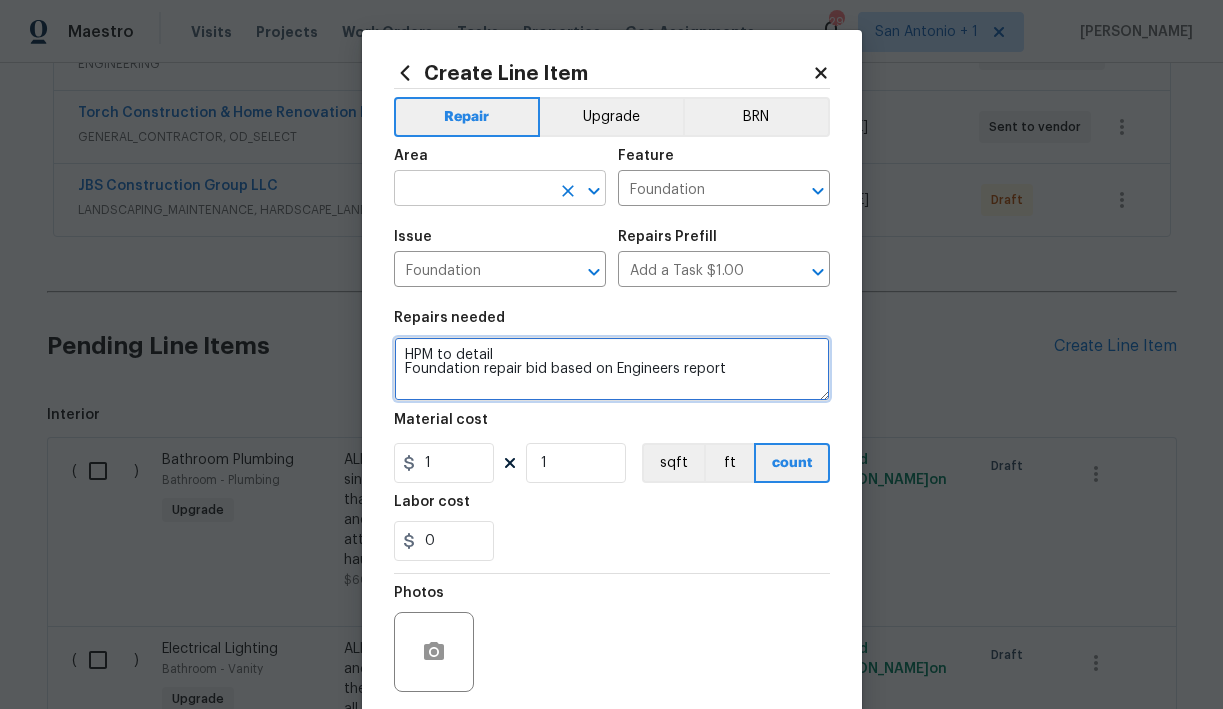 type on "HPM to detail
Foundation repair bid based on Engineers report" 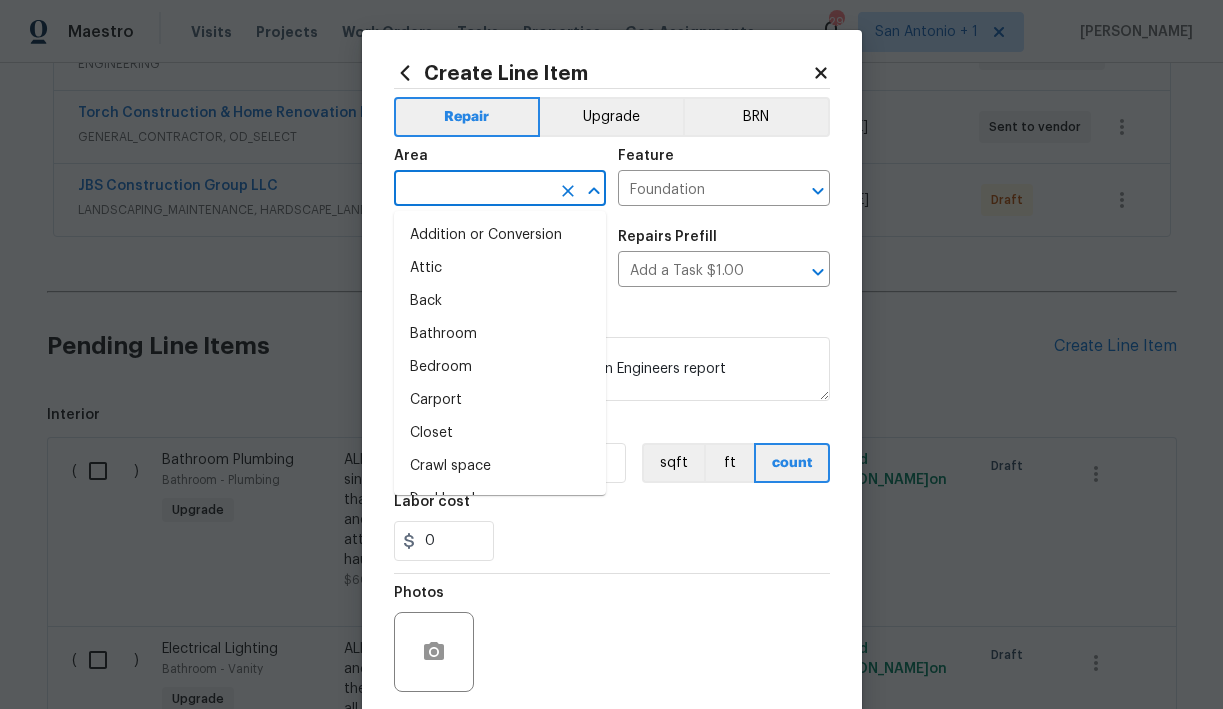 click at bounding box center [472, 190] 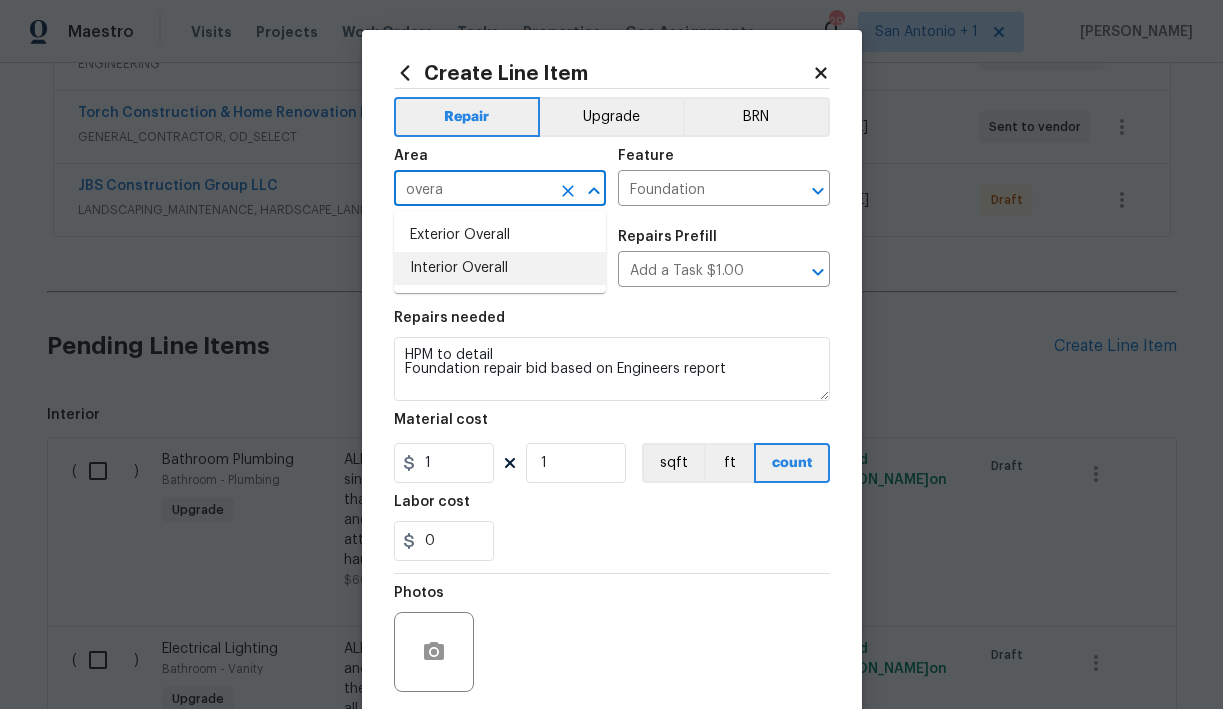 click on "Interior Overall" at bounding box center [500, 268] 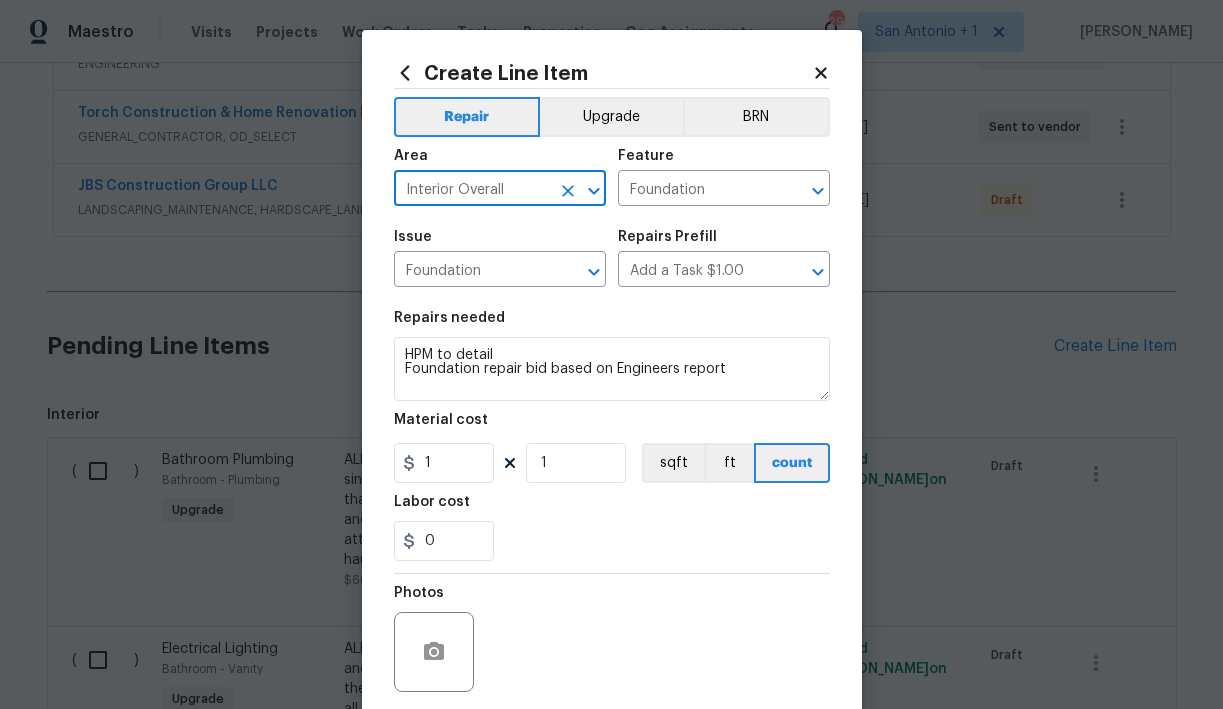 scroll, scrollTop: 153, scrollLeft: 0, axis: vertical 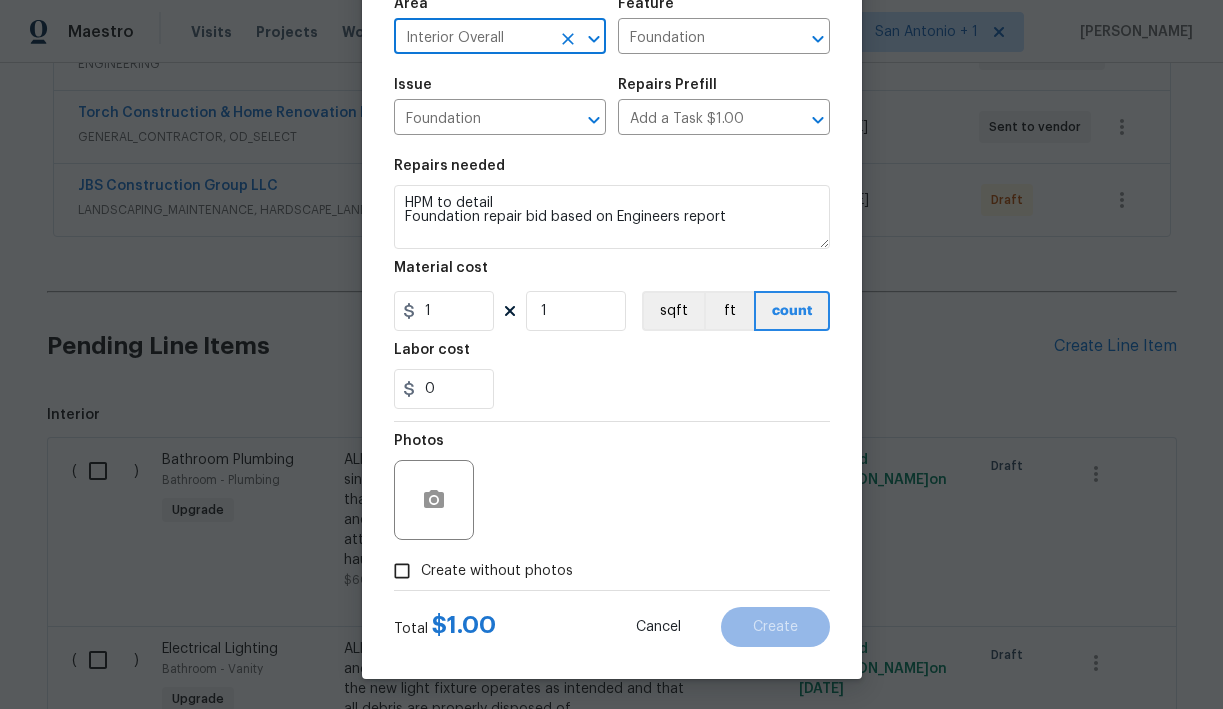 type on "Interior Overall" 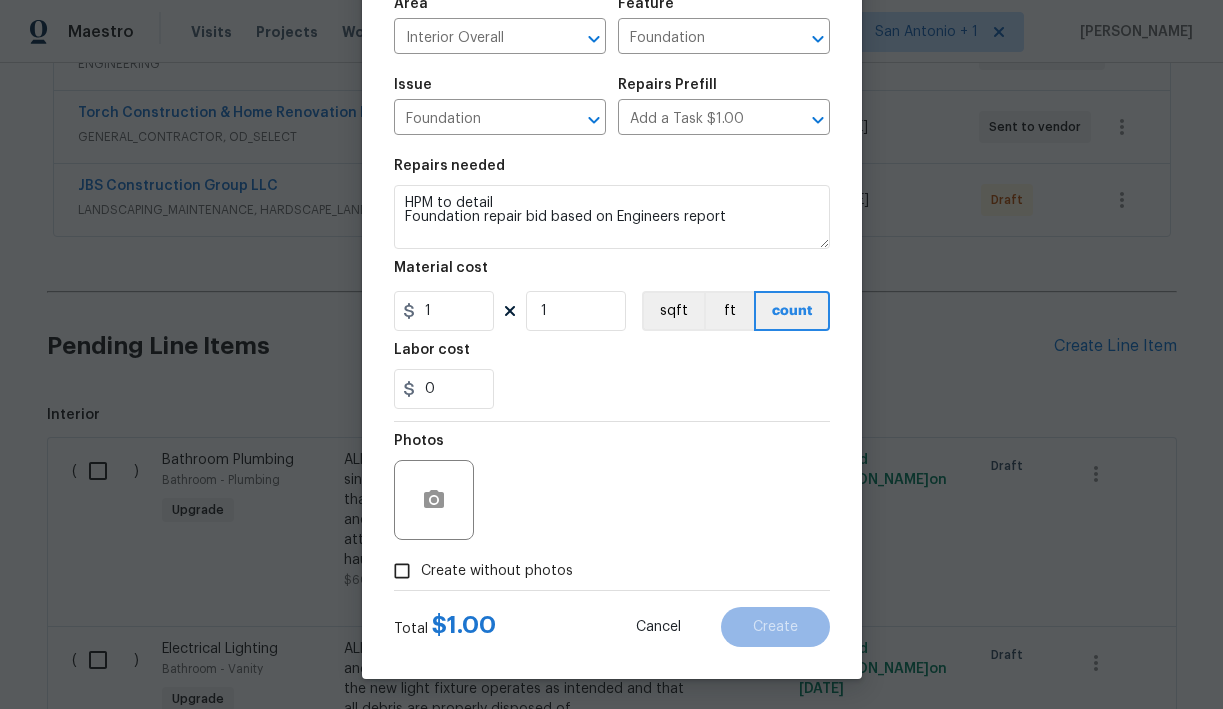 click on "Create without photos" at bounding box center (497, 571) 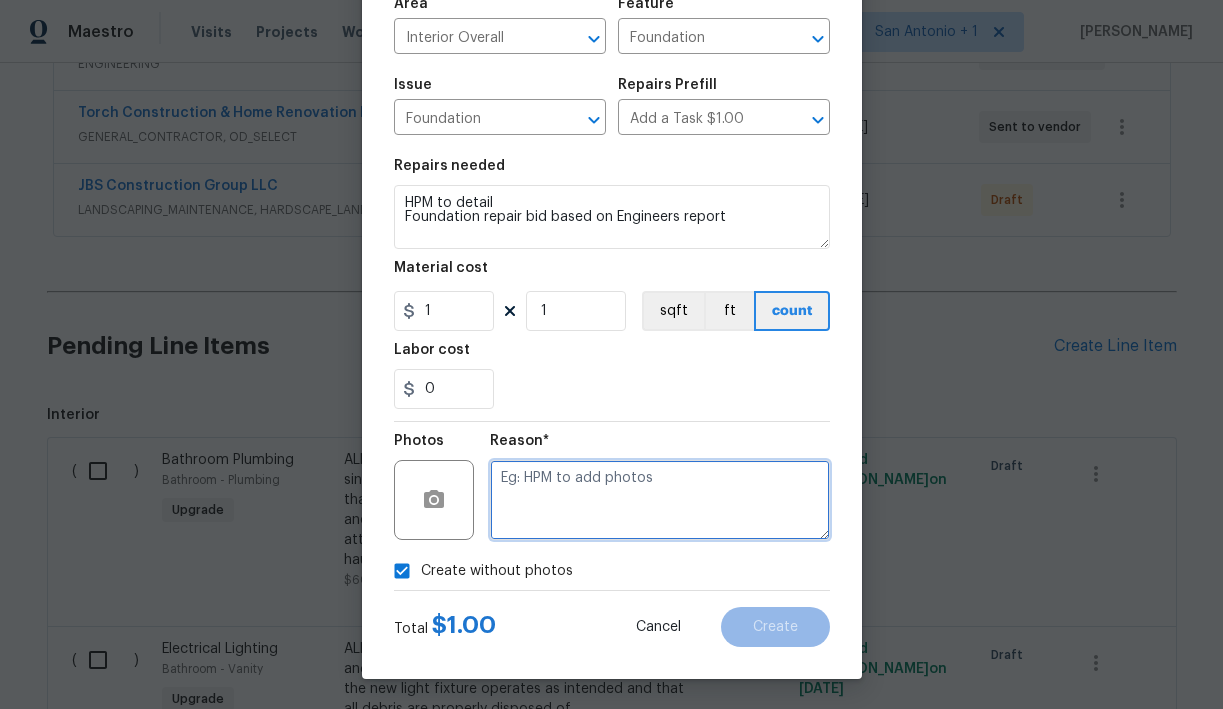 click at bounding box center (660, 500) 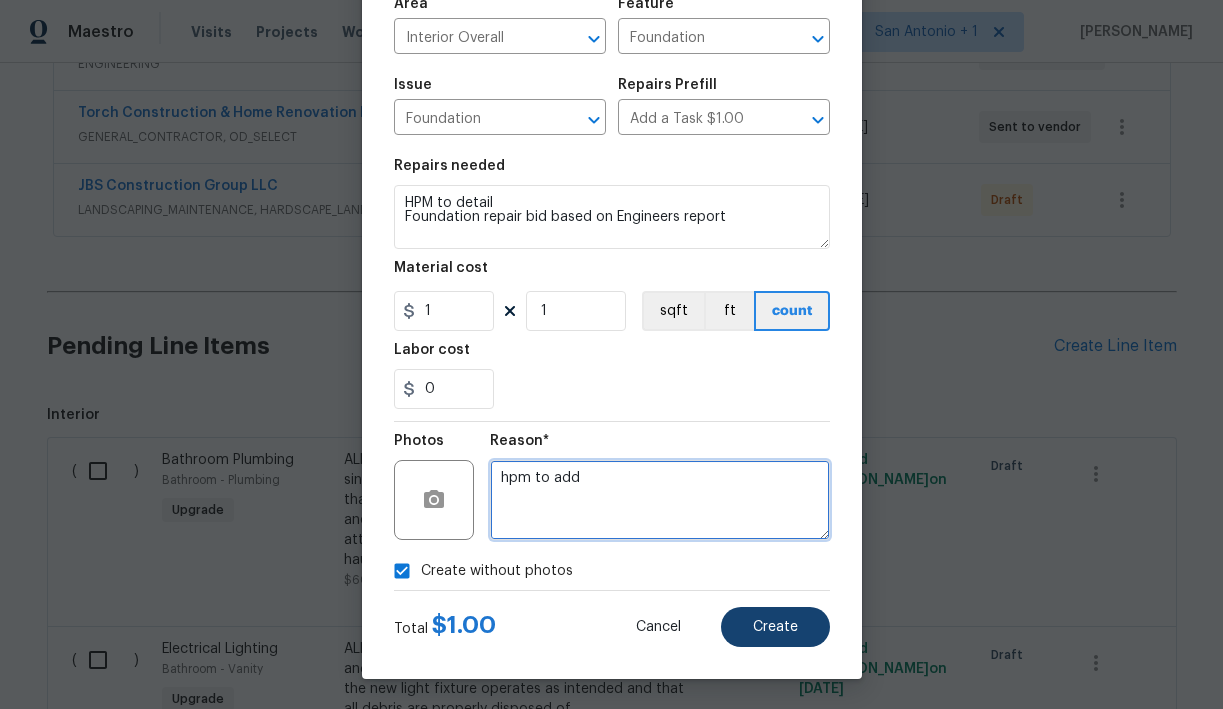 type on "hpm to add" 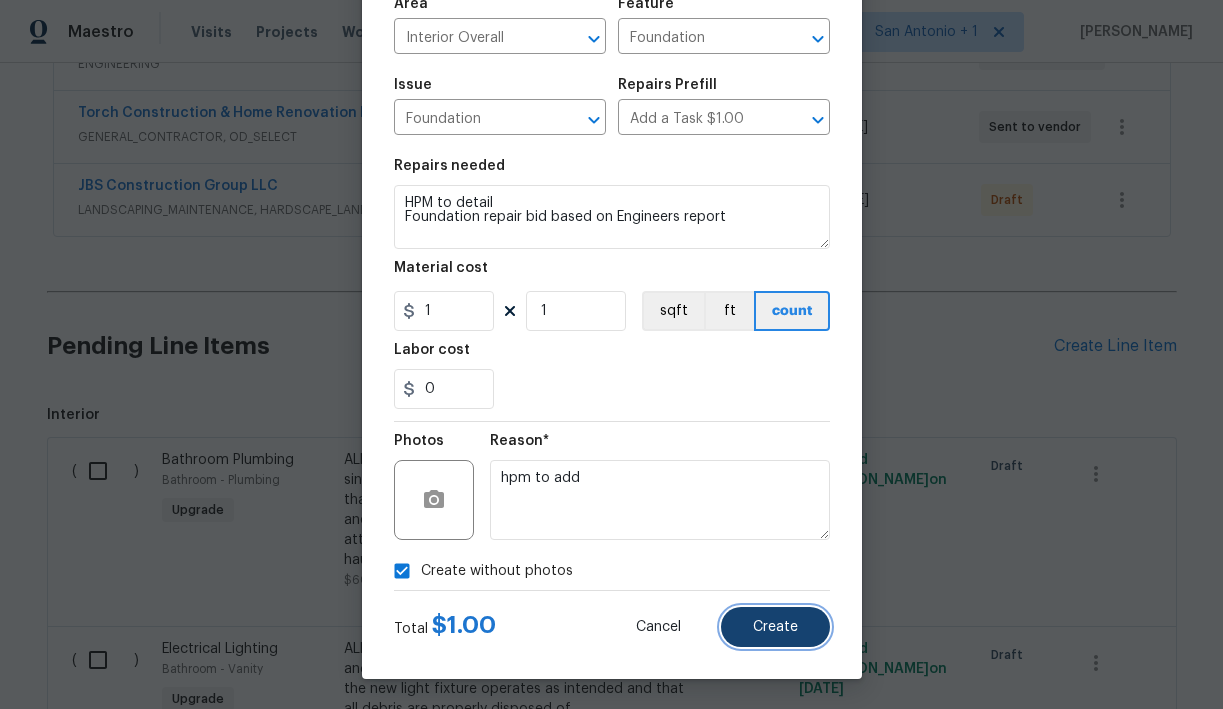 click on "Create" at bounding box center (775, 627) 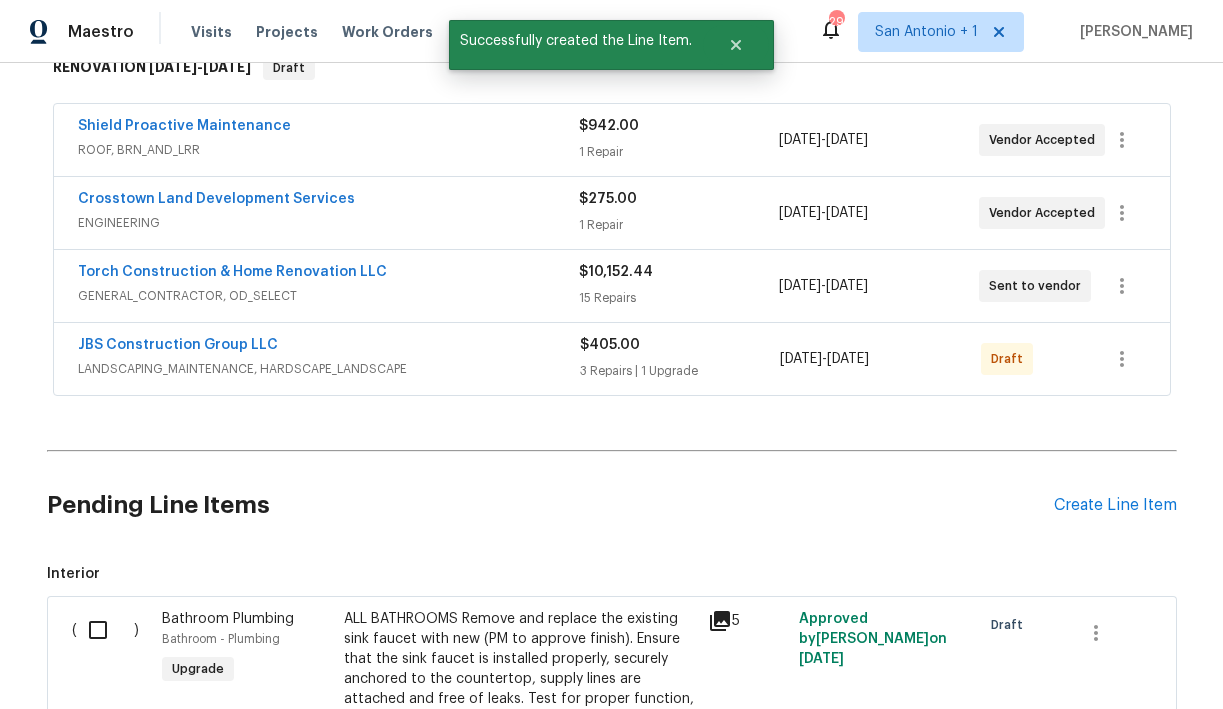 scroll, scrollTop: 186, scrollLeft: 0, axis: vertical 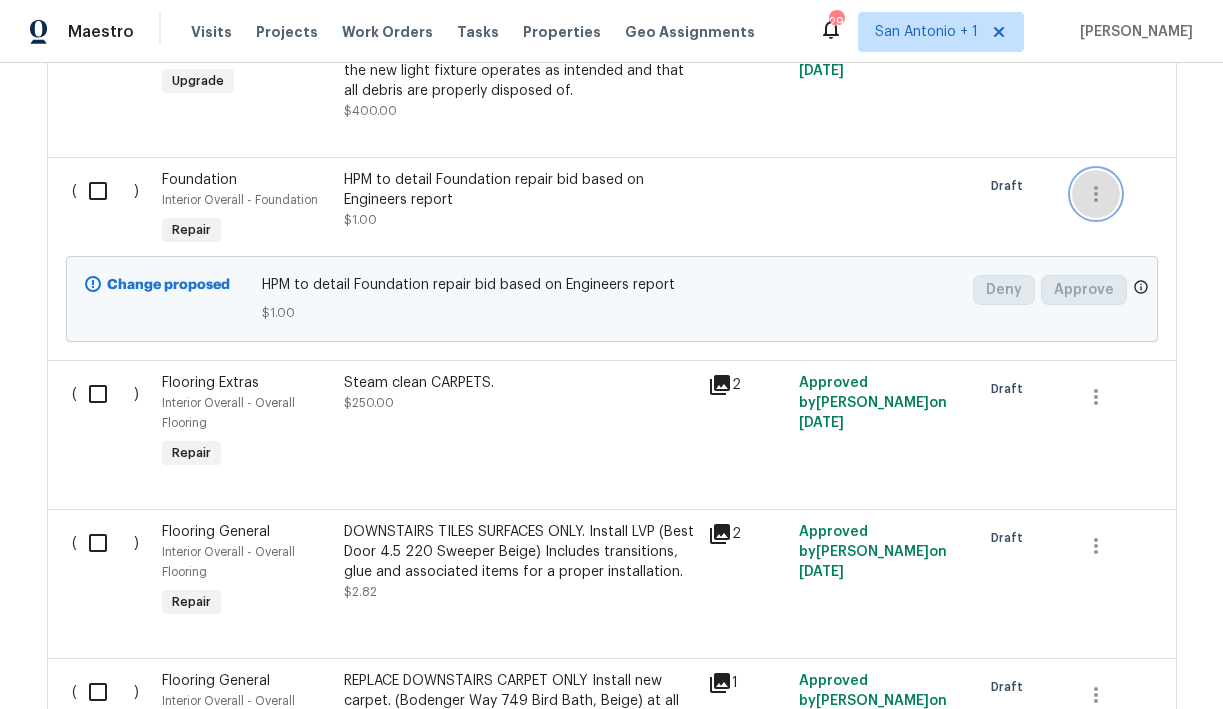 click 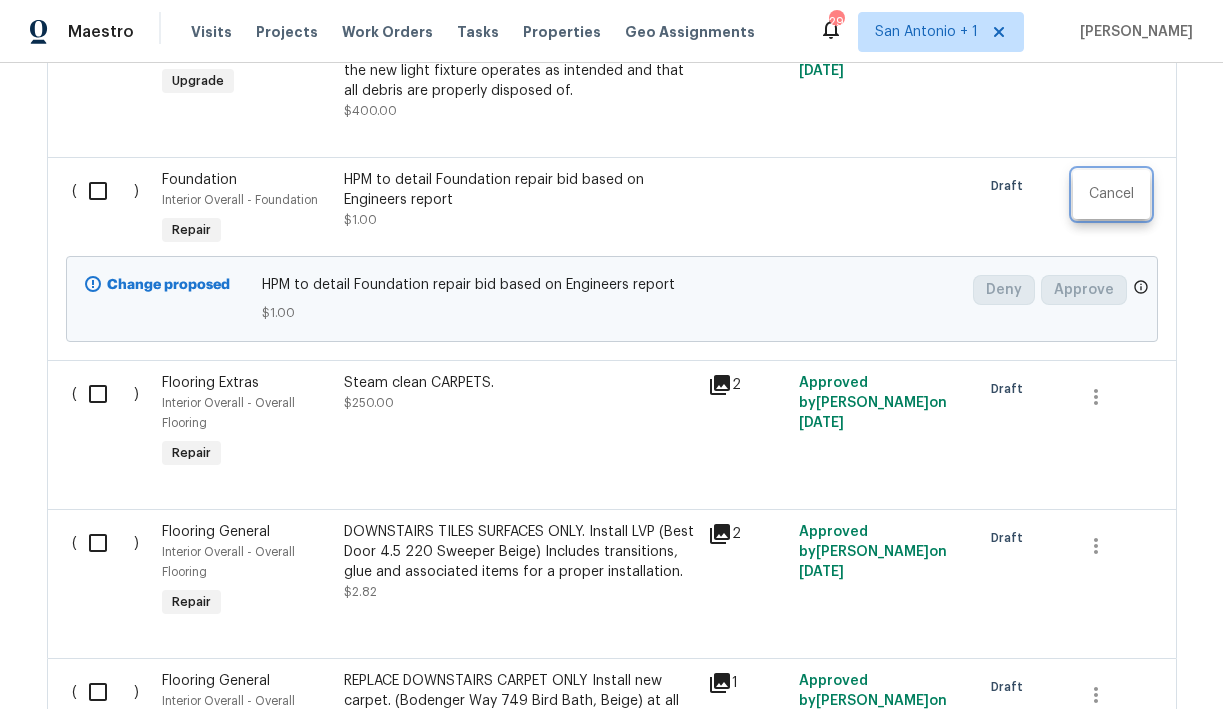 click at bounding box center (611, 354) 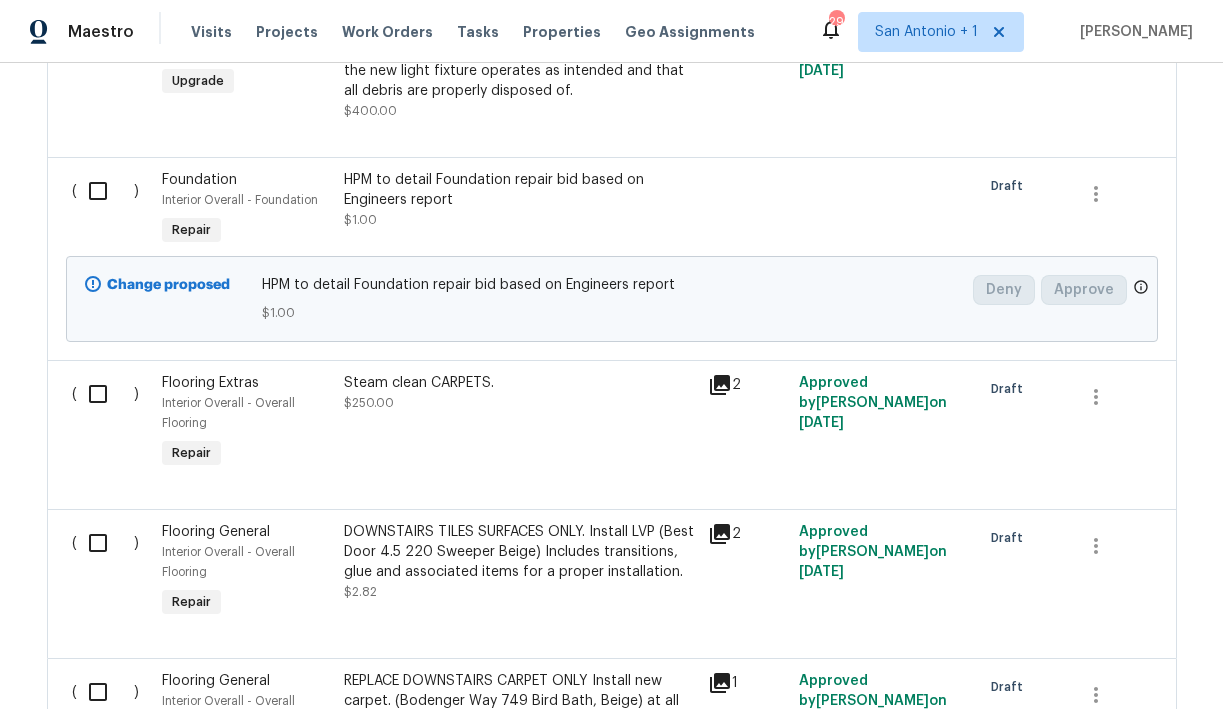 click at bounding box center (105, 191) 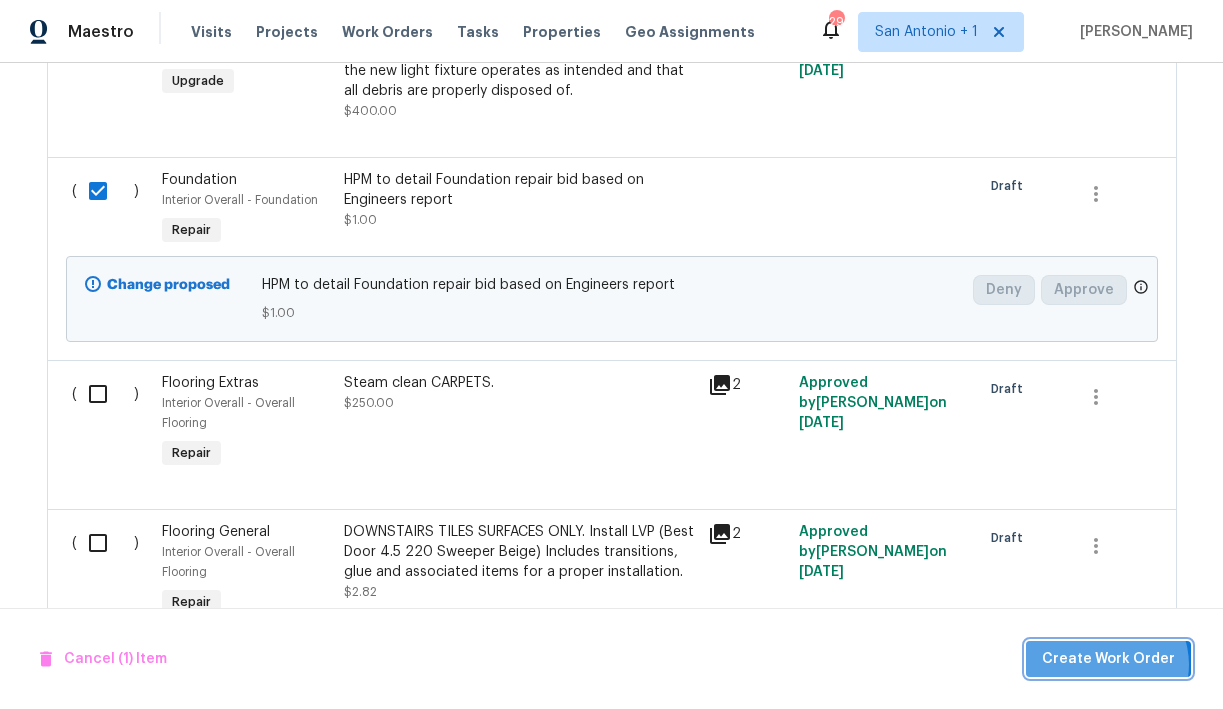 click on "Create Work Order" at bounding box center (1108, 659) 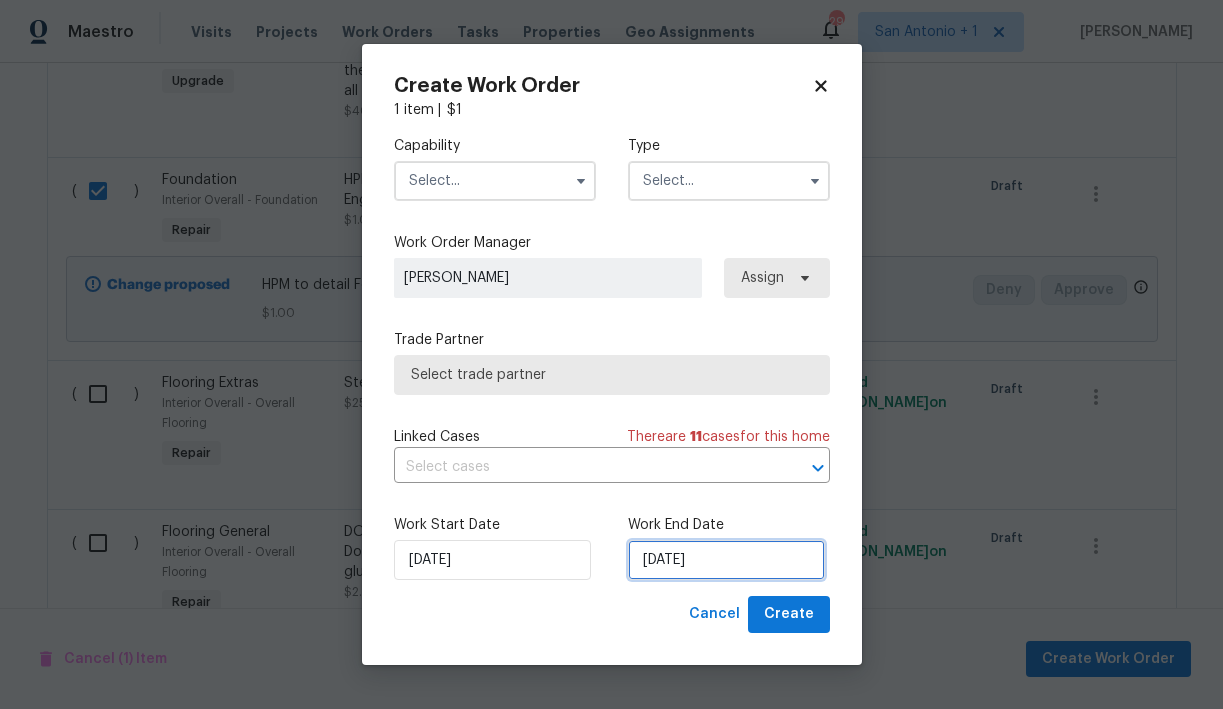 click on "[DATE]" at bounding box center [726, 560] 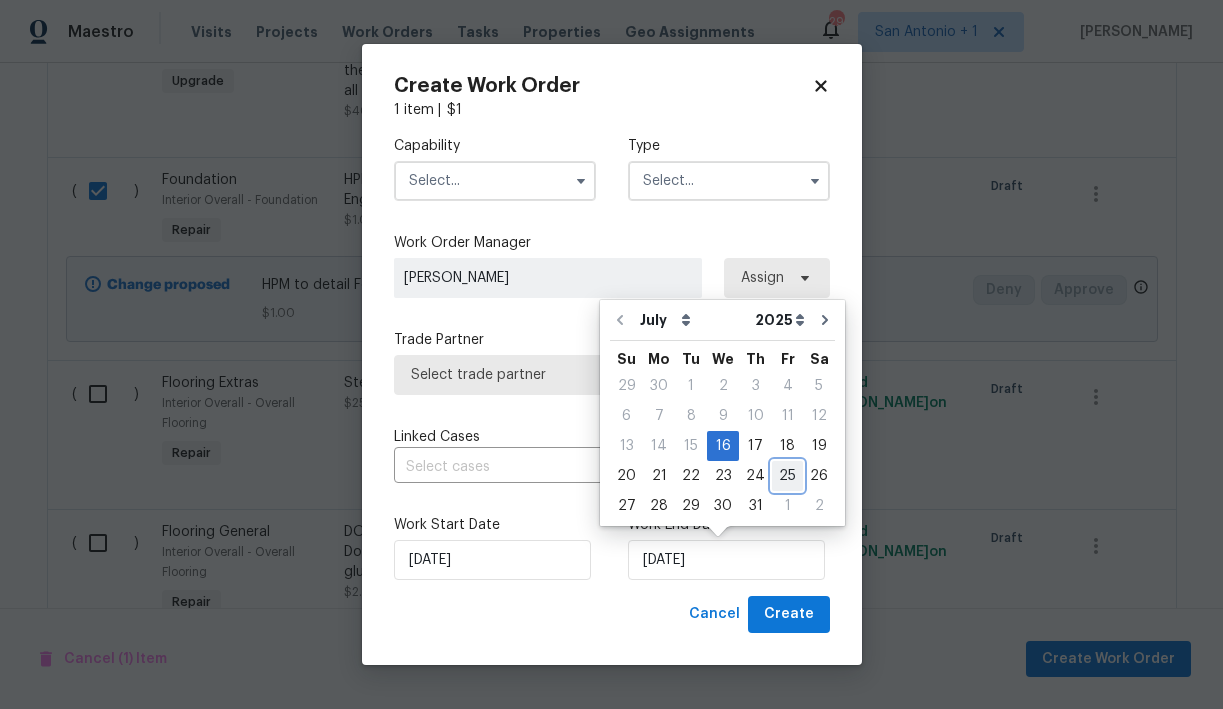 click on "25" at bounding box center [787, 476] 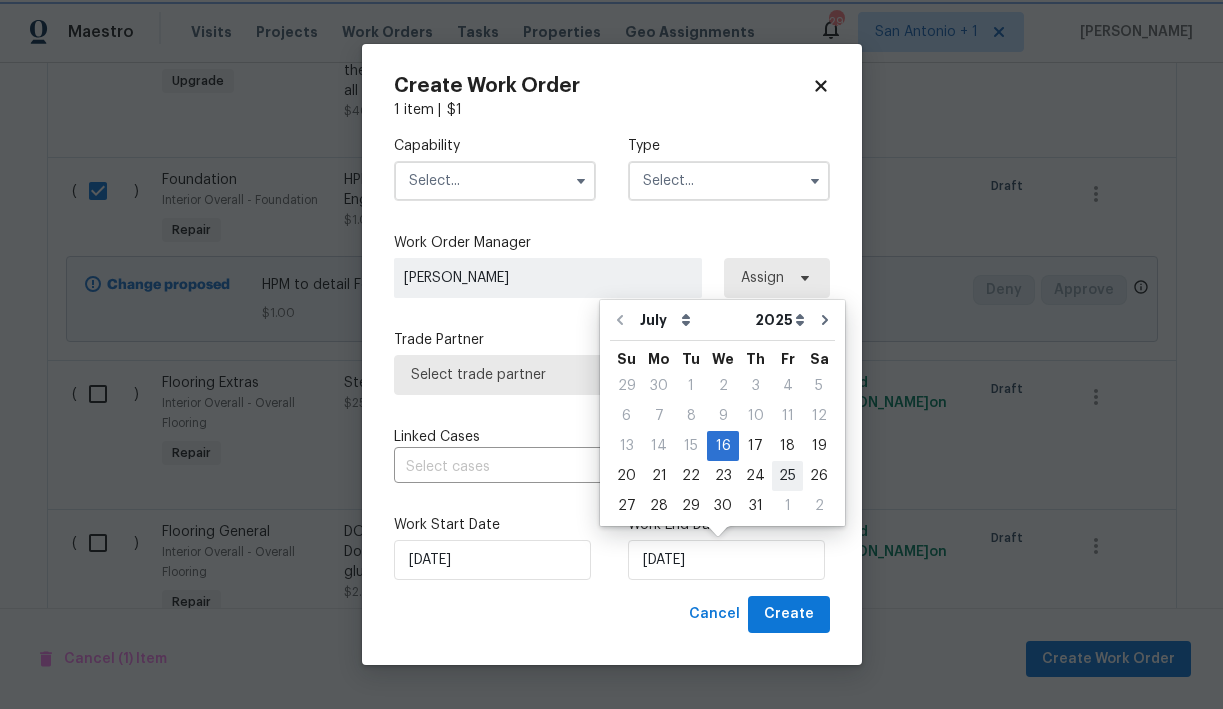 type on "[DATE]" 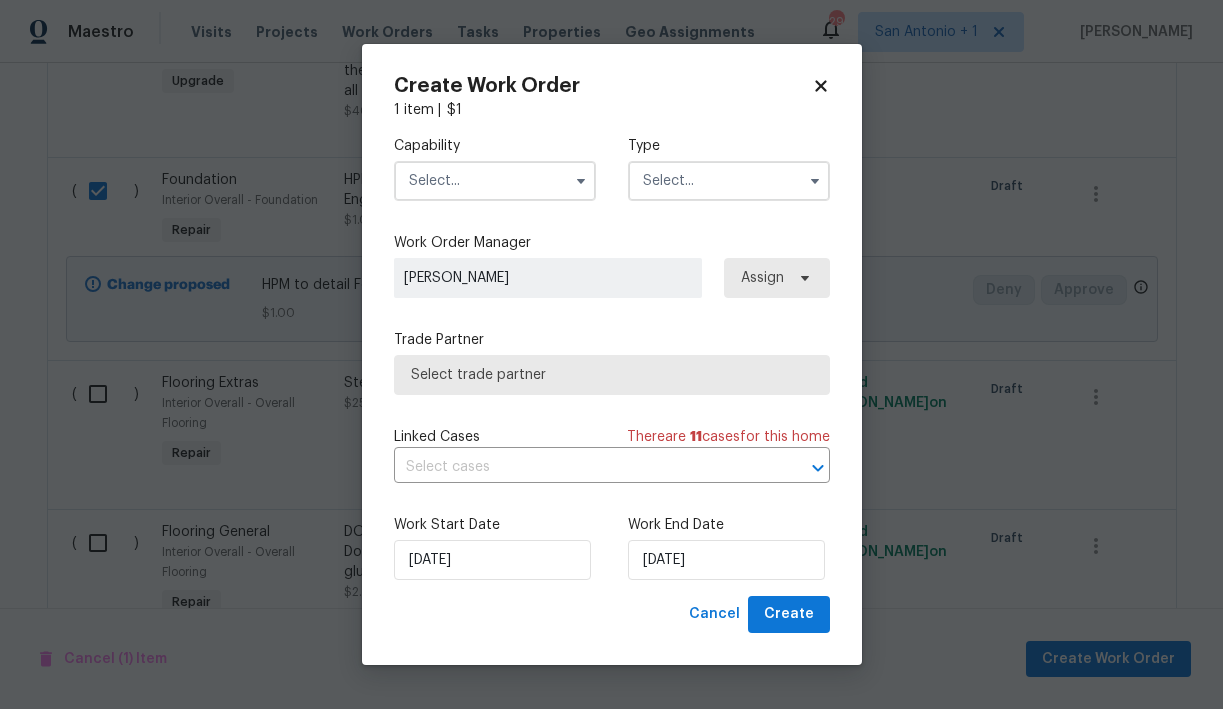 click at bounding box center [495, 181] 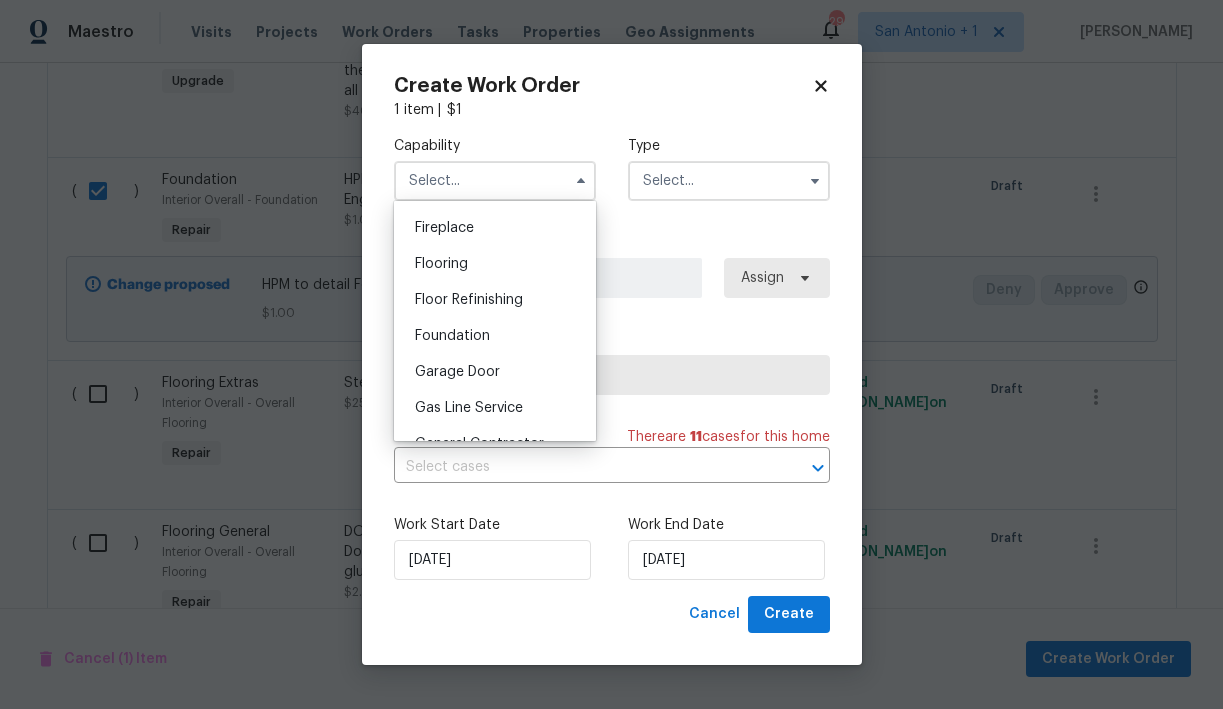 scroll, scrollTop: 745, scrollLeft: 0, axis: vertical 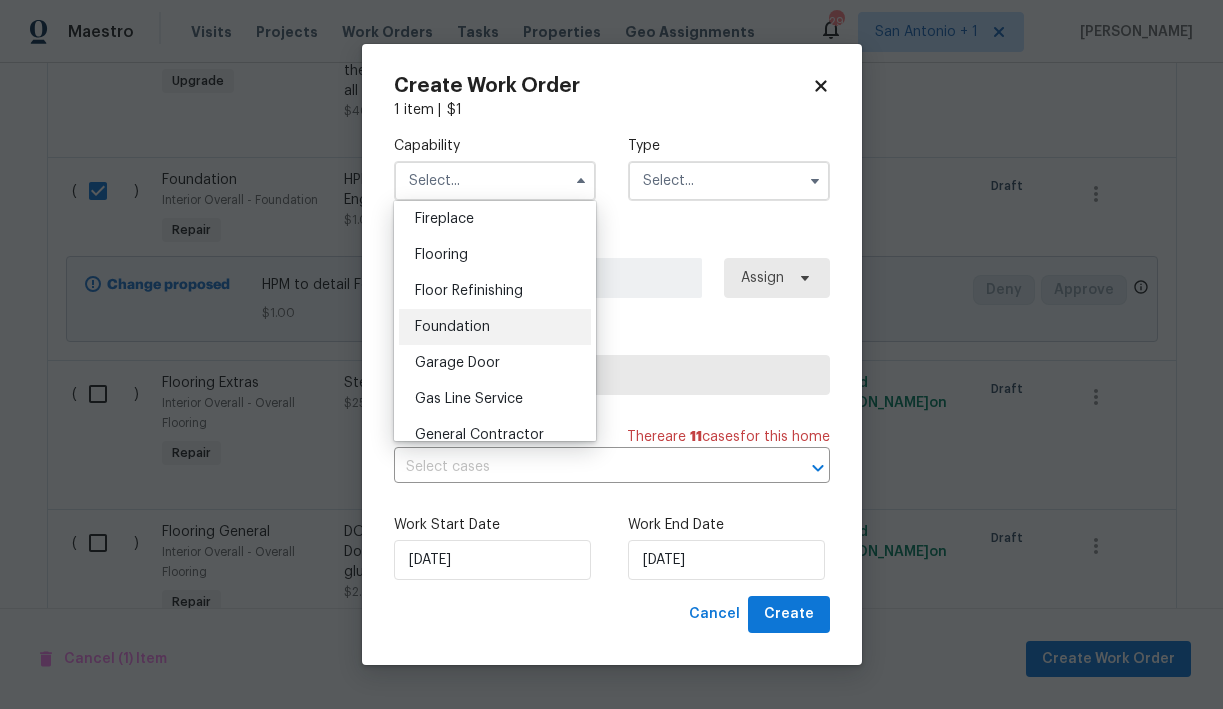 click on "Foundation" at bounding box center (495, 327) 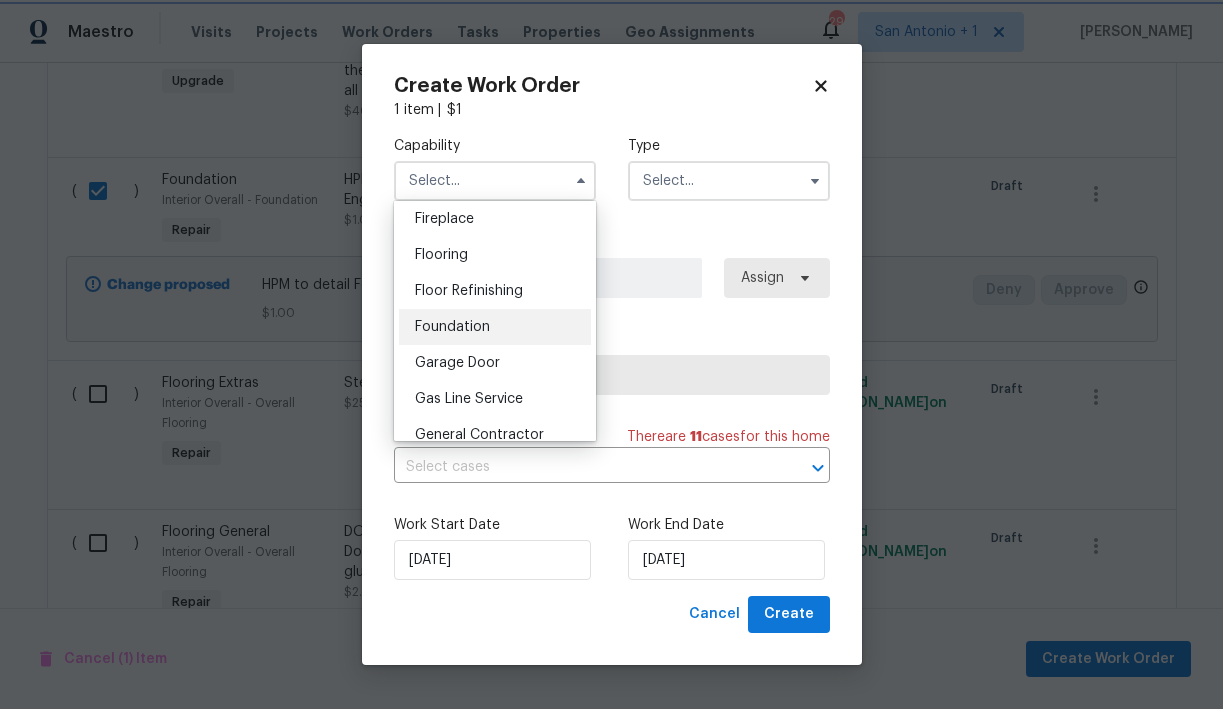 type on "Foundation" 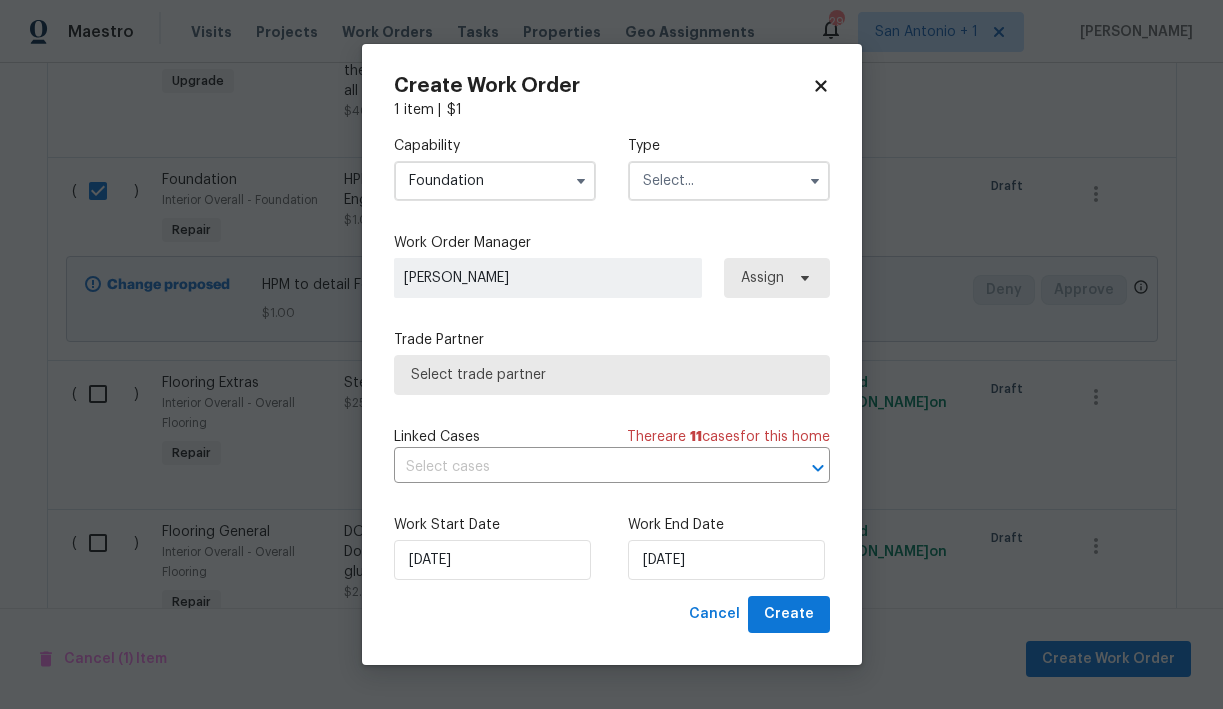 click at bounding box center (729, 181) 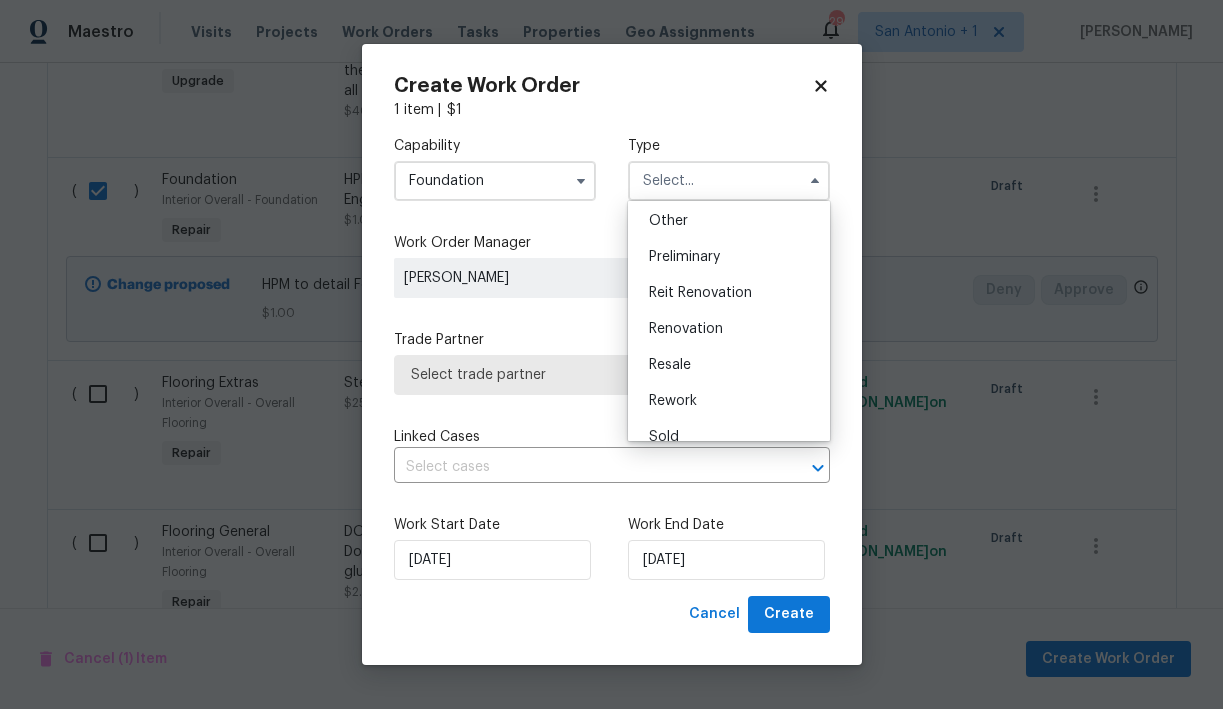 scroll, scrollTop: 401, scrollLeft: 0, axis: vertical 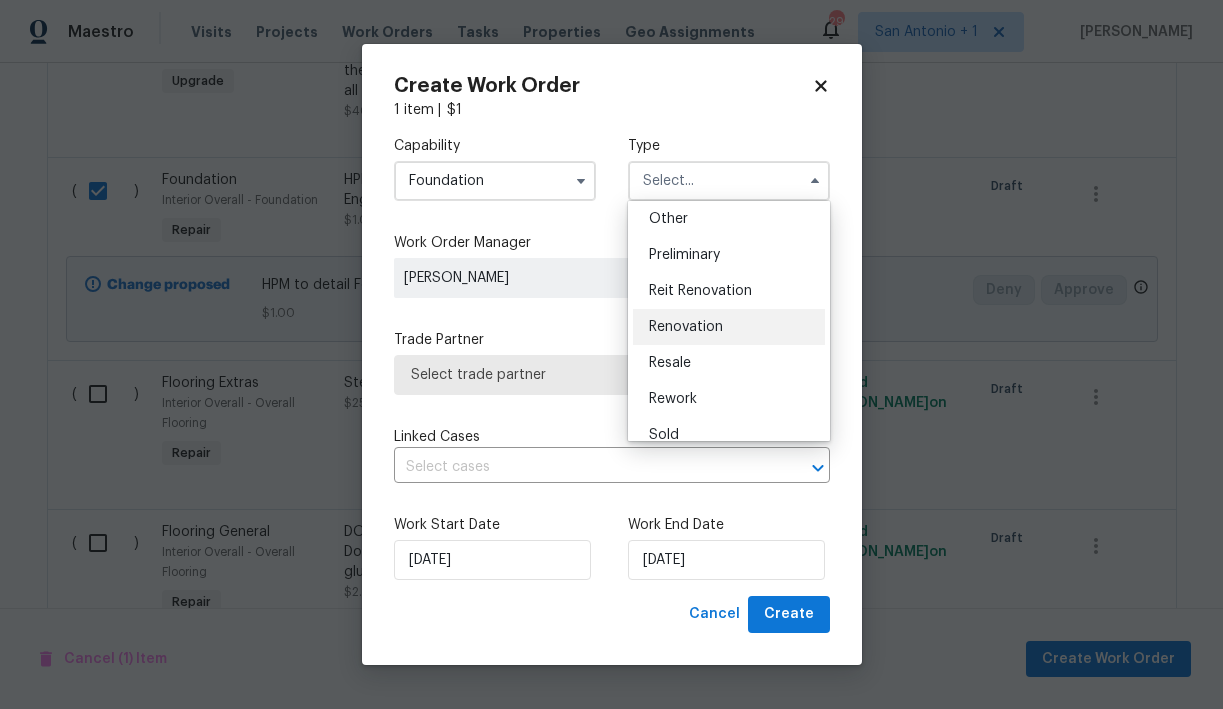 click on "Renovation" at bounding box center (686, 327) 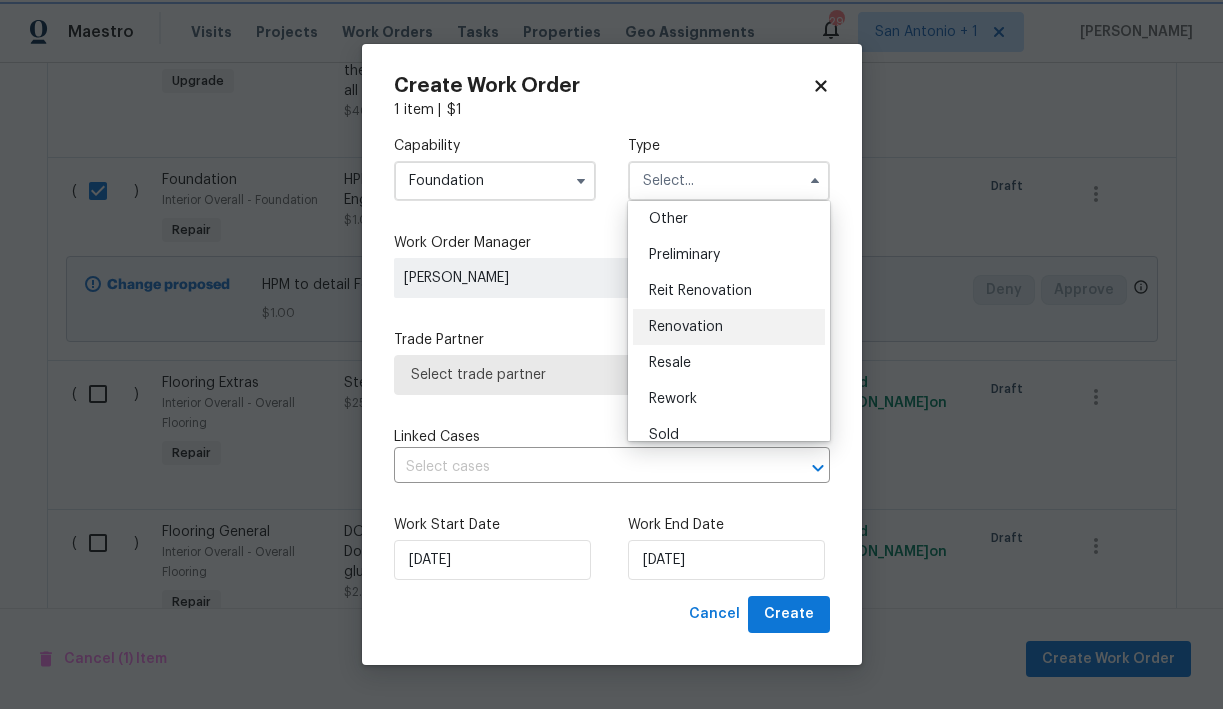 type on "Renovation" 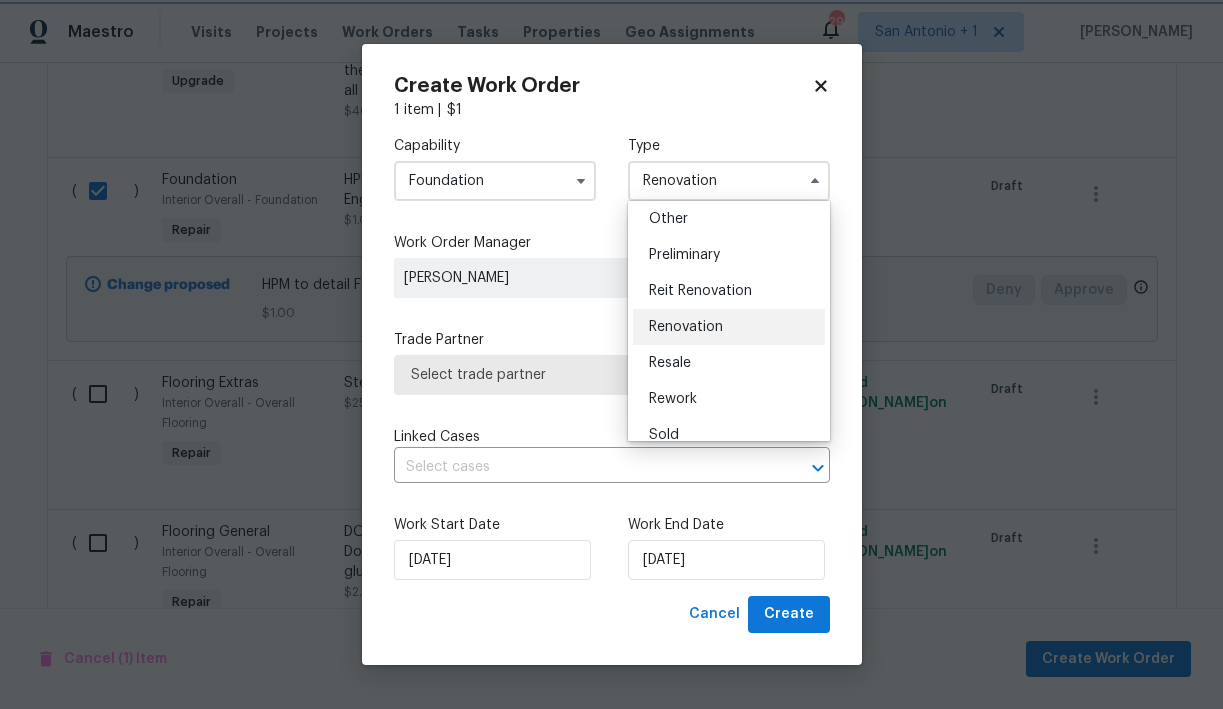 scroll, scrollTop: 0, scrollLeft: 0, axis: both 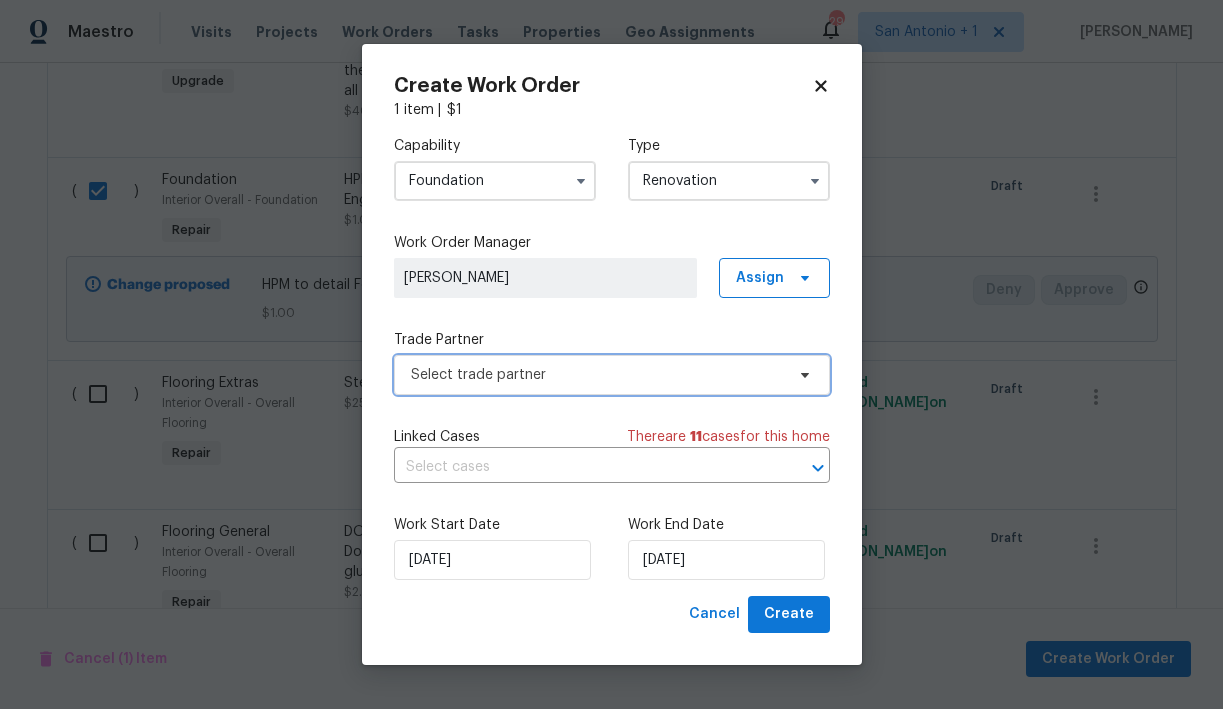 click on "Select trade partner" at bounding box center [597, 375] 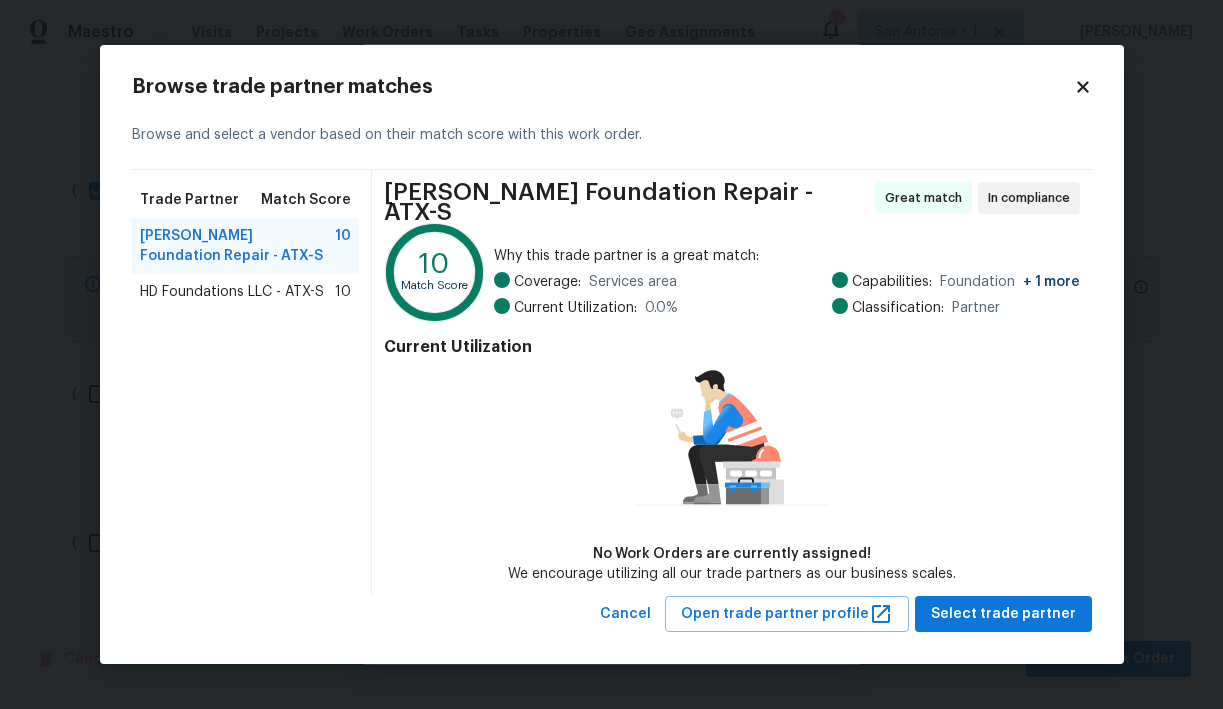 click on "HD Foundations LLC - ATX-S" at bounding box center [232, 292] 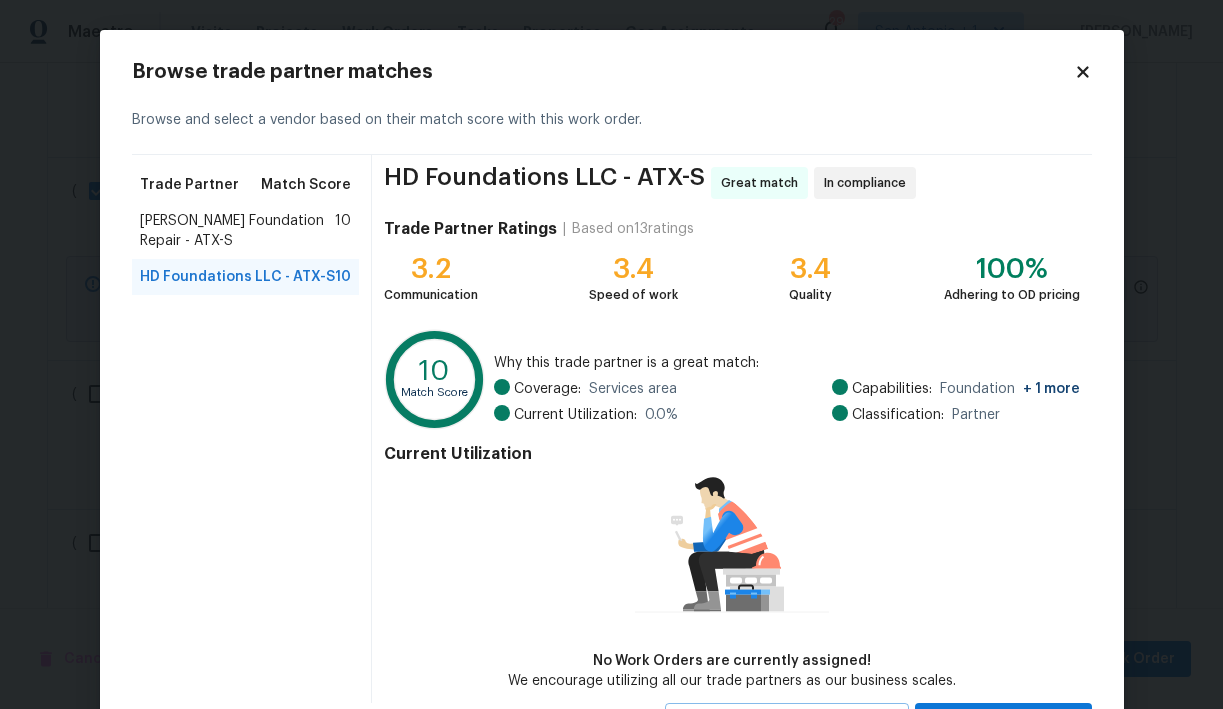 scroll, scrollTop: 91, scrollLeft: 0, axis: vertical 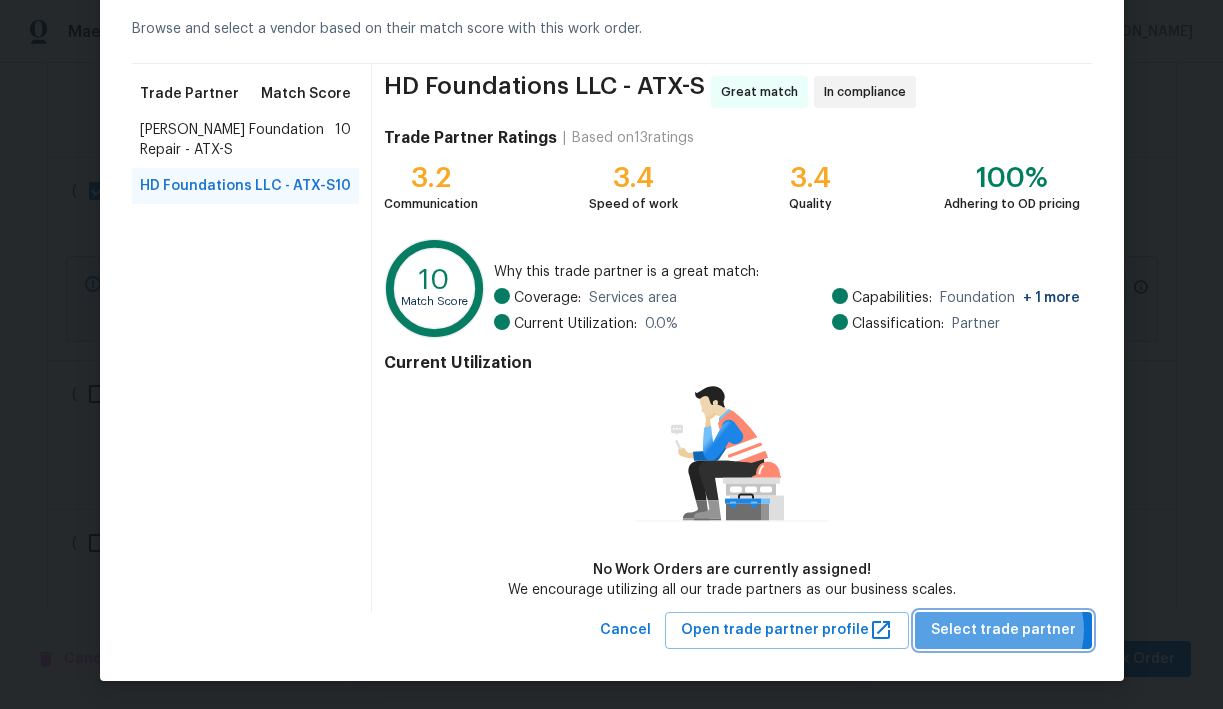 click on "Select trade partner" at bounding box center (1003, 630) 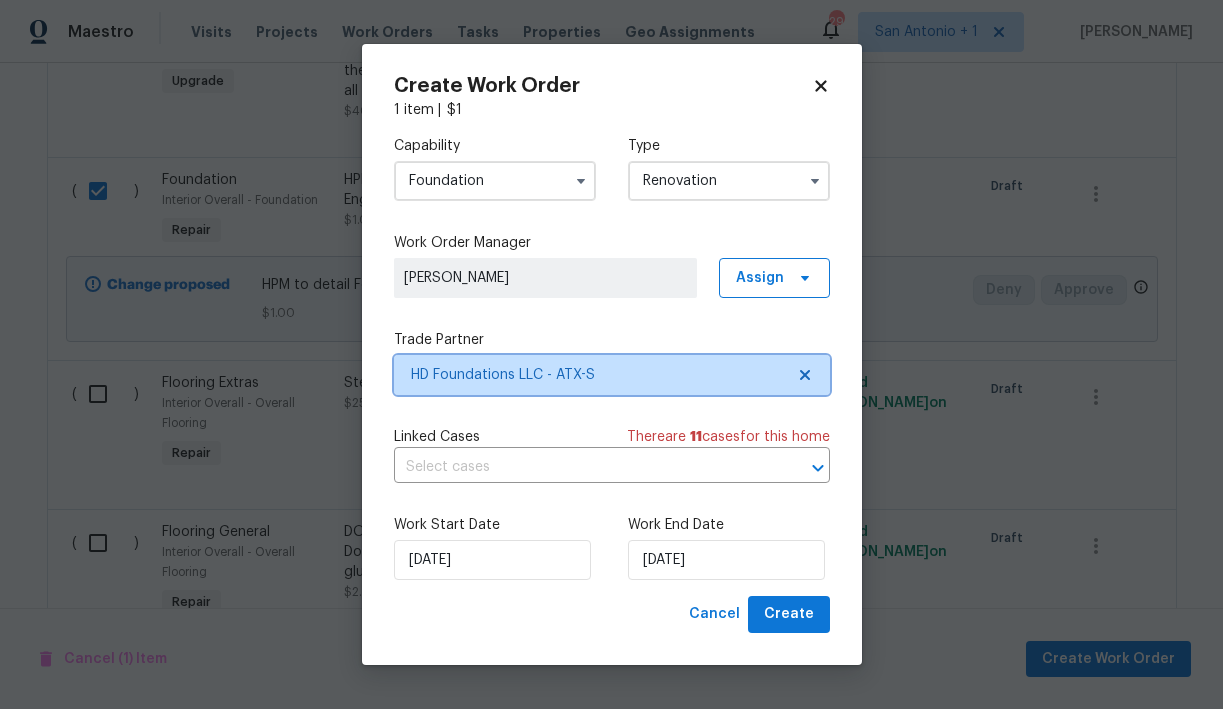 scroll, scrollTop: 0, scrollLeft: 0, axis: both 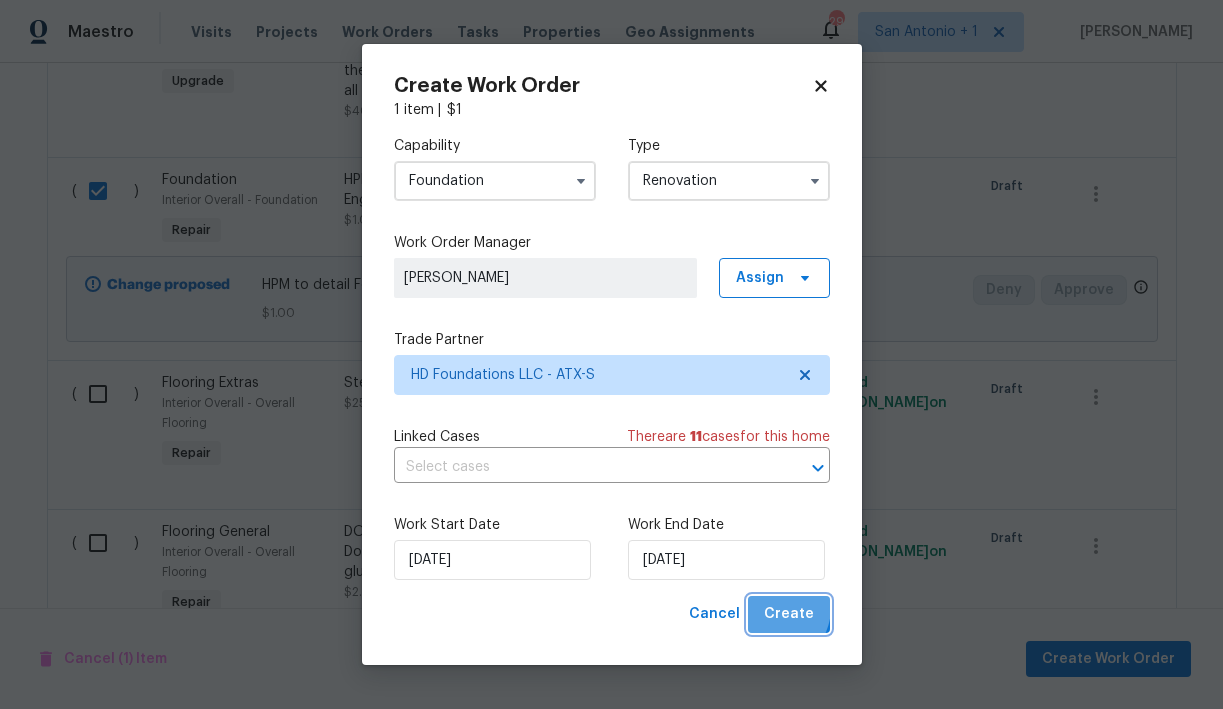 click on "Create" at bounding box center [789, 614] 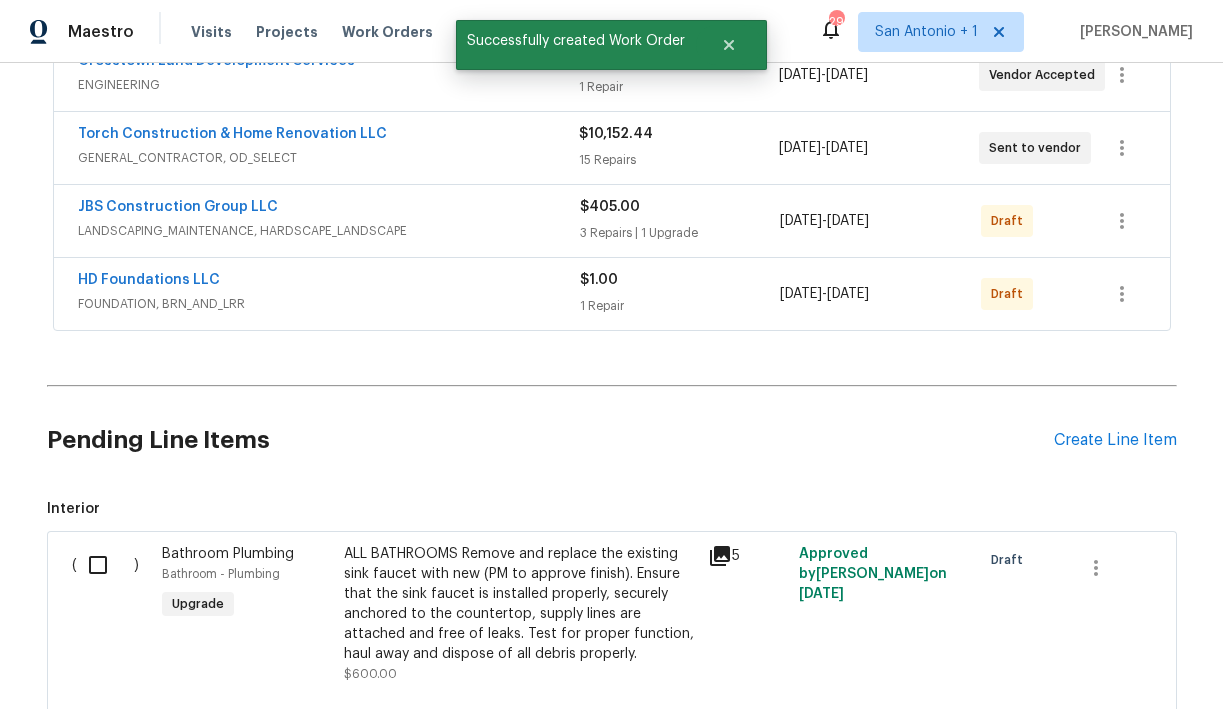 scroll, scrollTop: 480, scrollLeft: 0, axis: vertical 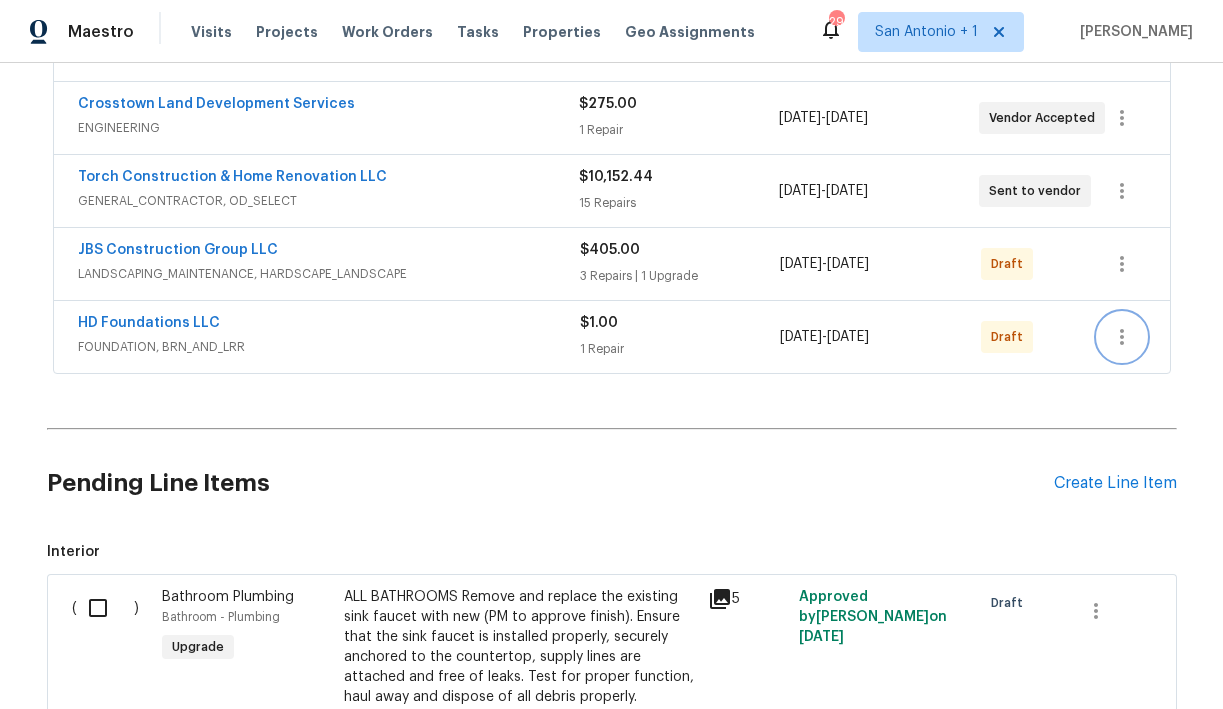 click 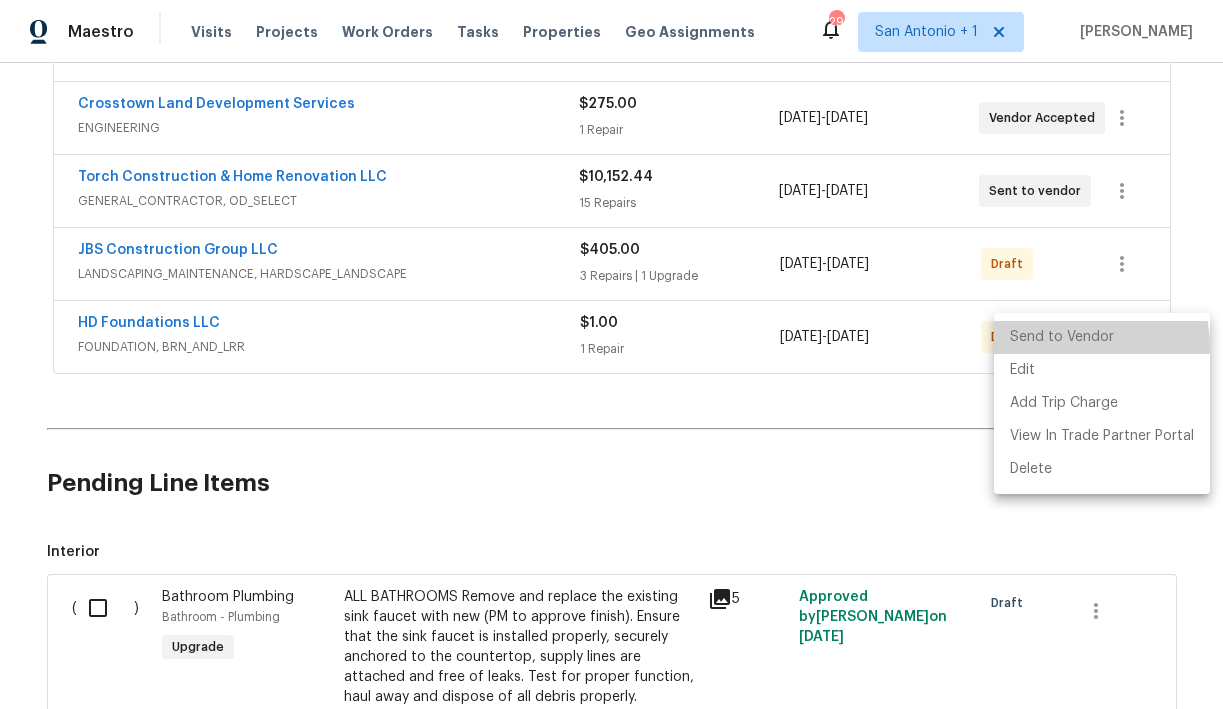 click on "Send to Vendor" at bounding box center (1102, 337) 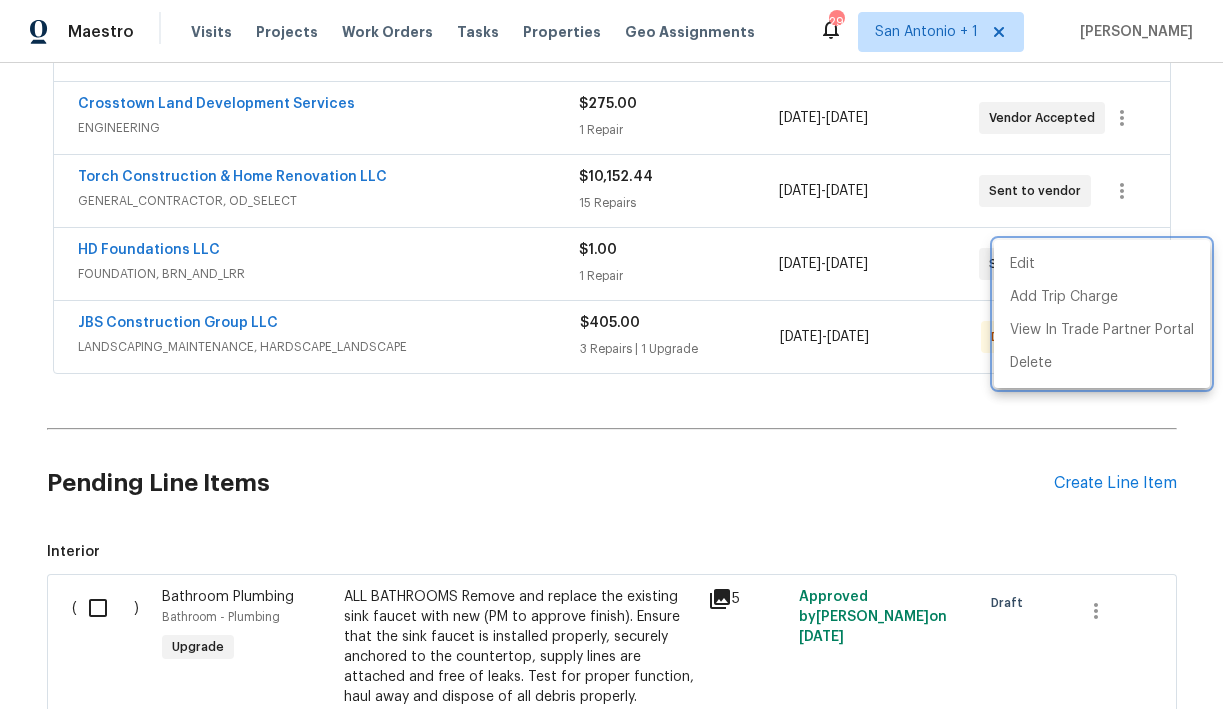 click at bounding box center (611, 354) 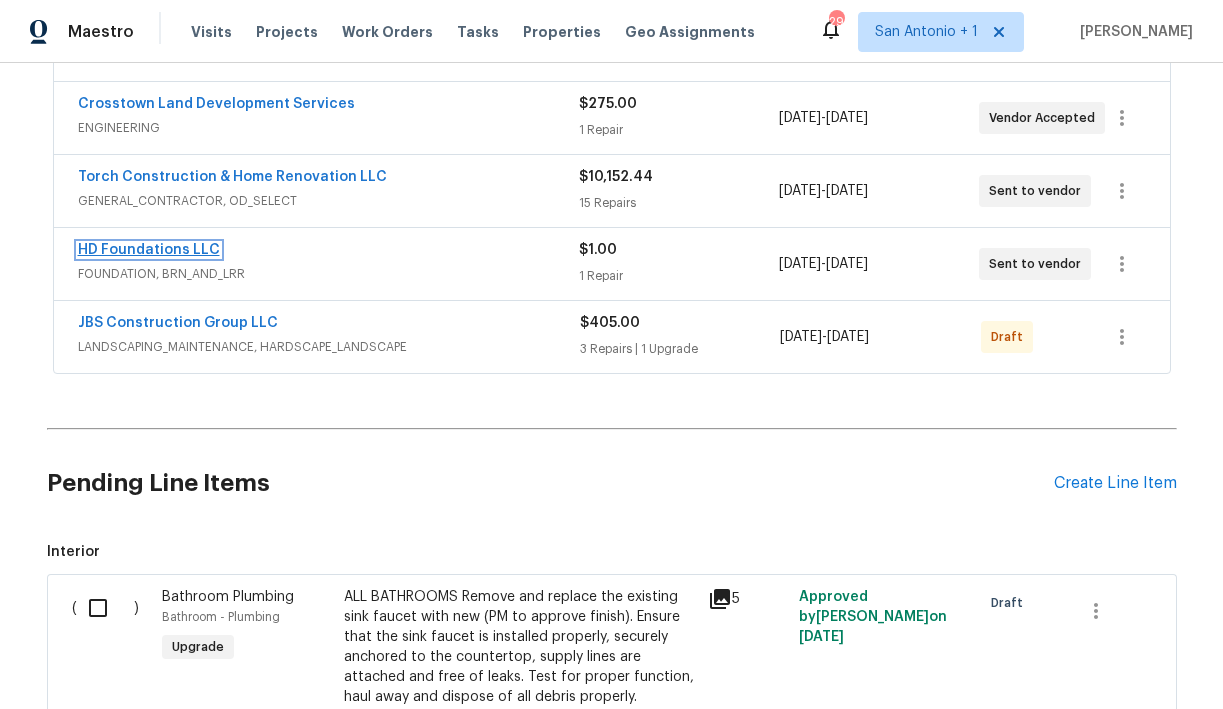 click on "HD Foundations LLC" at bounding box center (149, 250) 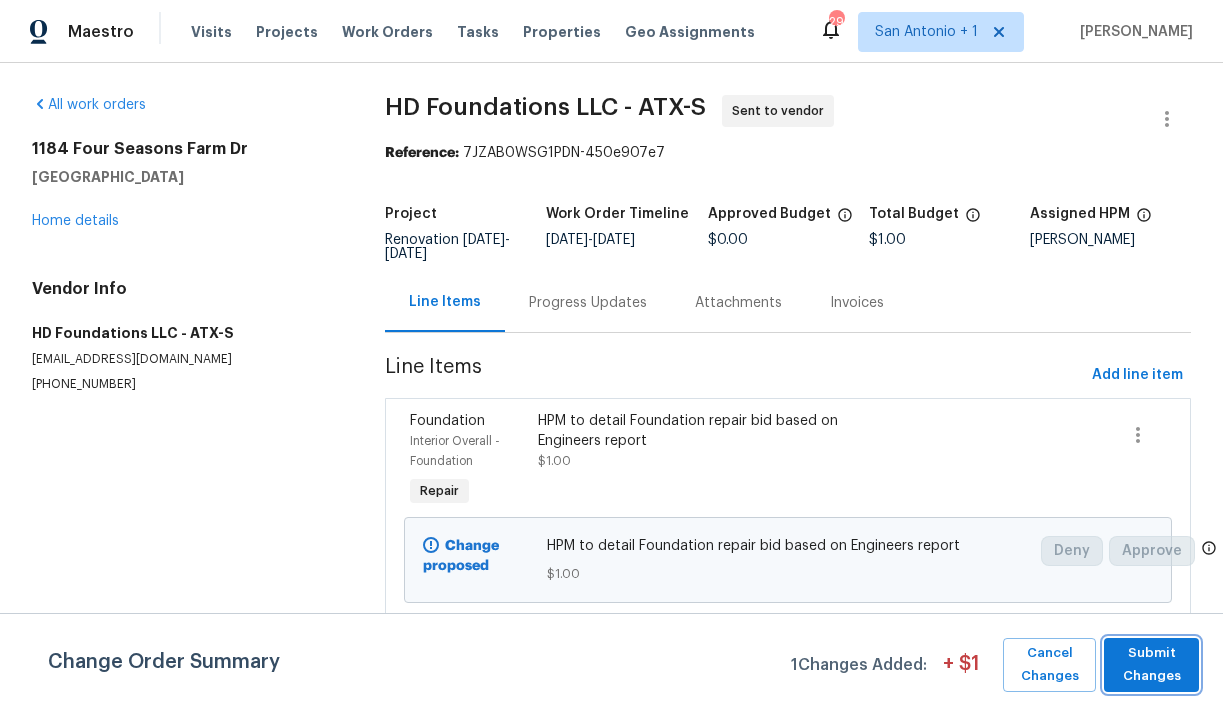 click on "Submit Changes" at bounding box center [1151, 665] 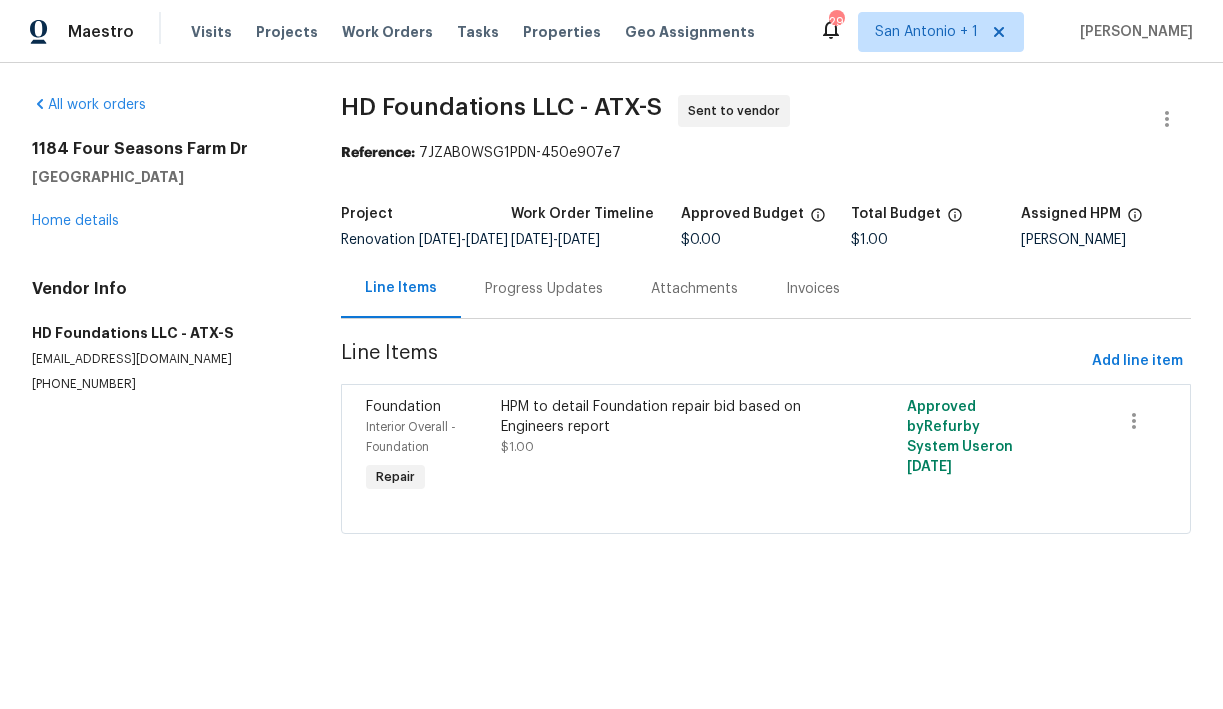click on "Attachments" at bounding box center [694, 289] 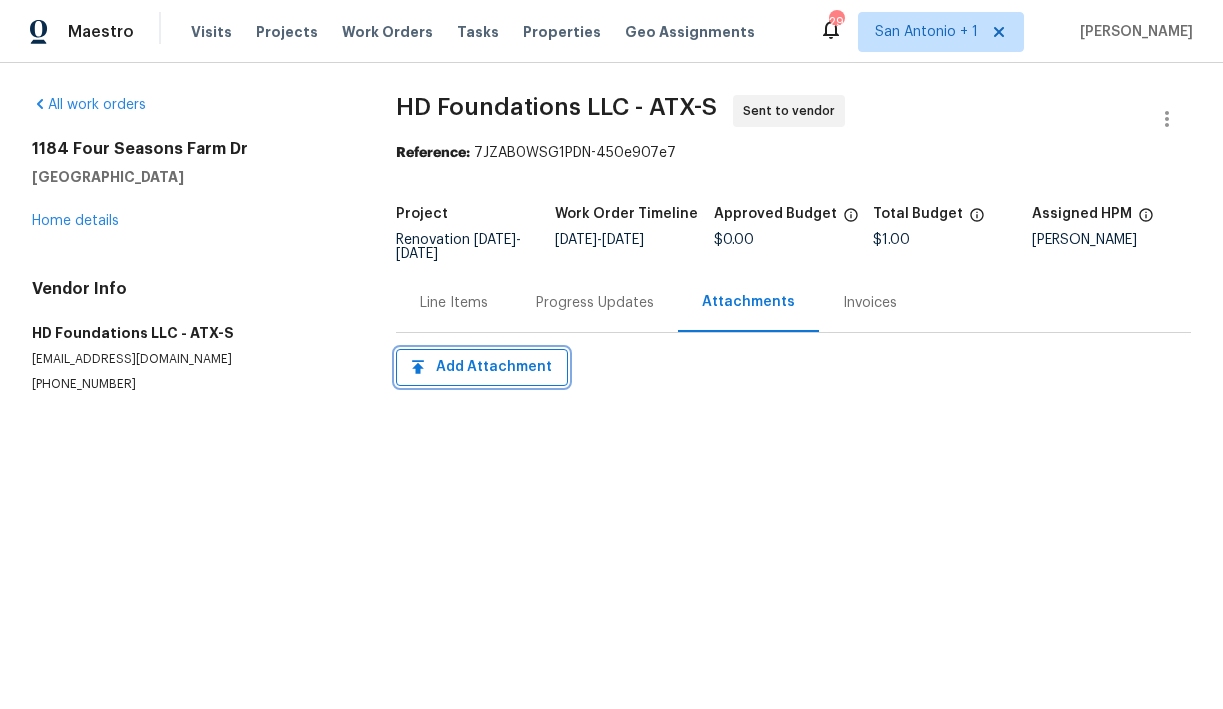 click on "Add Attachment" at bounding box center (482, 367) 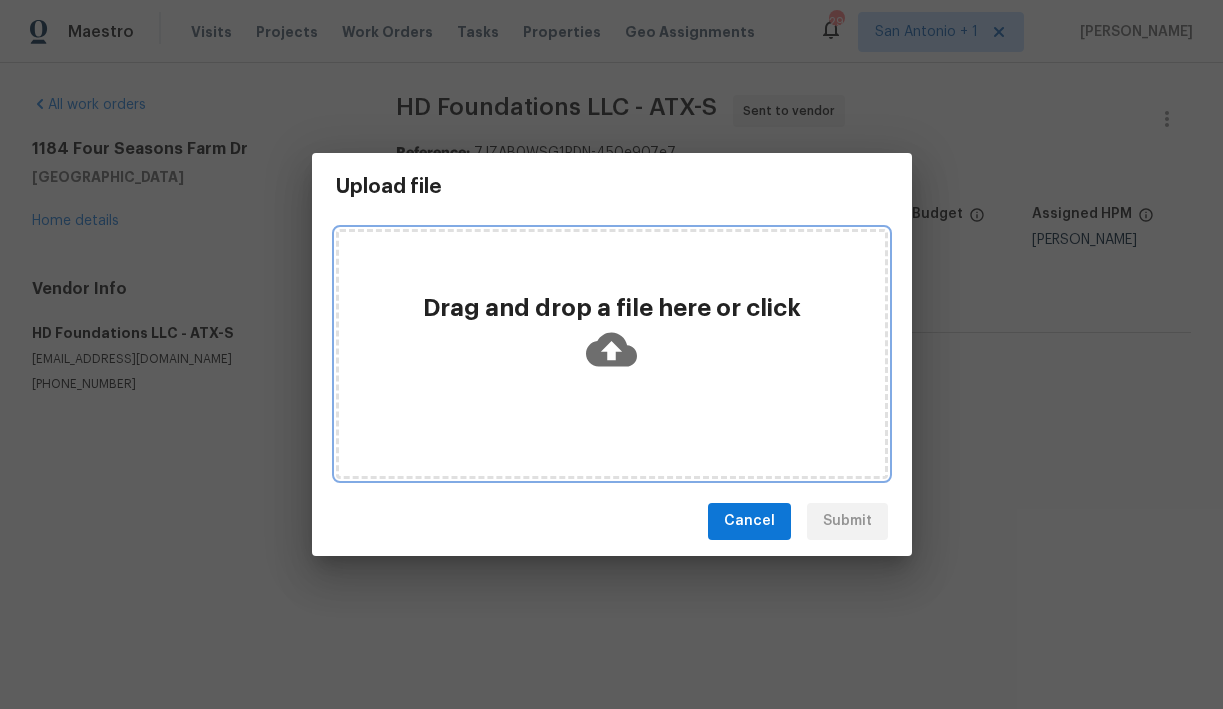 click 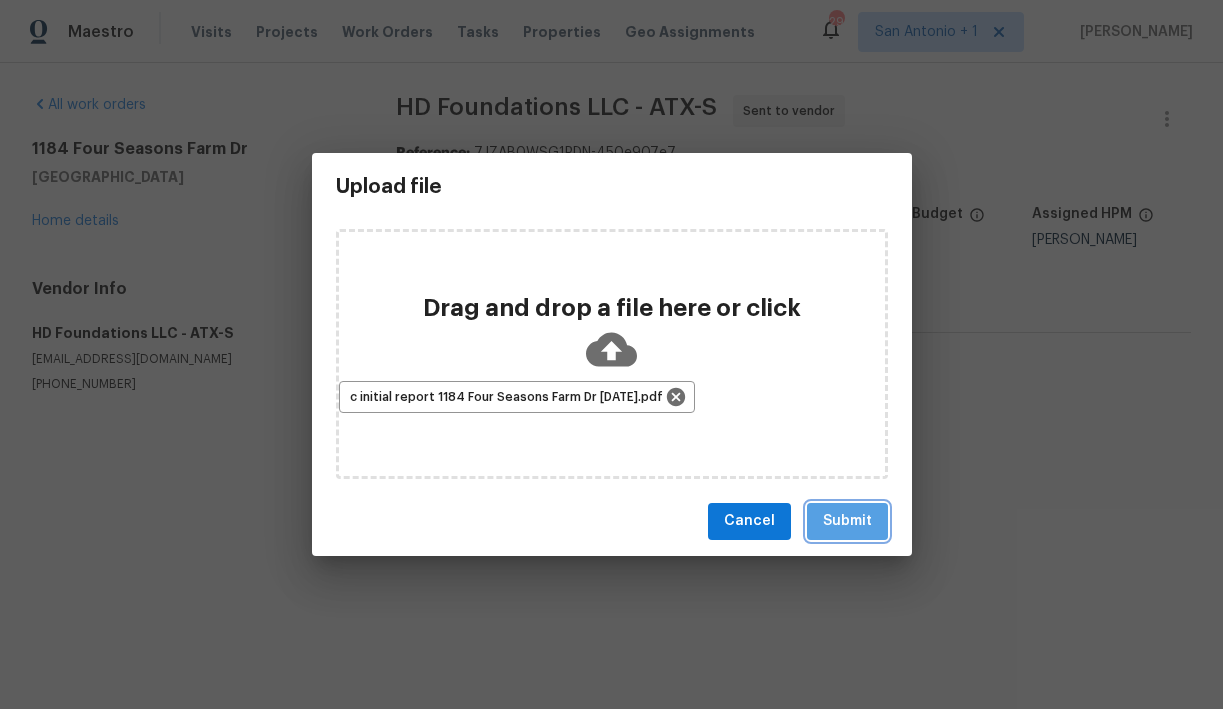 click on "Submit" at bounding box center [847, 521] 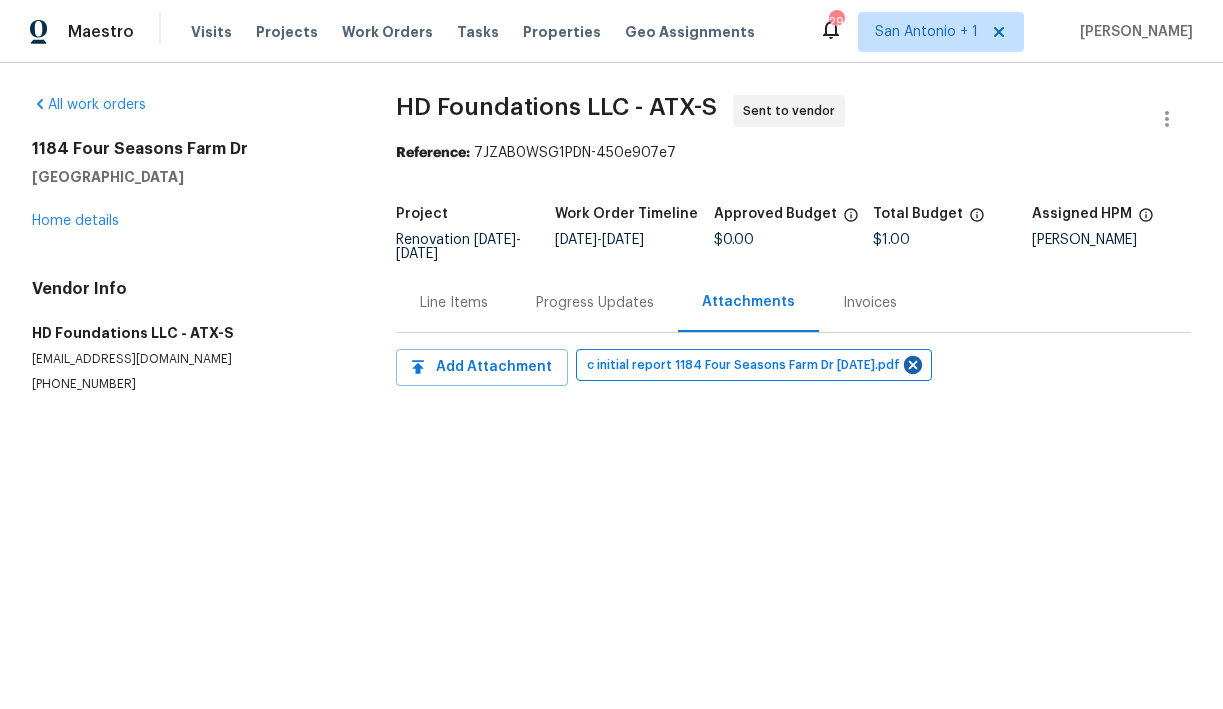click on "Progress Updates" at bounding box center (595, 303) 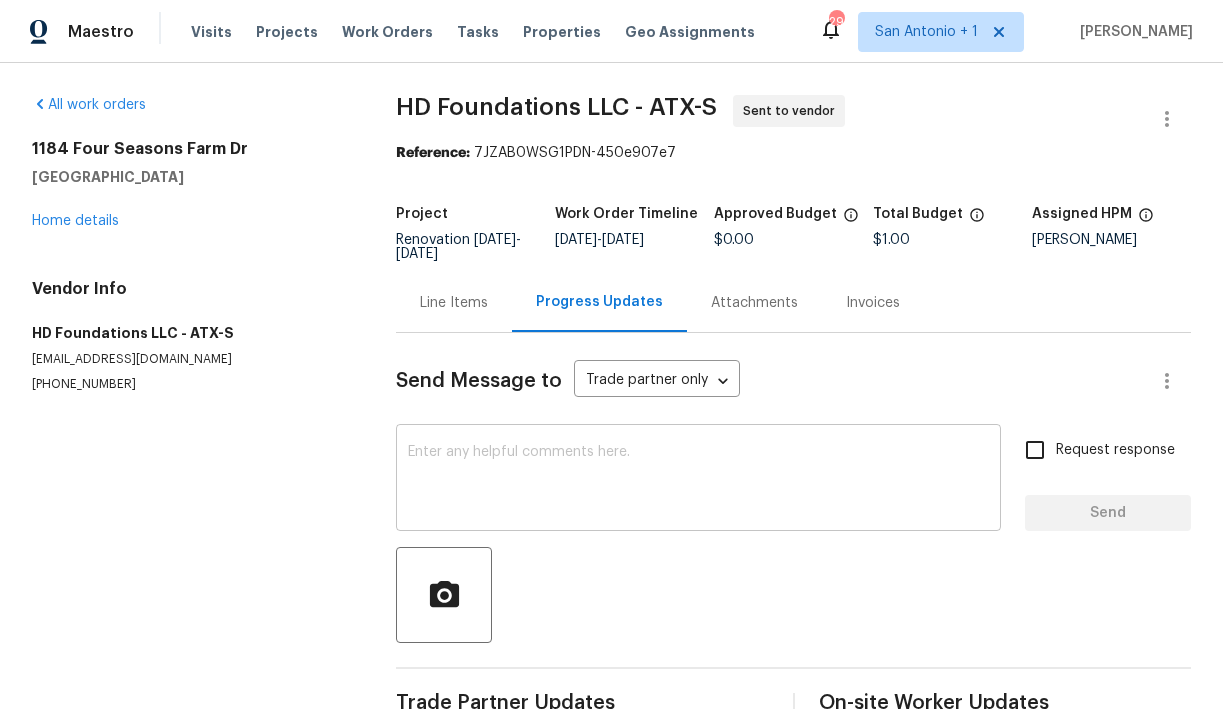 click at bounding box center (698, 480) 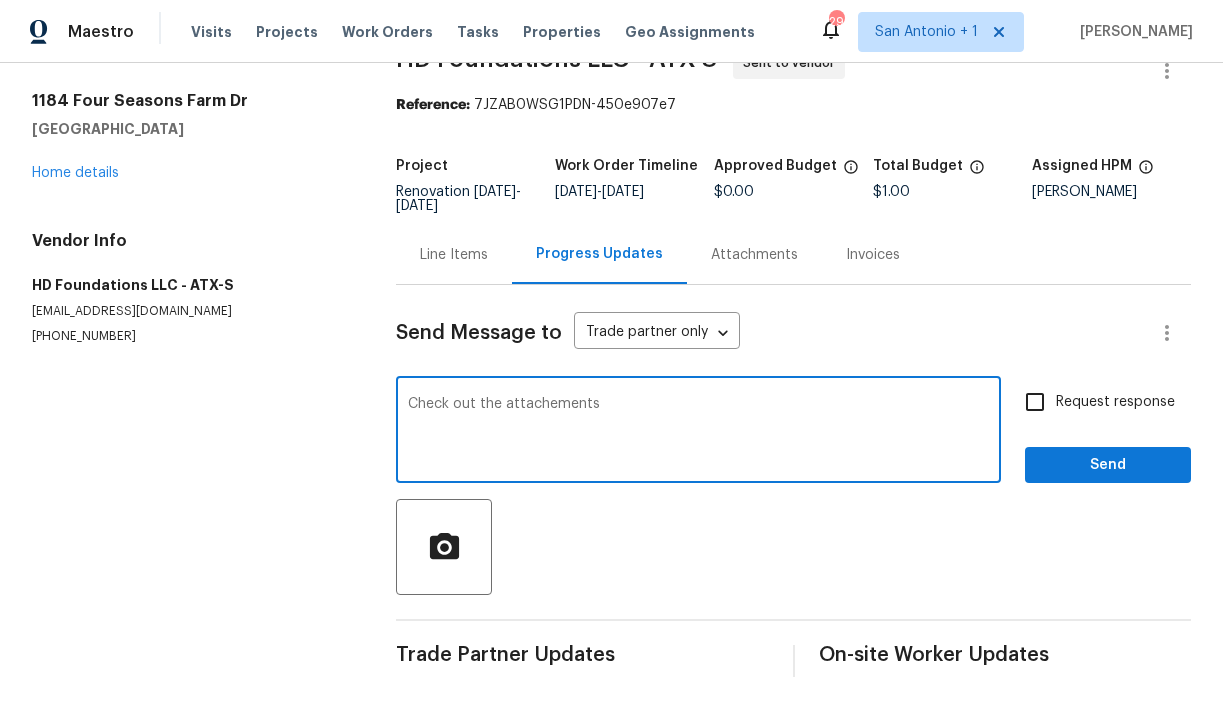 scroll, scrollTop: 0, scrollLeft: 0, axis: both 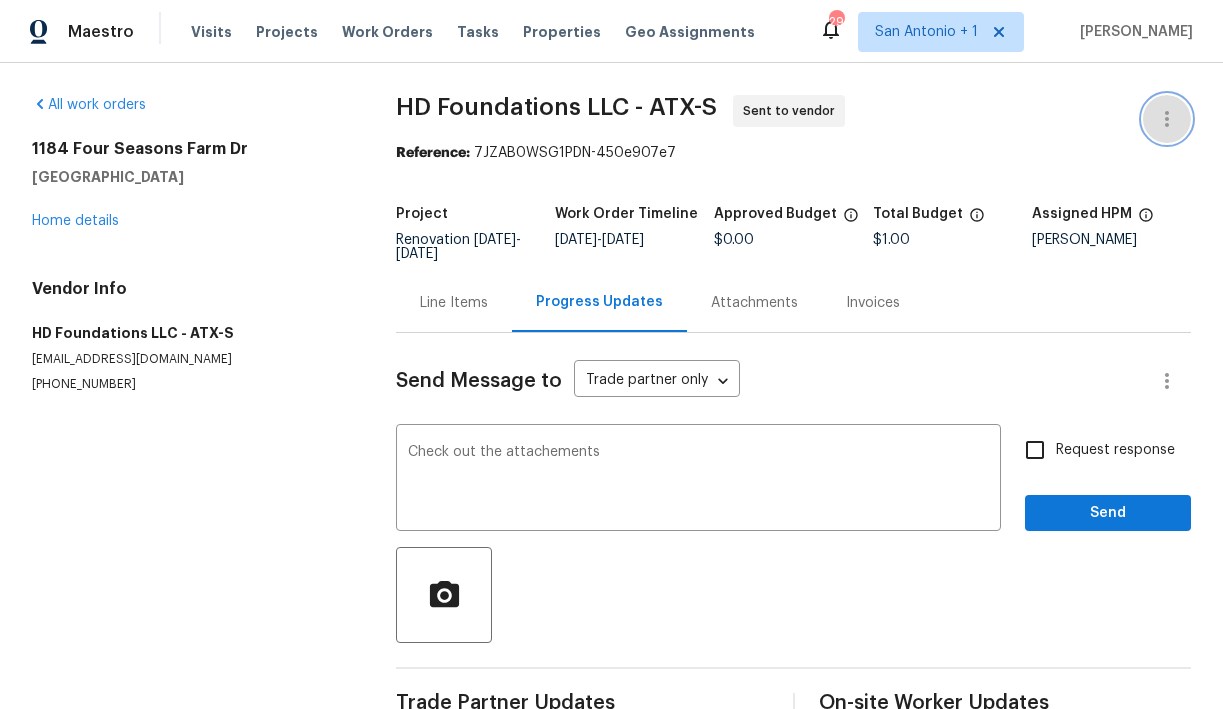 click 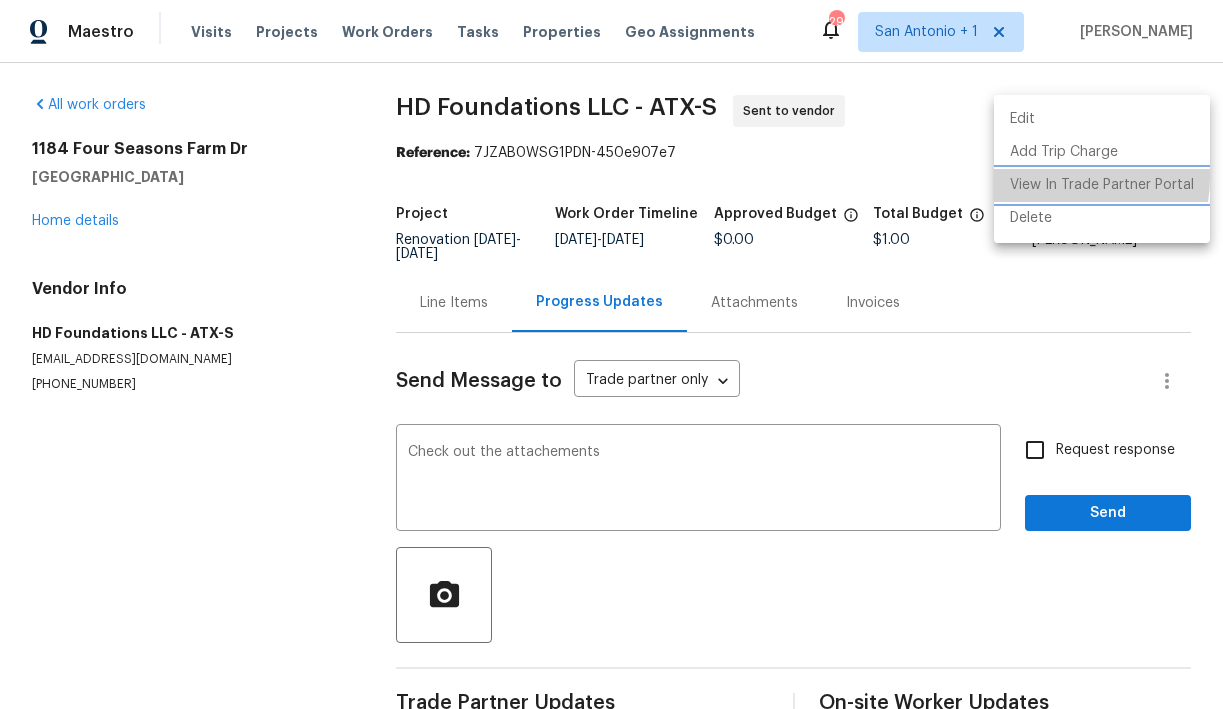 click on "View In Trade Partner Portal" at bounding box center [1102, 185] 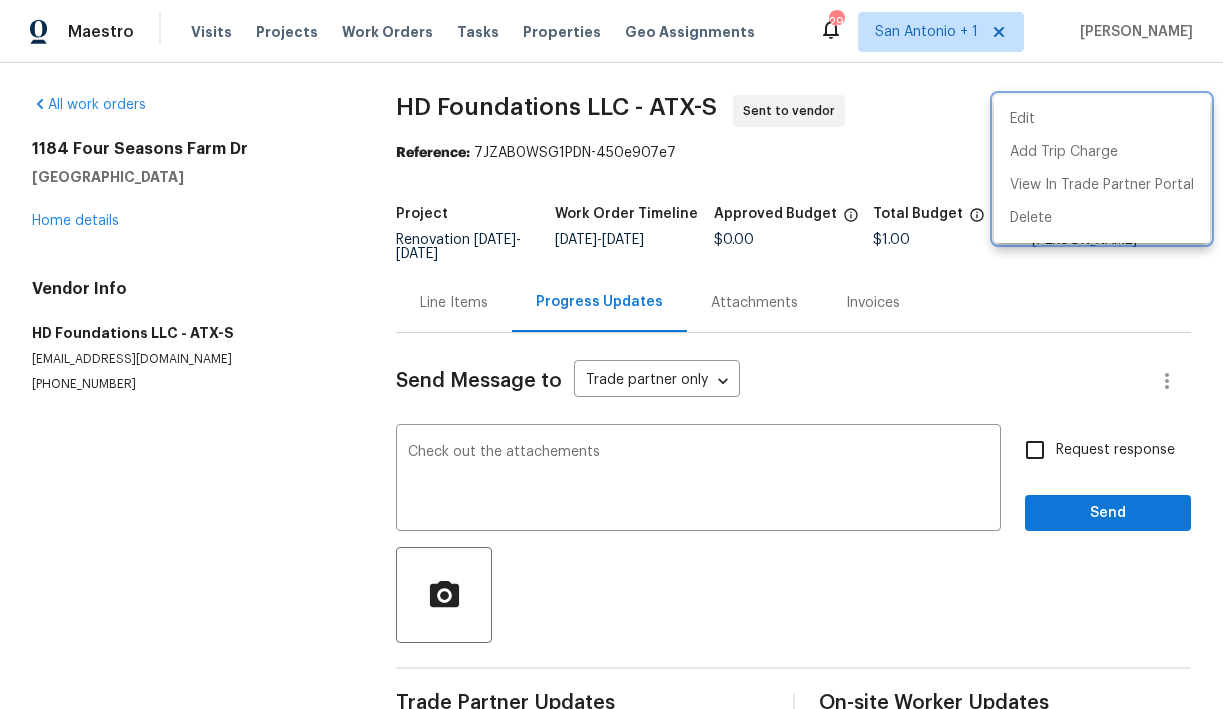 click at bounding box center [611, 354] 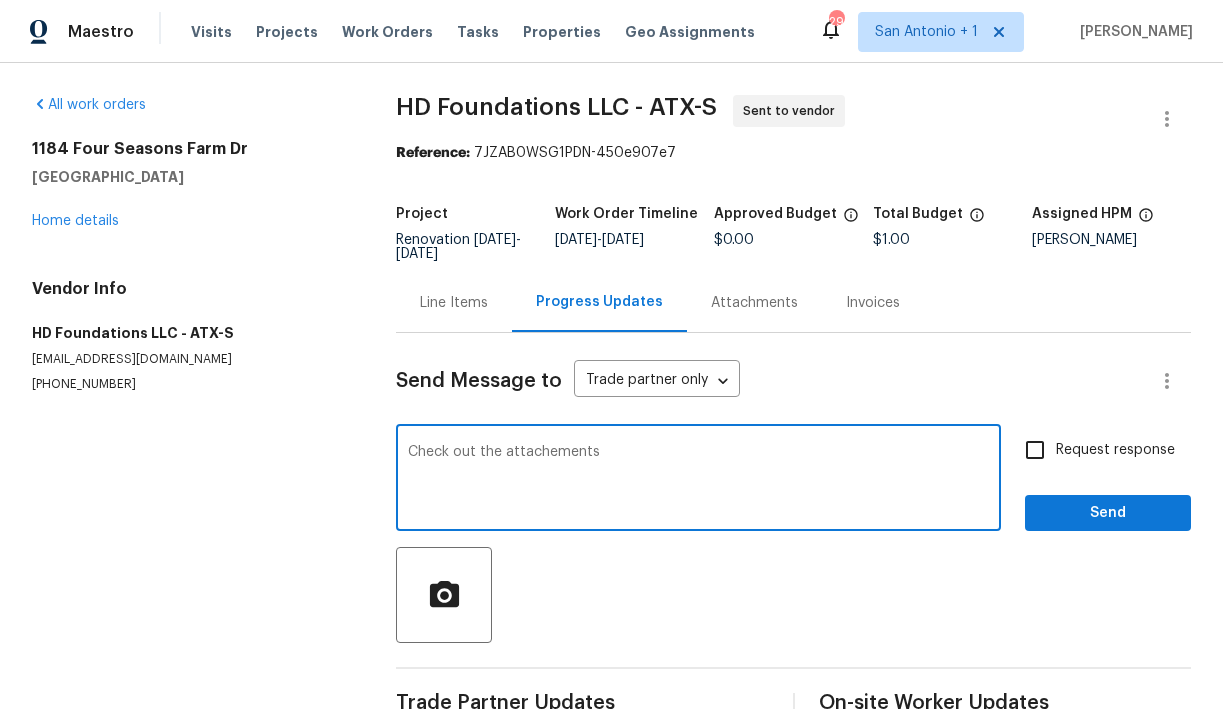 click on "Check out the attachements" at bounding box center [698, 480] 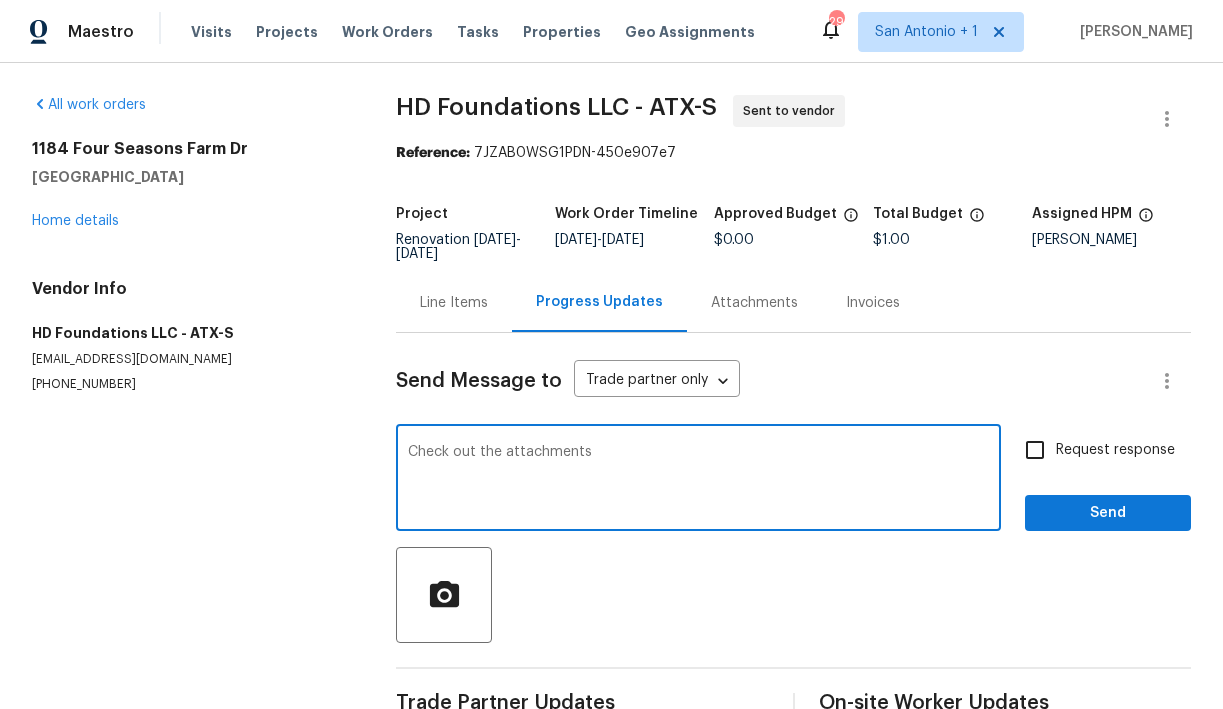 click on "Check out the attachments" at bounding box center [698, 480] 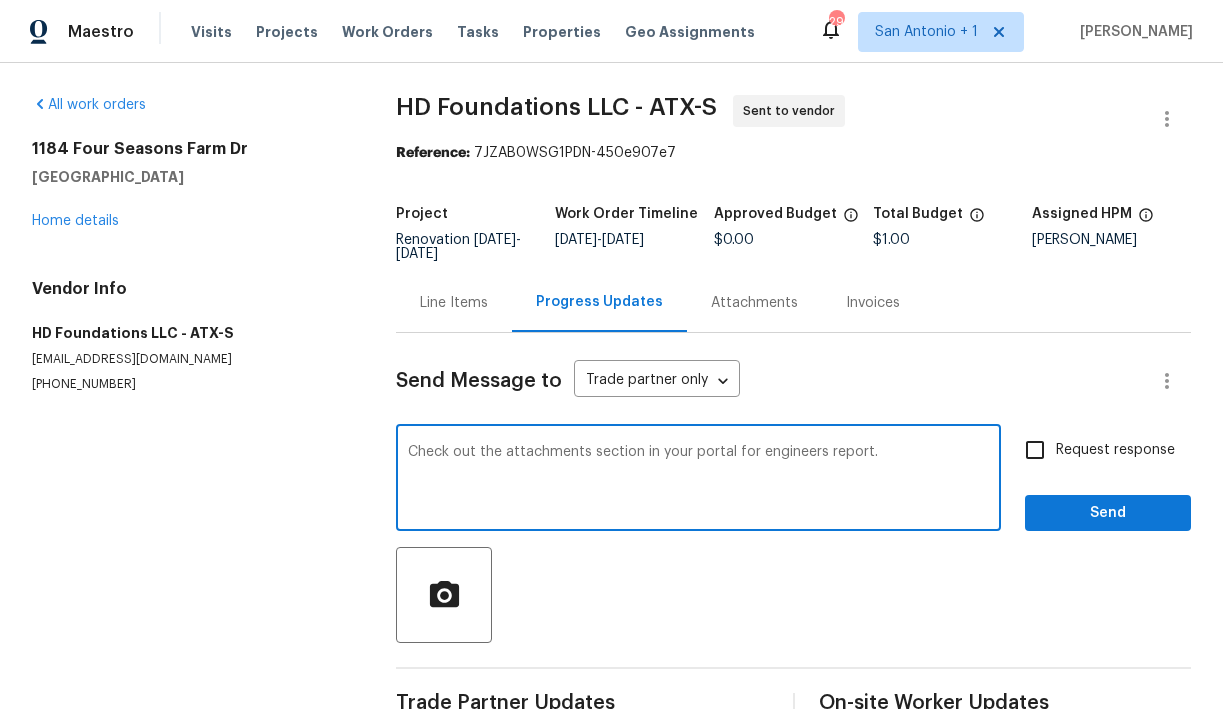 type on "Check out the attachments section in your portal for engineers report." 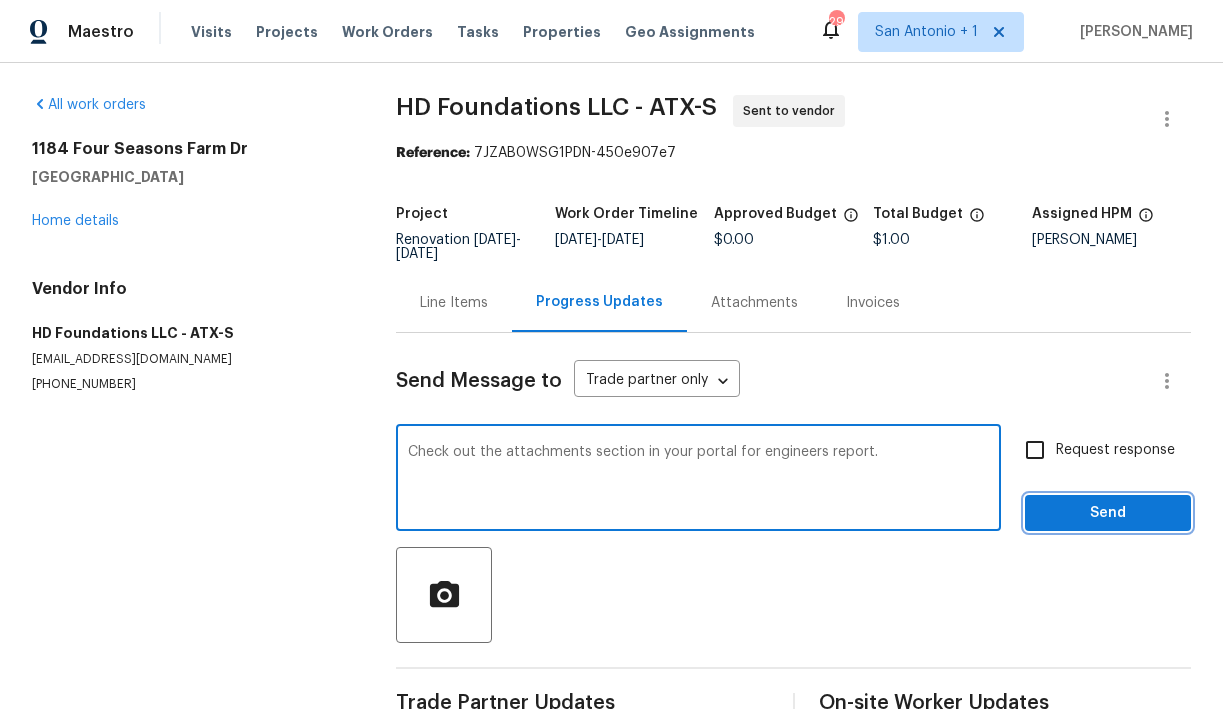click on "Send" at bounding box center (1108, 513) 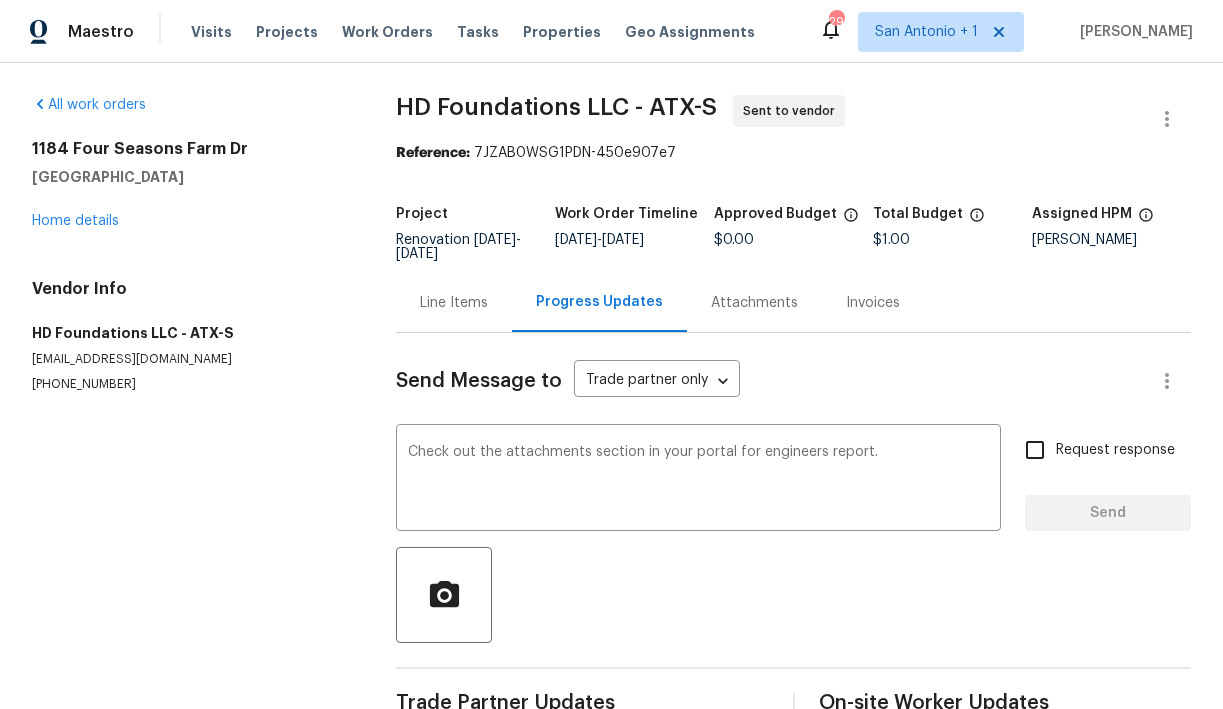 type 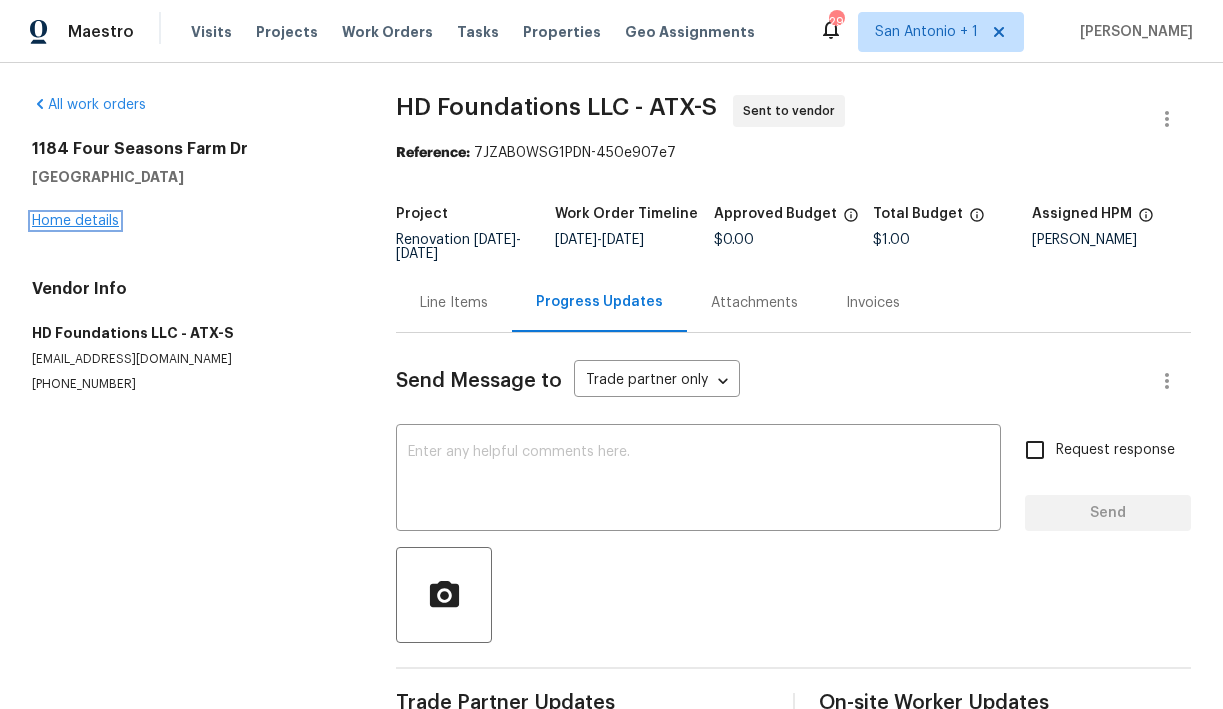 click on "Home details" at bounding box center (75, 221) 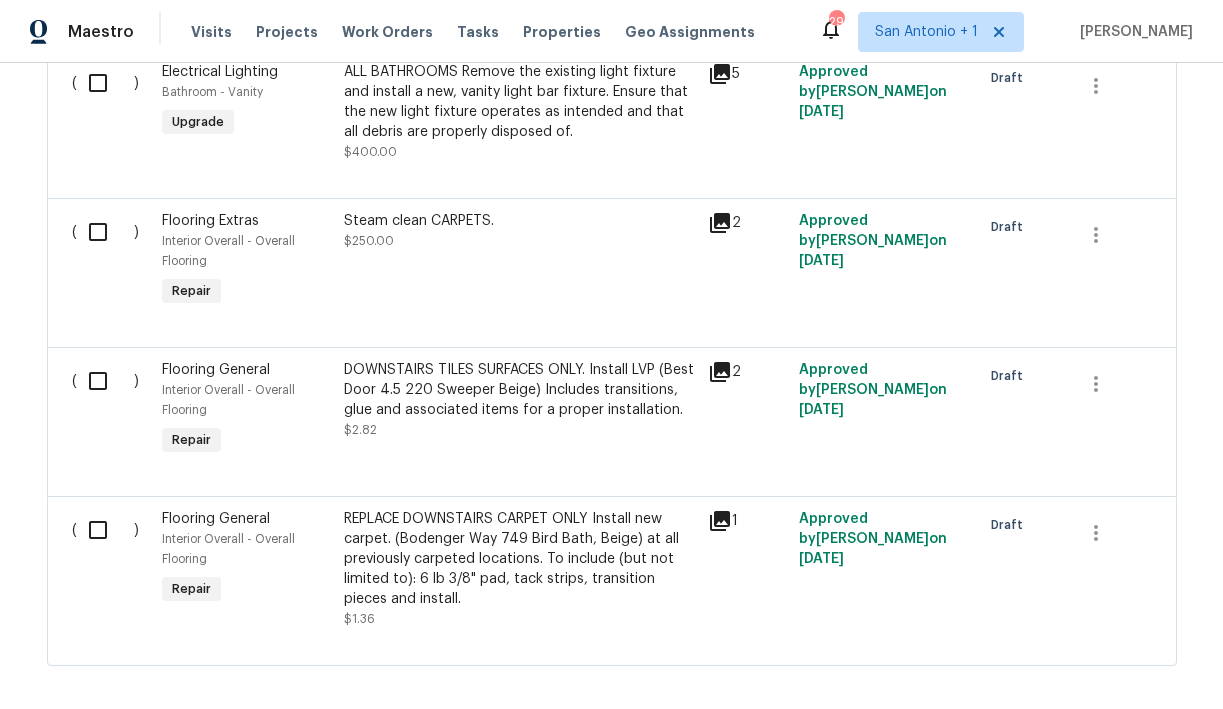 scroll, scrollTop: 1156, scrollLeft: 0, axis: vertical 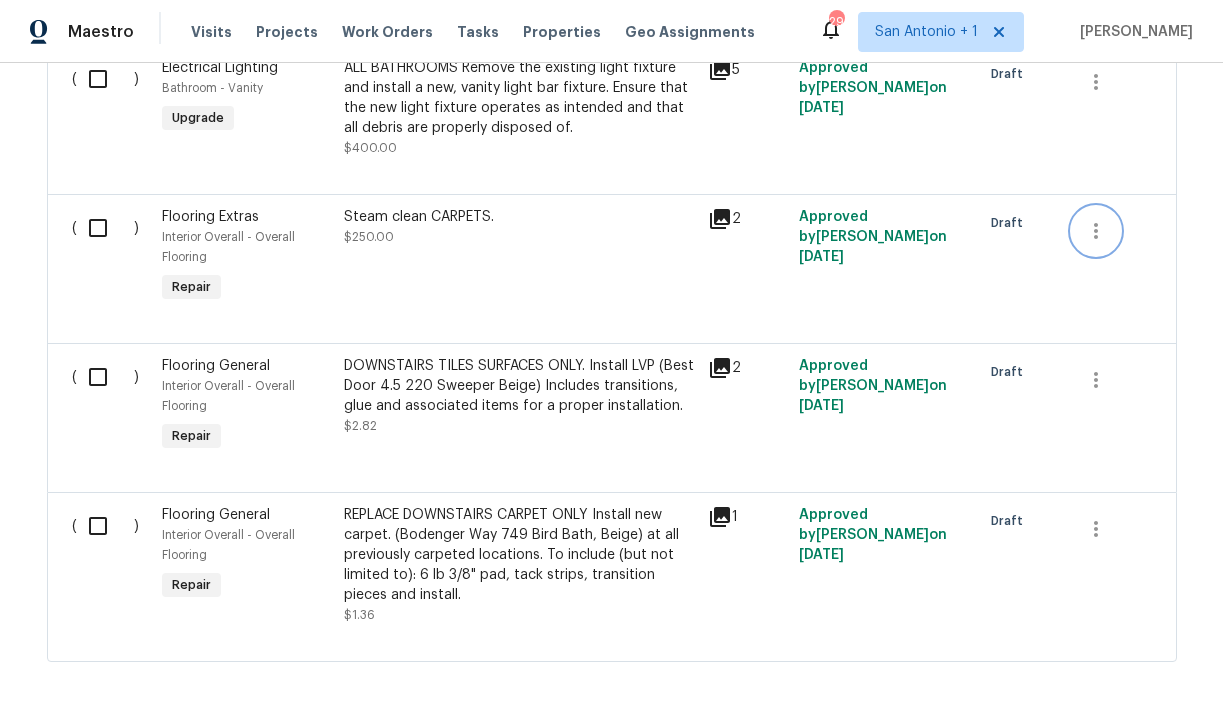 click 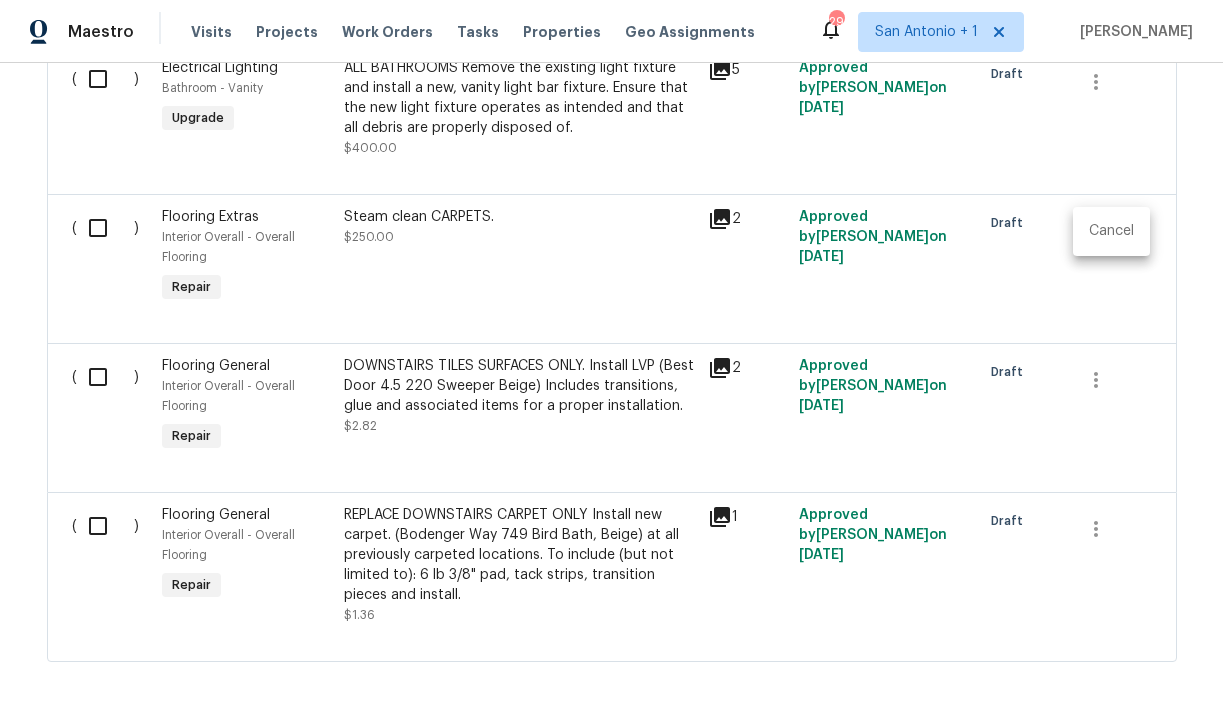 click on "Cancel" at bounding box center (1111, 231) 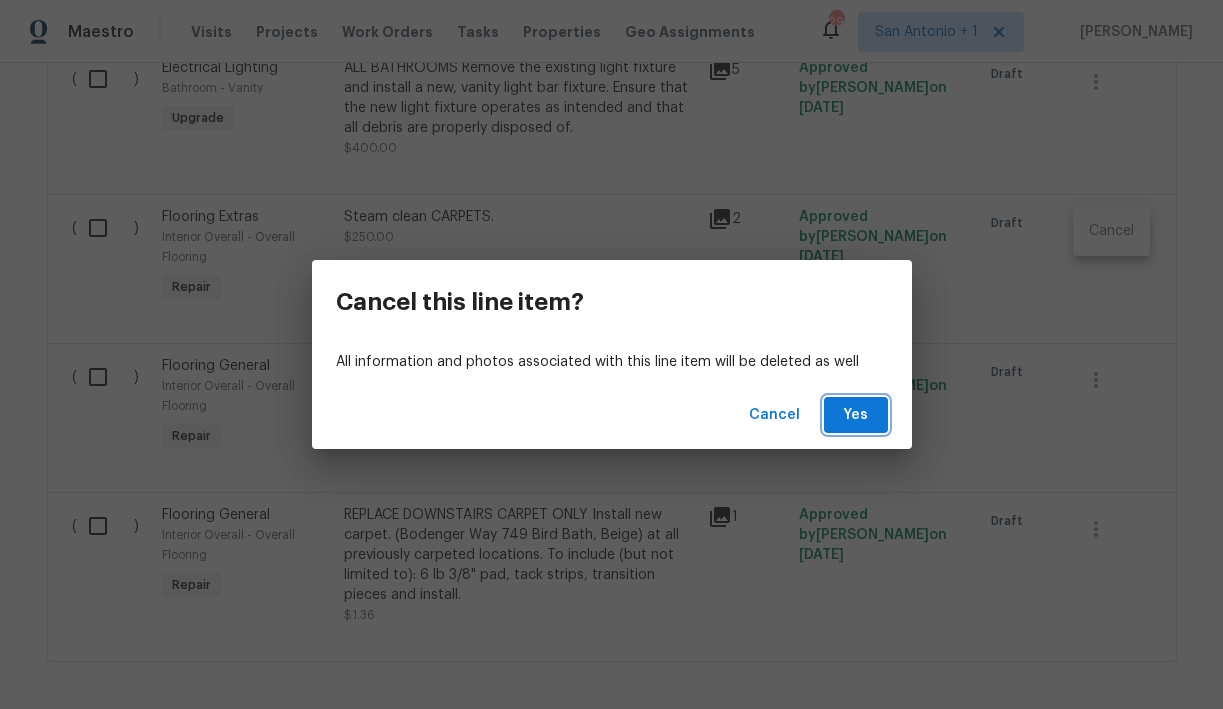 click on "Yes" at bounding box center (856, 415) 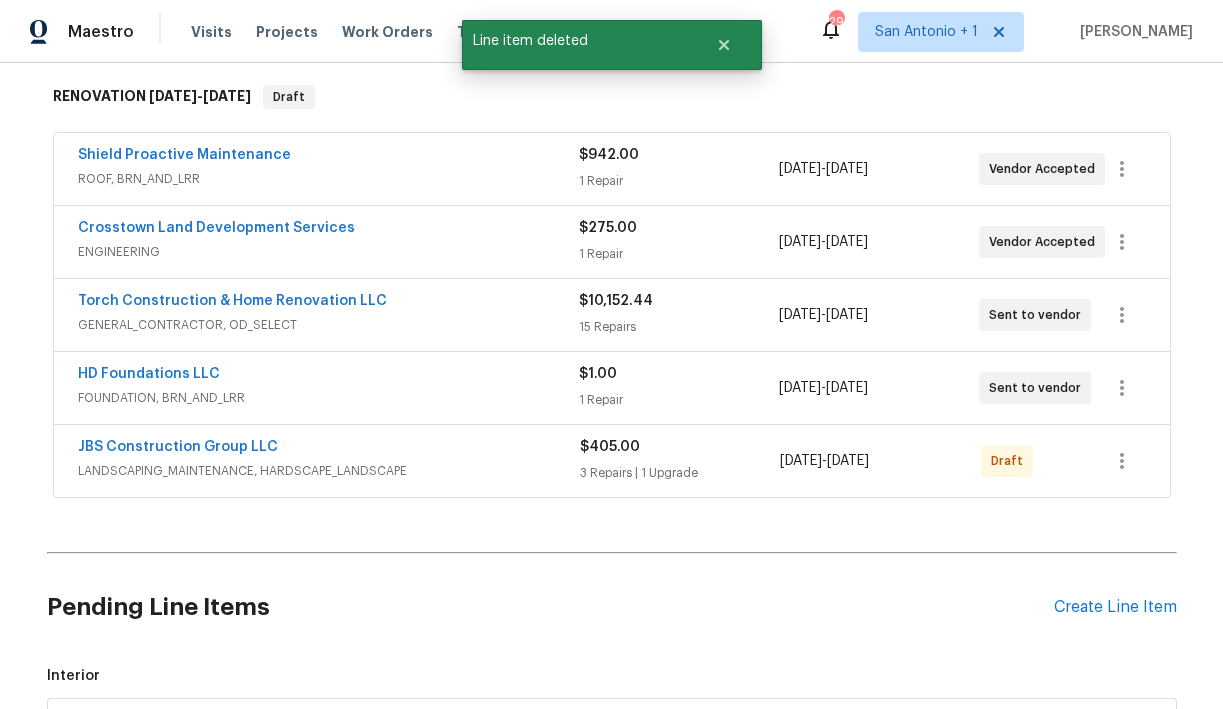 scroll, scrollTop: 0, scrollLeft: 0, axis: both 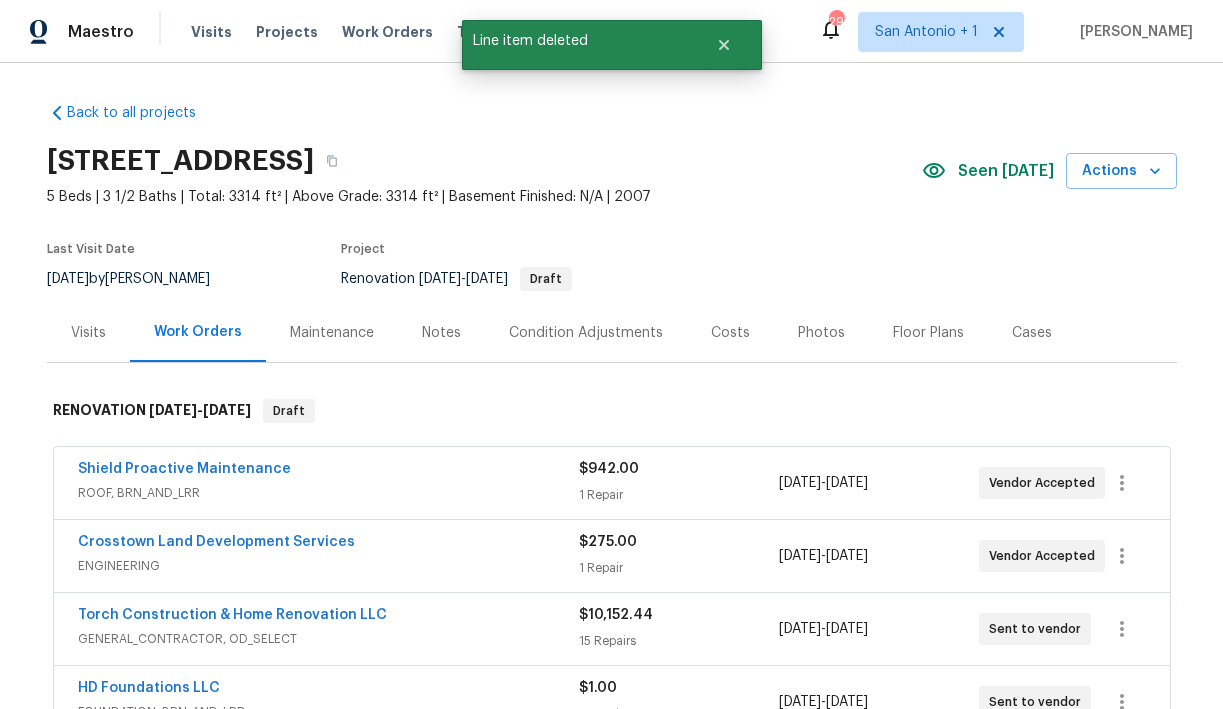 click on "Notes" at bounding box center (441, 333) 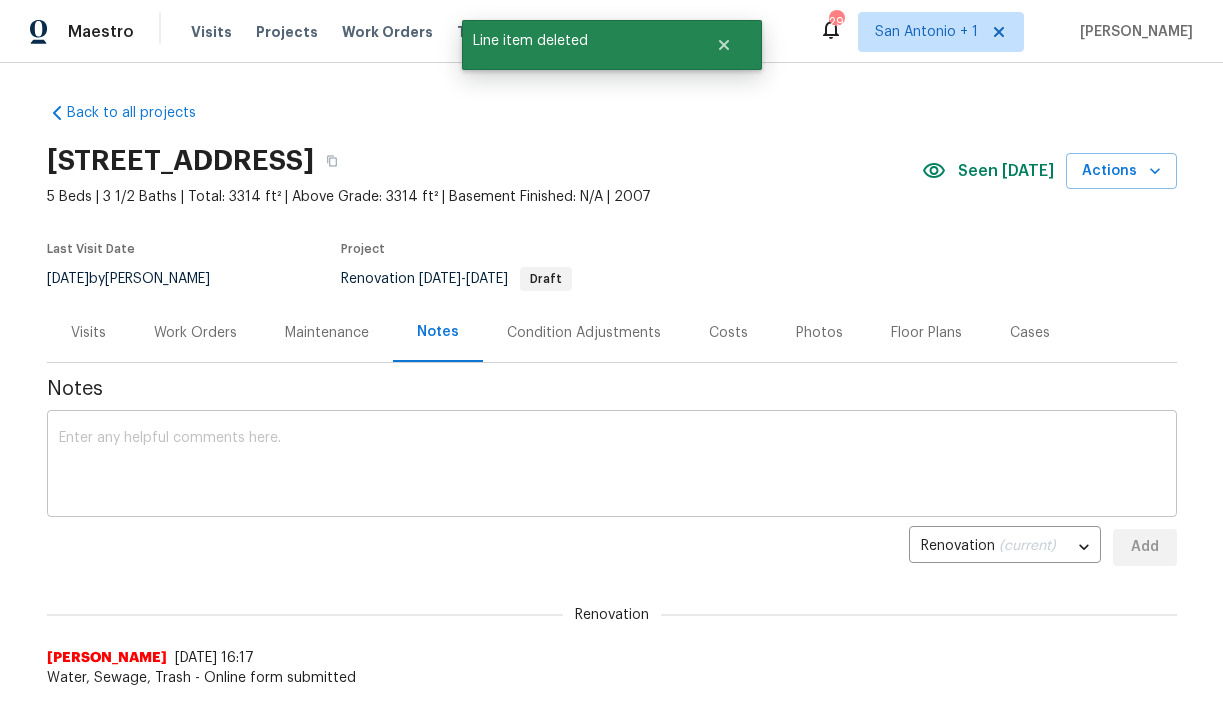 click on "x ​" at bounding box center [612, 466] 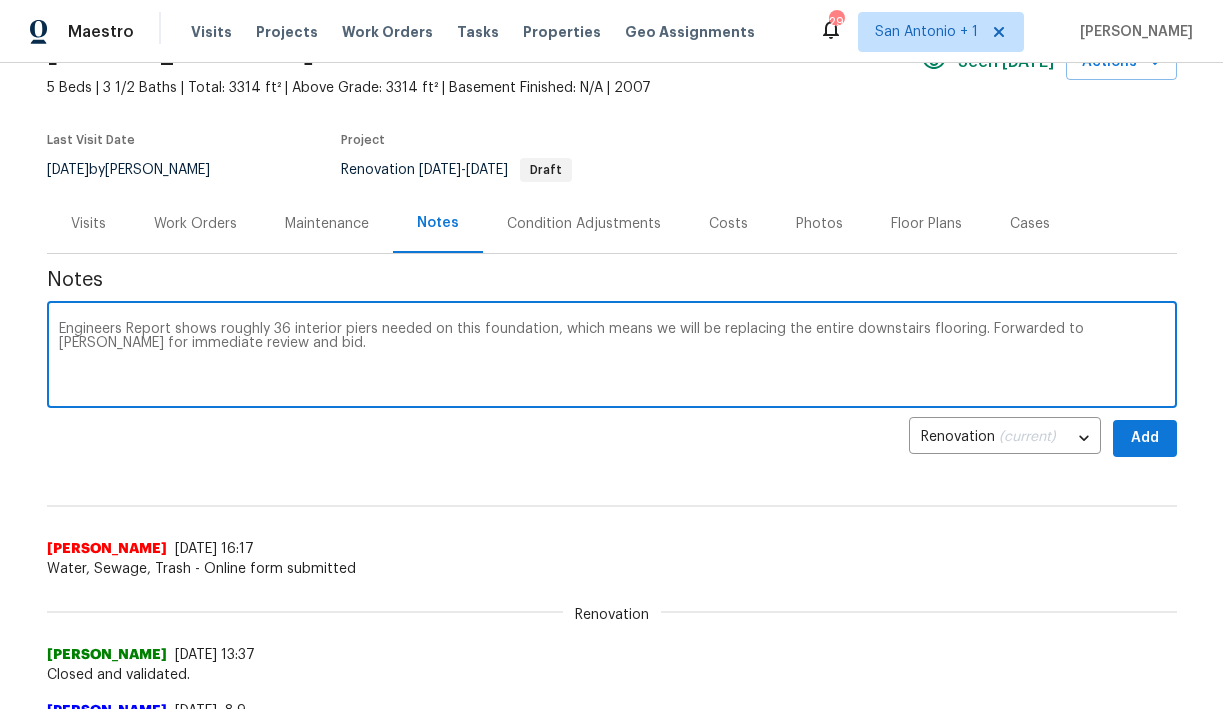 scroll, scrollTop: 116, scrollLeft: 0, axis: vertical 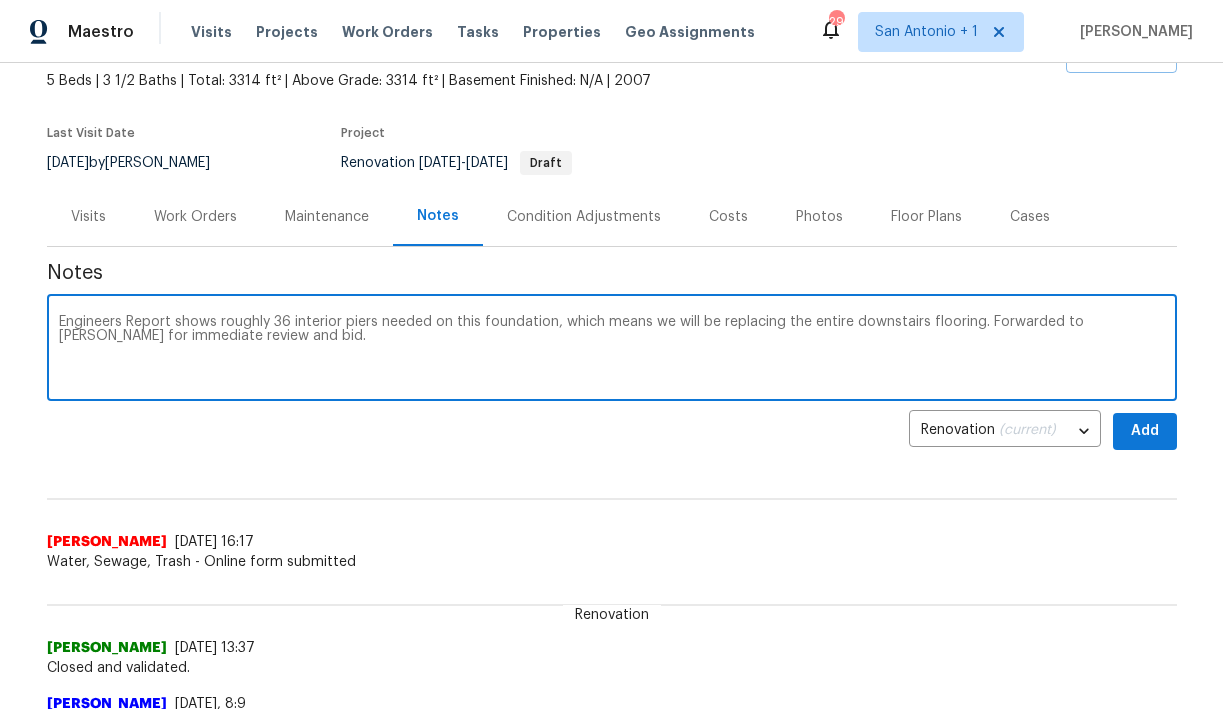 type on "Engineers Report shows roughly 36 interior piers needed on this foundation, which means we will be replacing the entire downstairs flooring. Forwarded to G.L.Hunt for immediate review and bid." 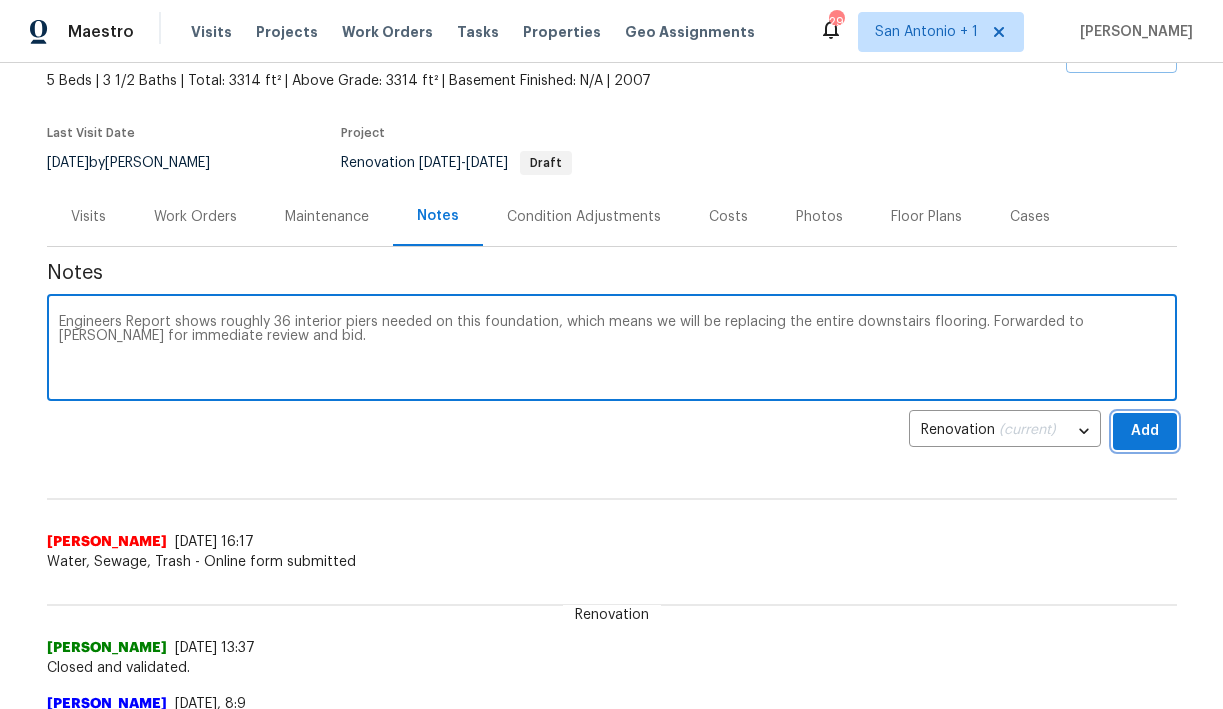 click on "Add" at bounding box center [1145, 431] 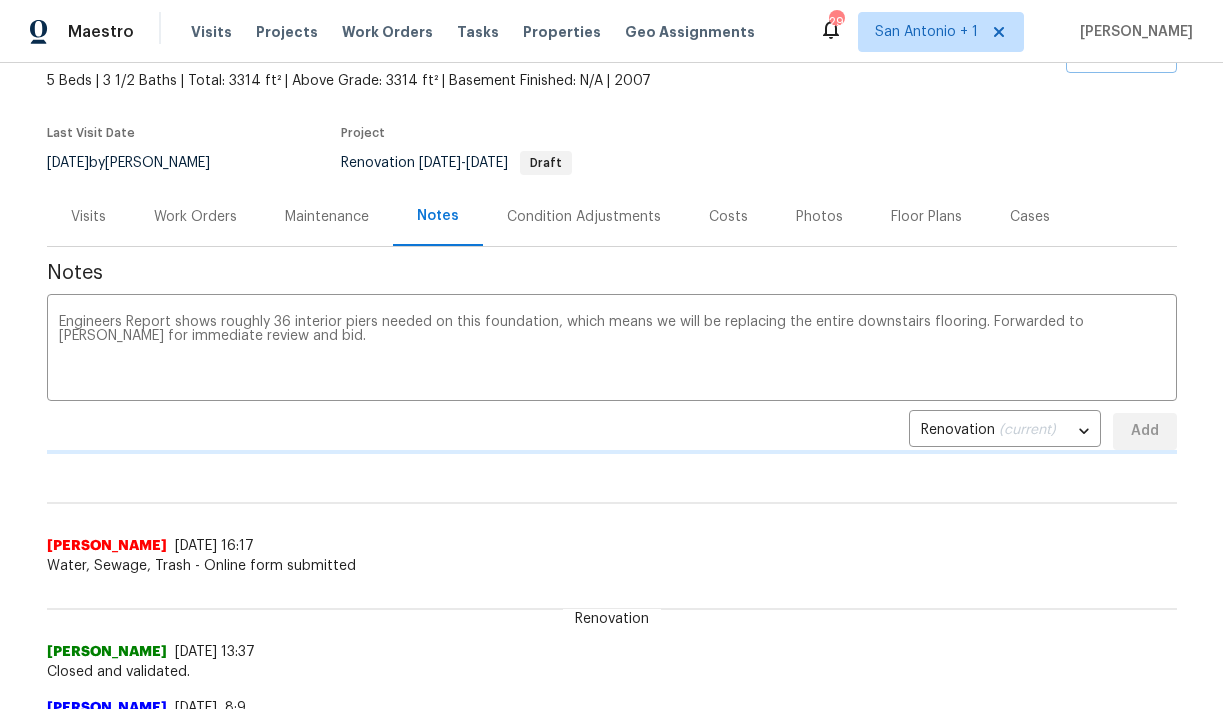 type 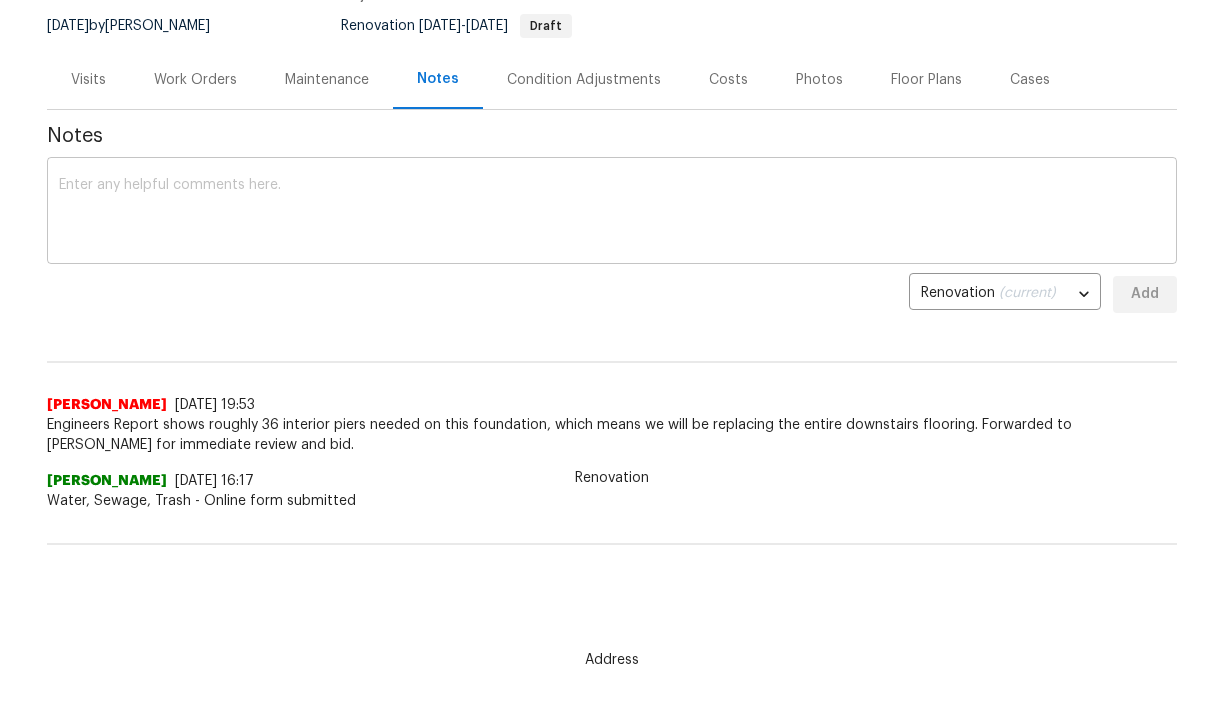 scroll, scrollTop: 204, scrollLeft: 0, axis: vertical 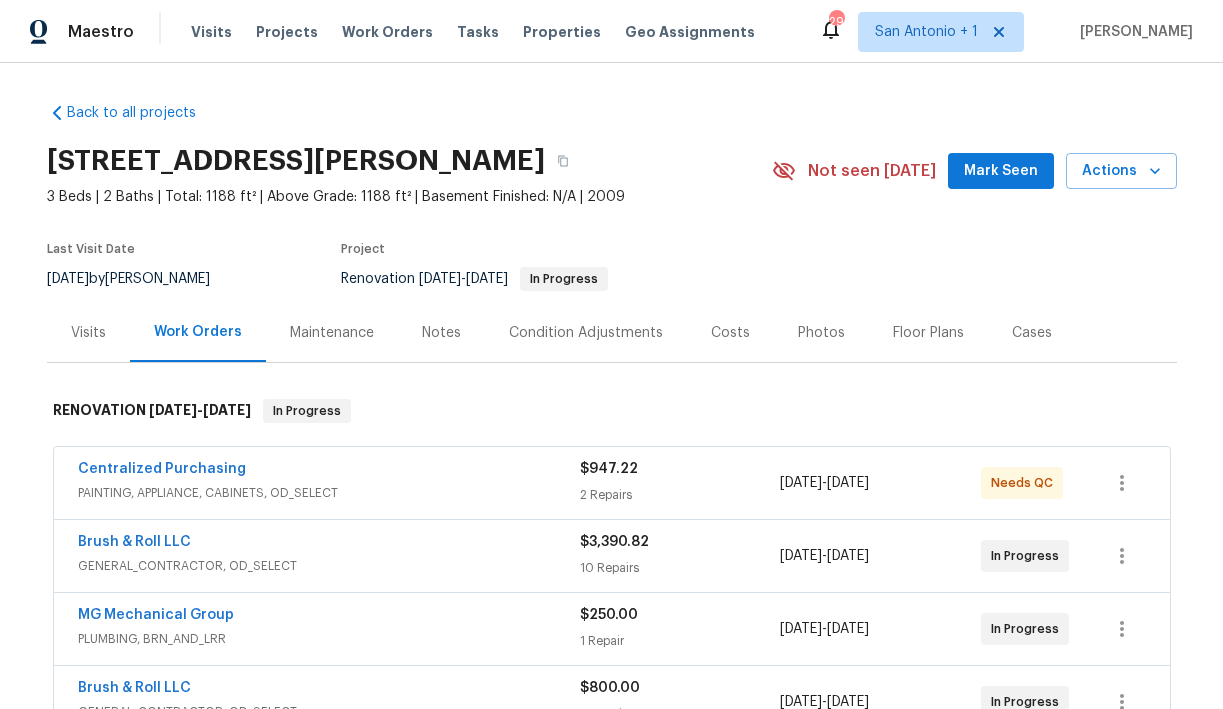 click on "Notes" at bounding box center [441, 333] 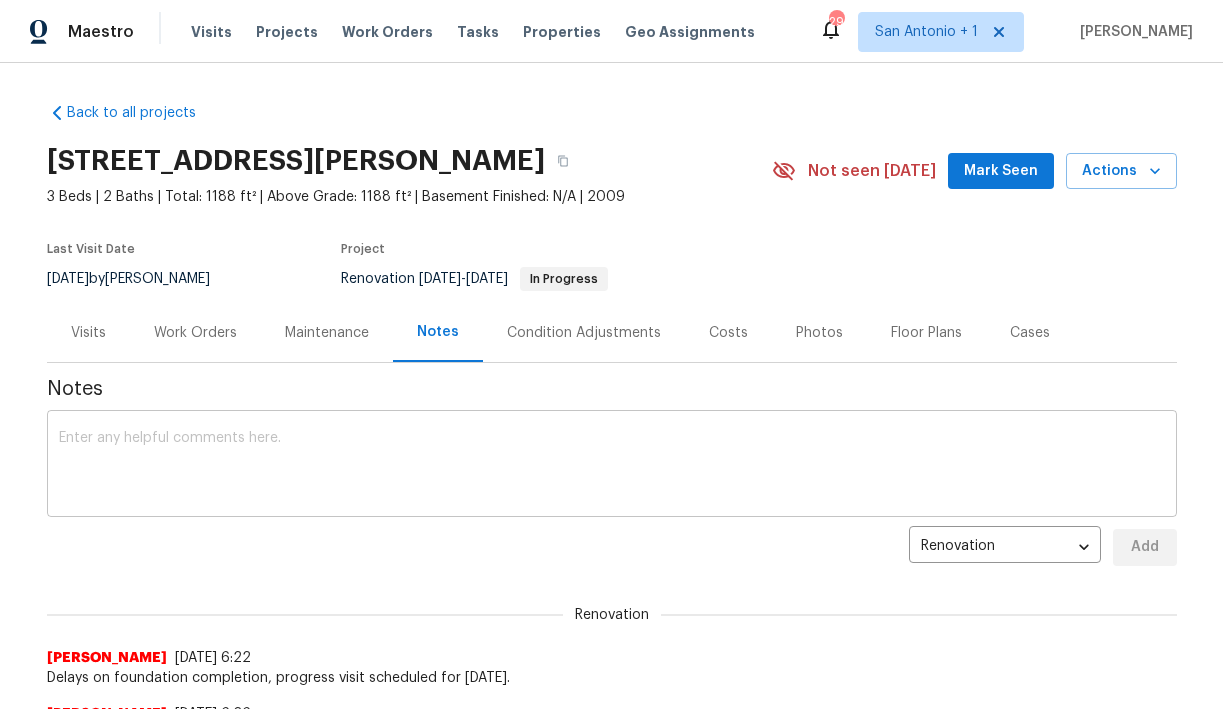 click on "x ​" at bounding box center (612, 466) 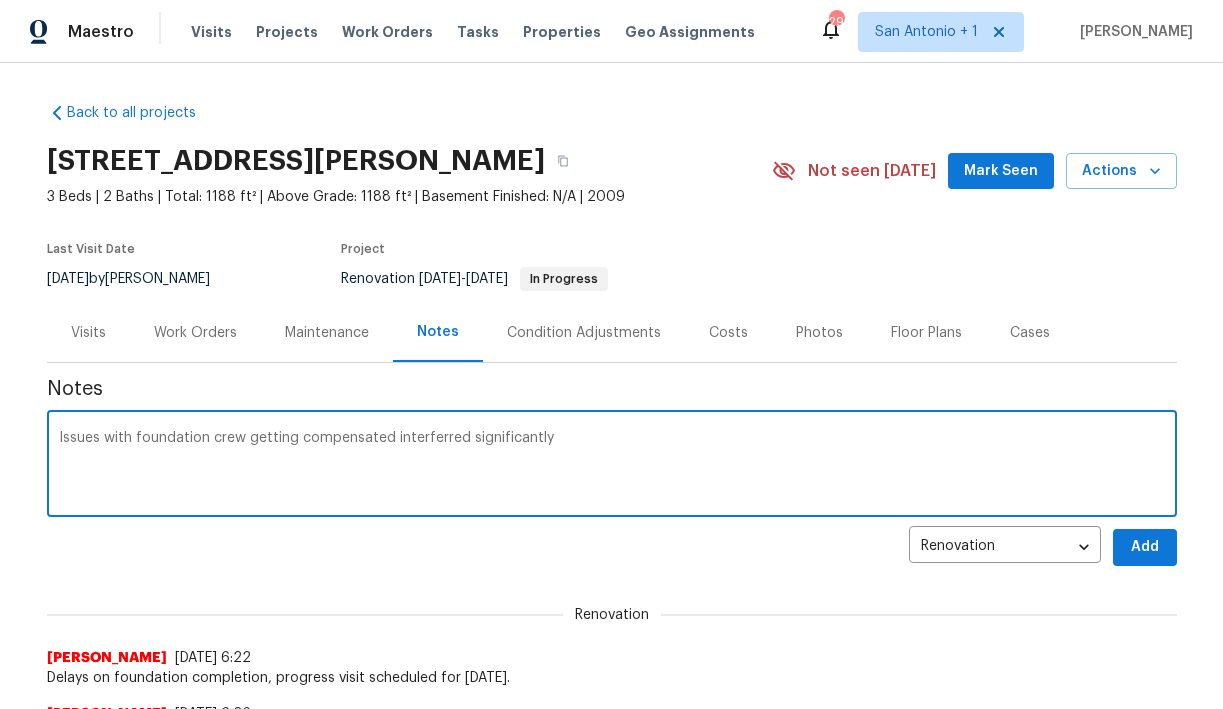 click on "Issues with foundation crew getting compensated interferred significantly" at bounding box center [612, 466] 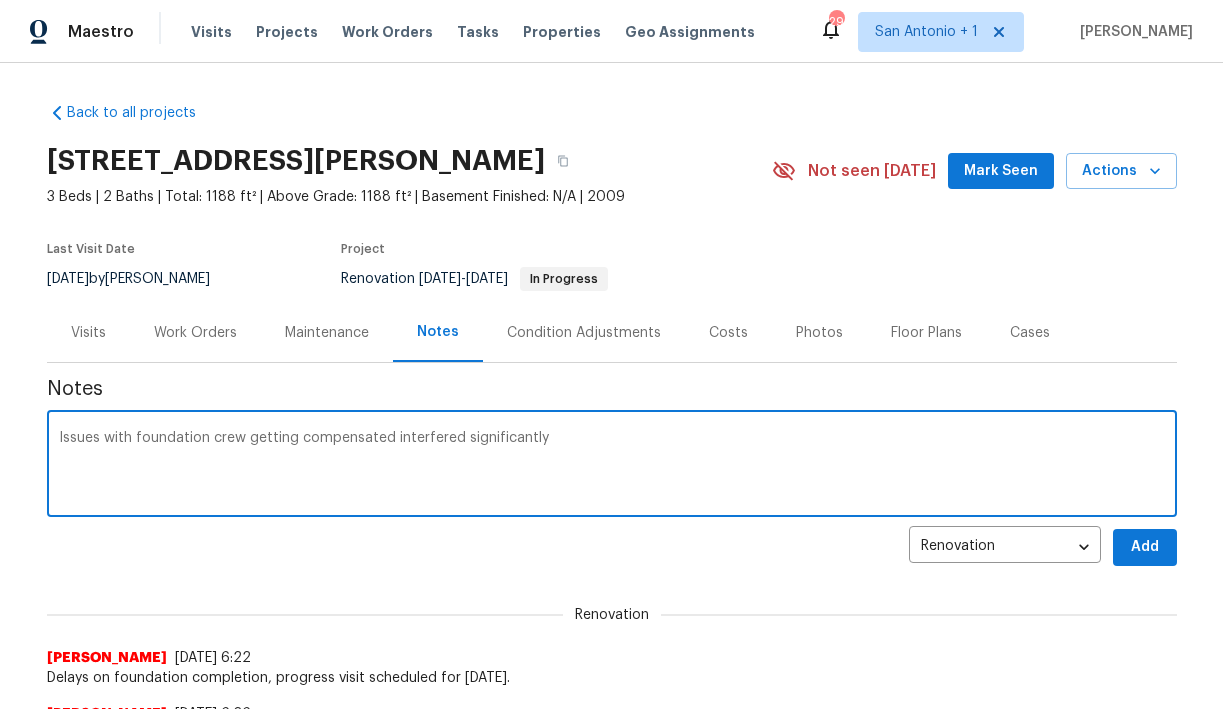 click on "Issues with foundation crew getting compensated interfered significantly" at bounding box center (612, 466) 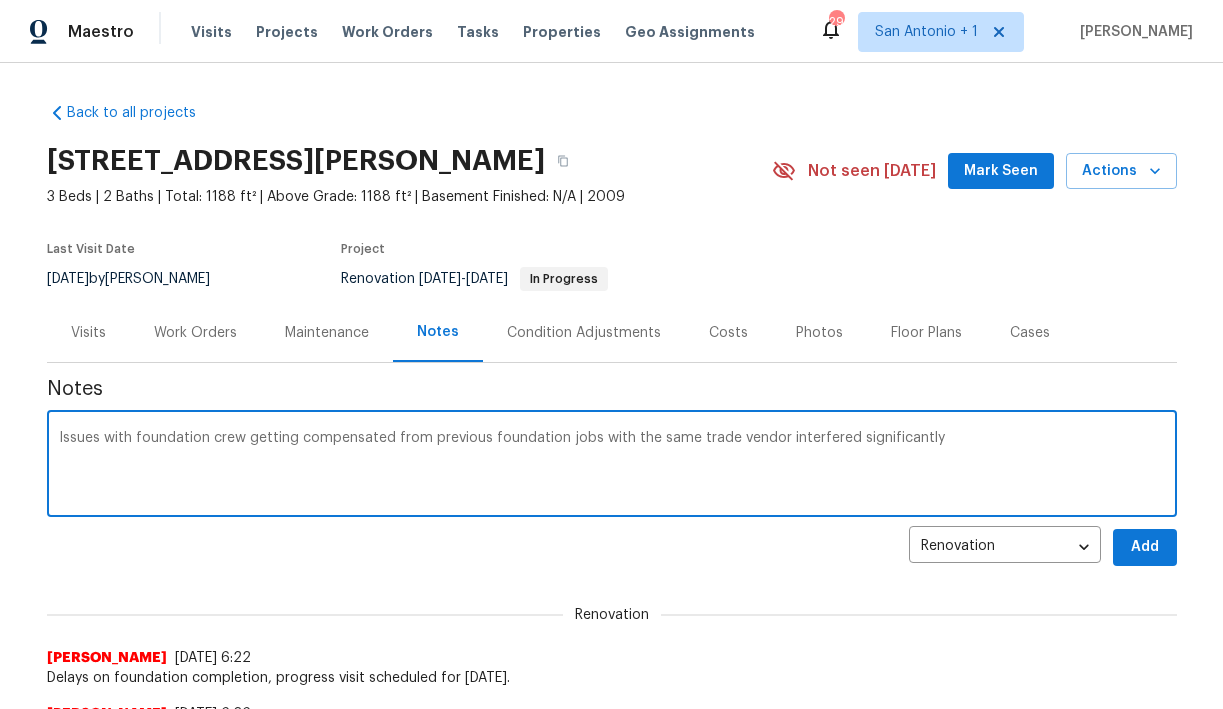 click on "Issues with foundation crew getting compensated from previous foundation jobs with the same trade vendor interfered significantly" at bounding box center (612, 466) 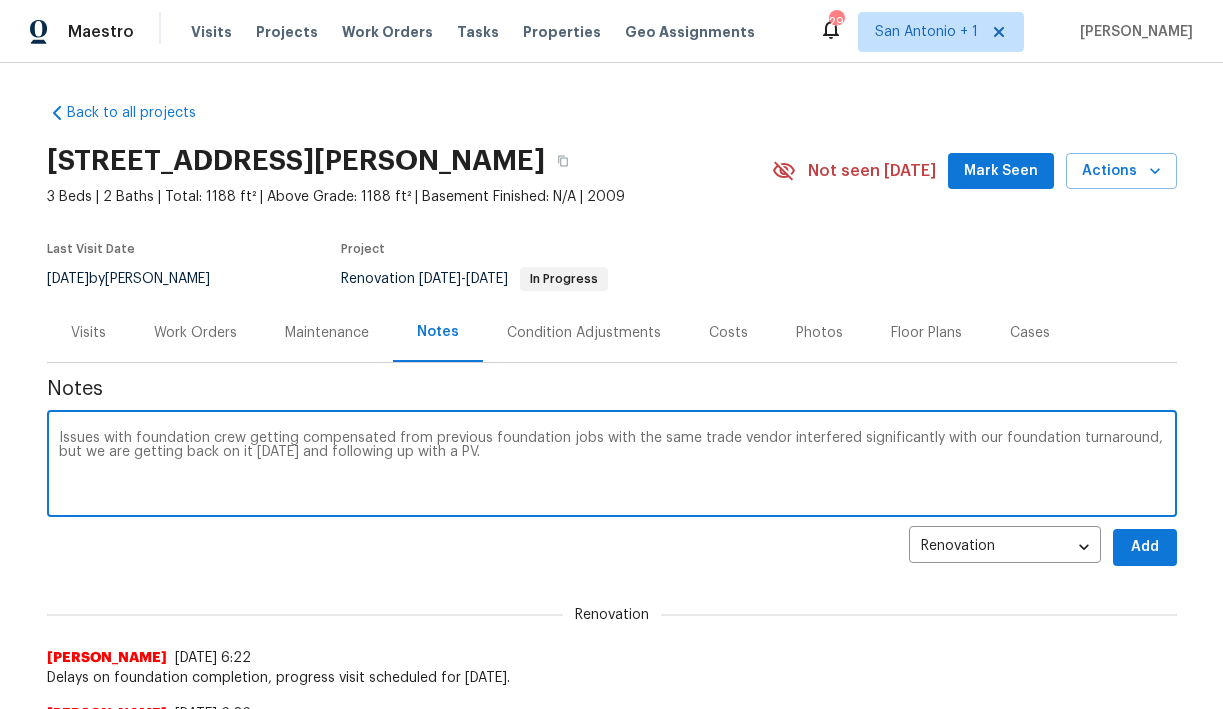 type on "Issues with foundation crew getting compensated from previous foundation jobs with the same trade vendor interfered significantly with our foundation turnaround, but we are getting back on it tomorrow and following up with a PV." 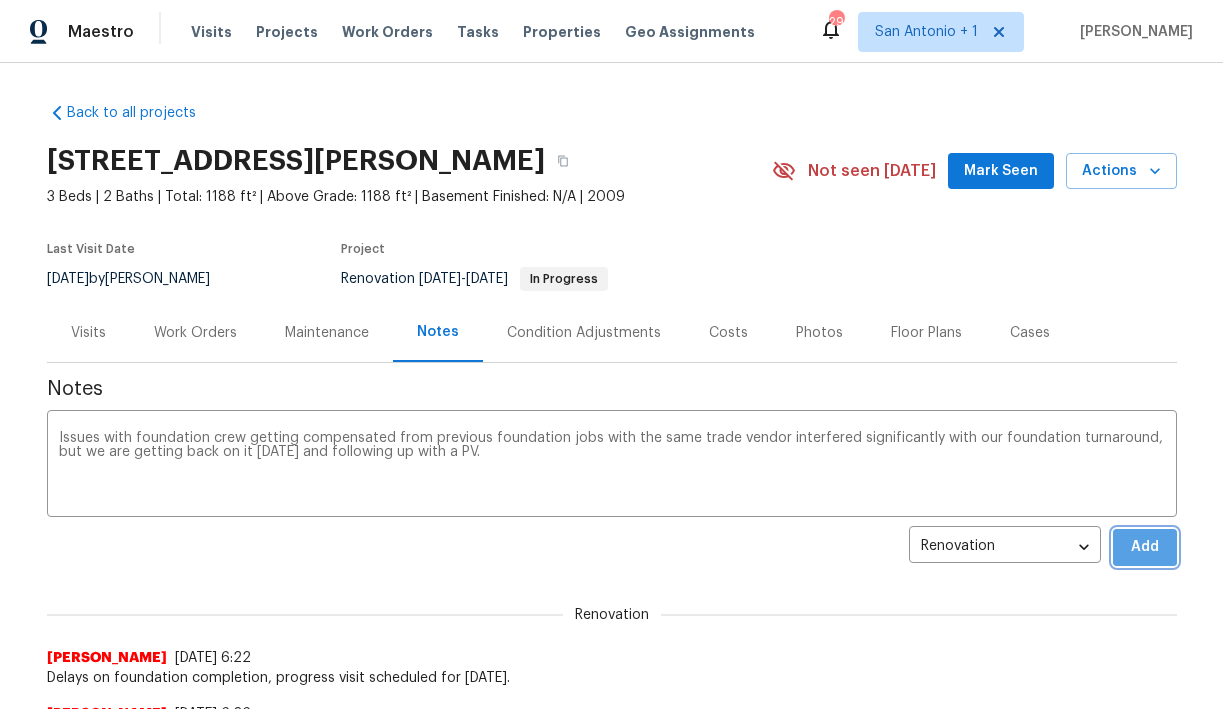 click on "Add" at bounding box center (1145, 547) 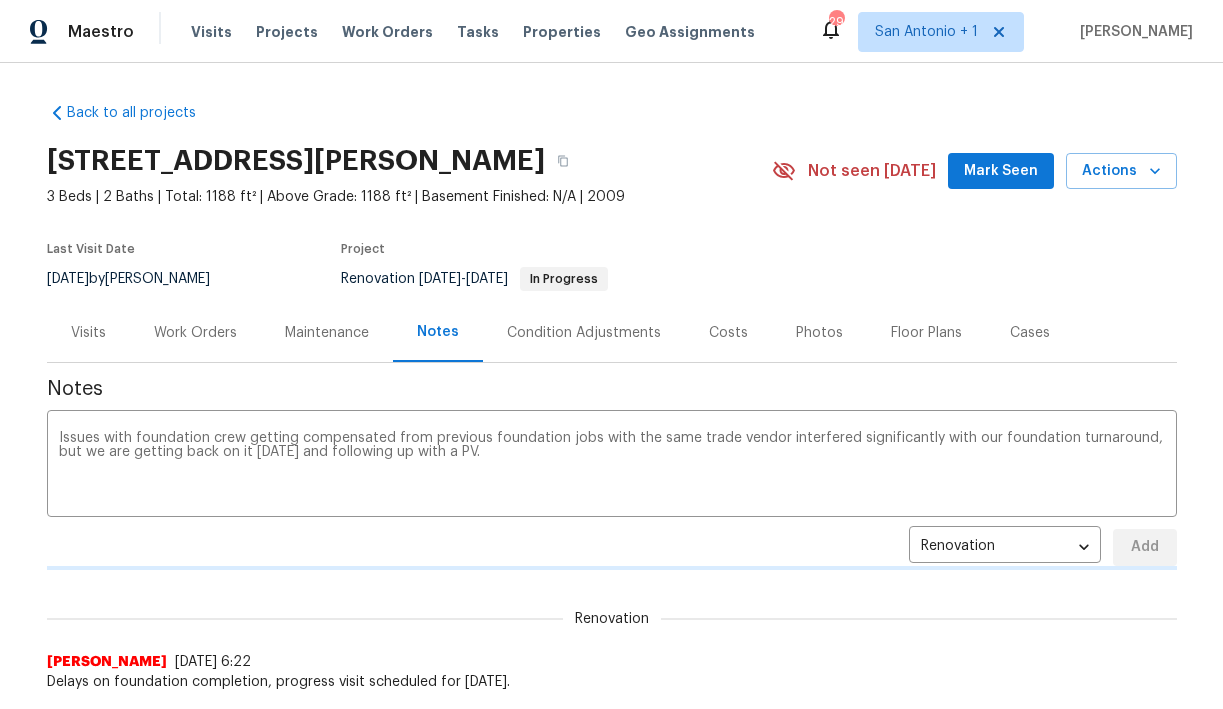 type 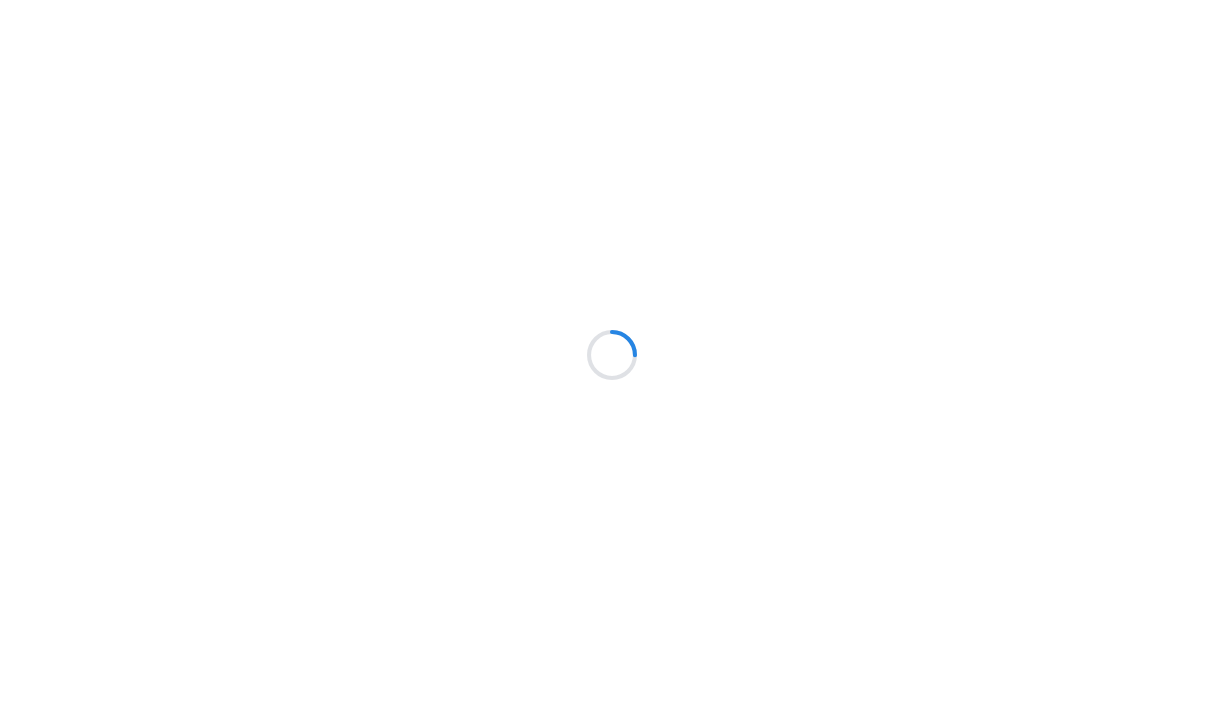 scroll, scrollTop: 0, scrollLeft: 0, axis: both 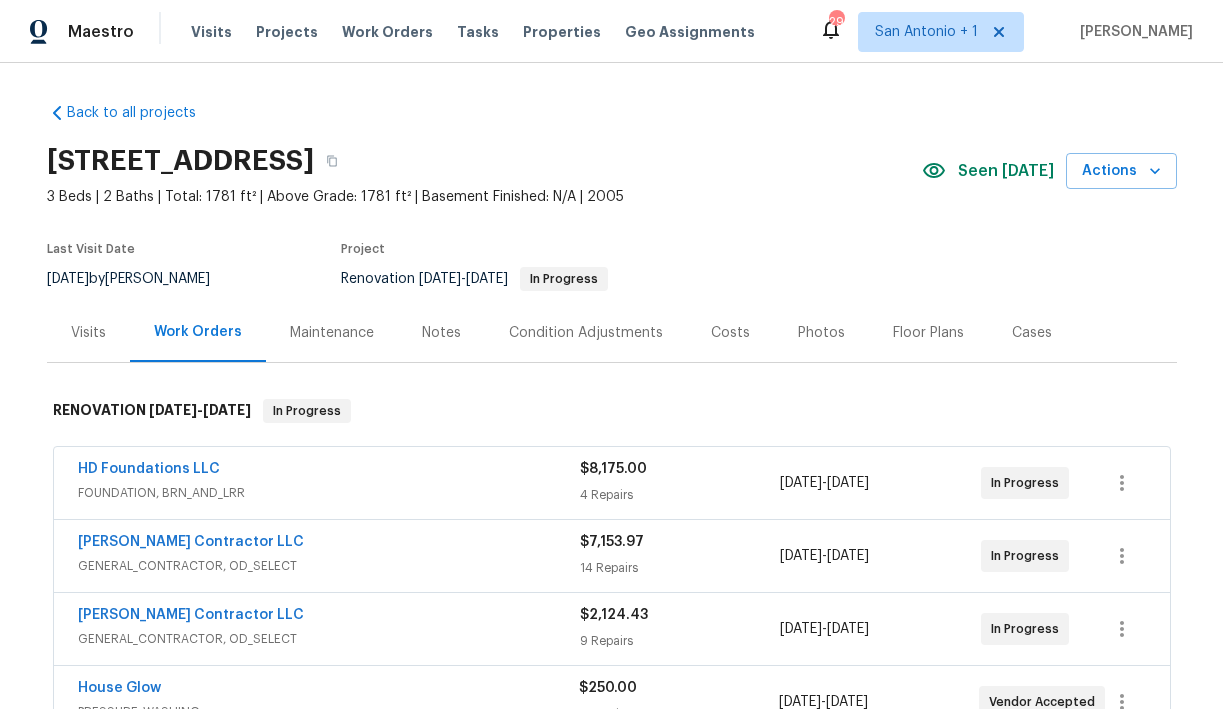 click on "Notes" at bounding box center [441, 333] 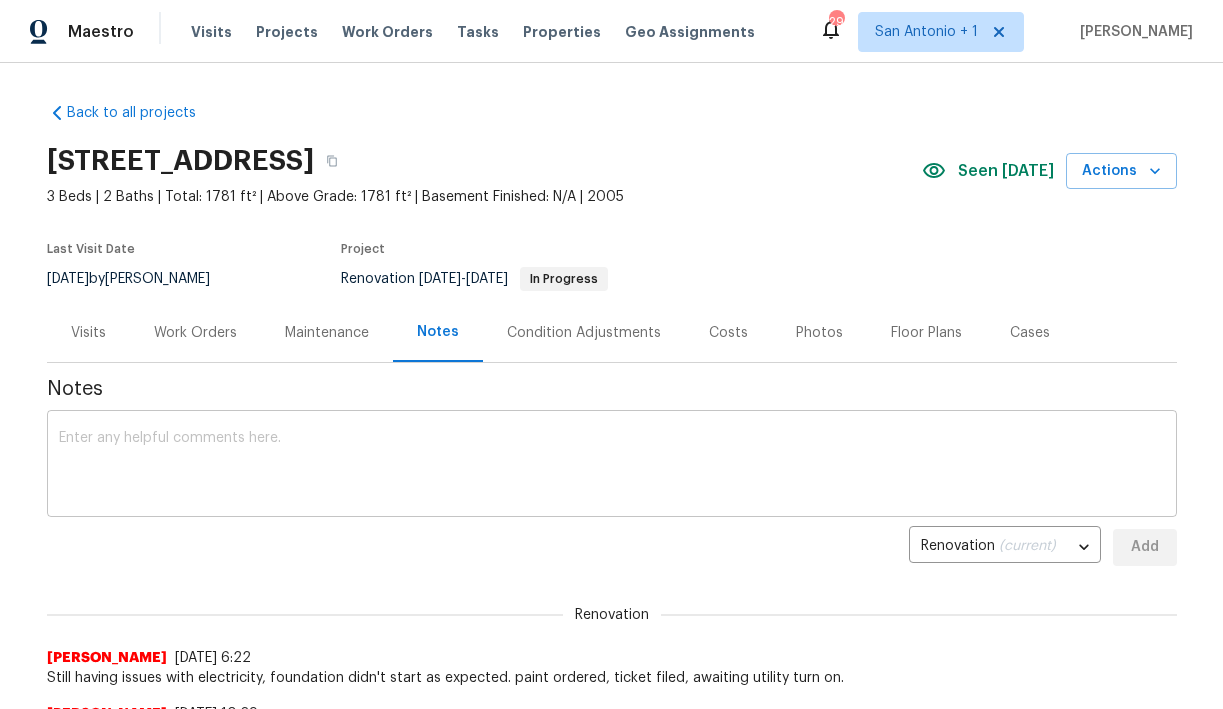 click at bounding box center [612, 466] 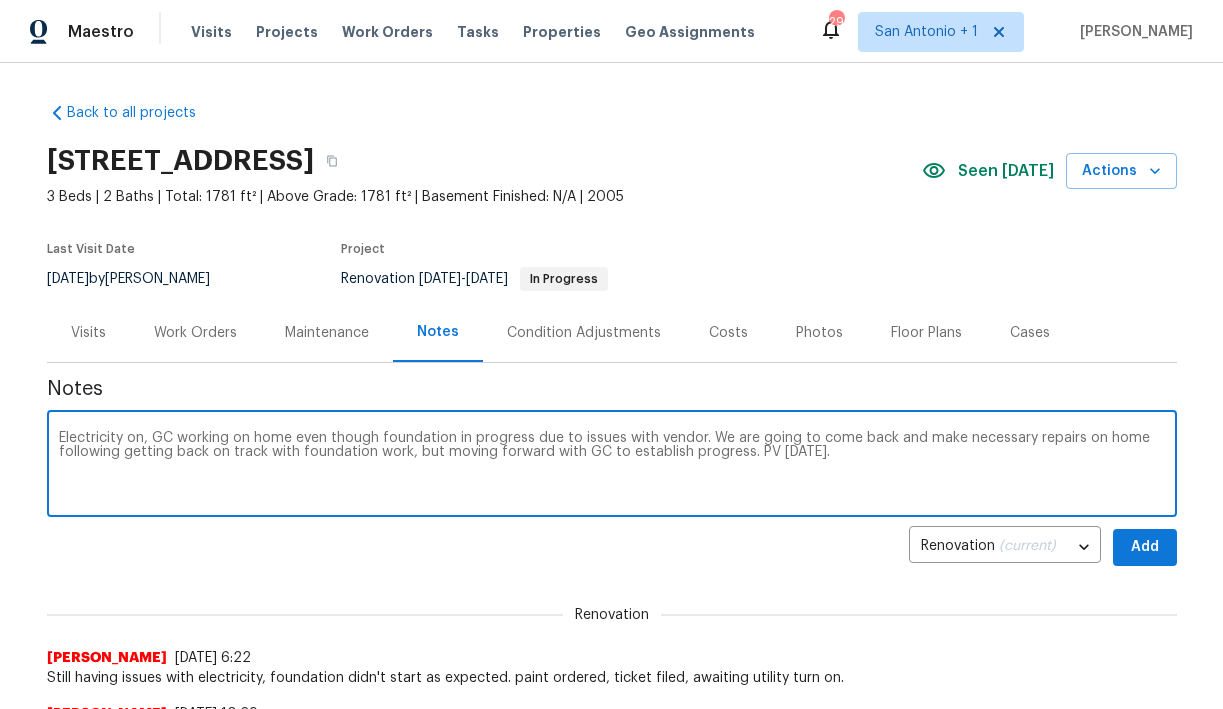 type on "Electricity on, GC working on home even though foundation in progress due to issues with vendor. We are going to come back and make necessary repairs on home following getting back on track with foundation work, but moving forward with GC to establish progress. PV [DATE]." 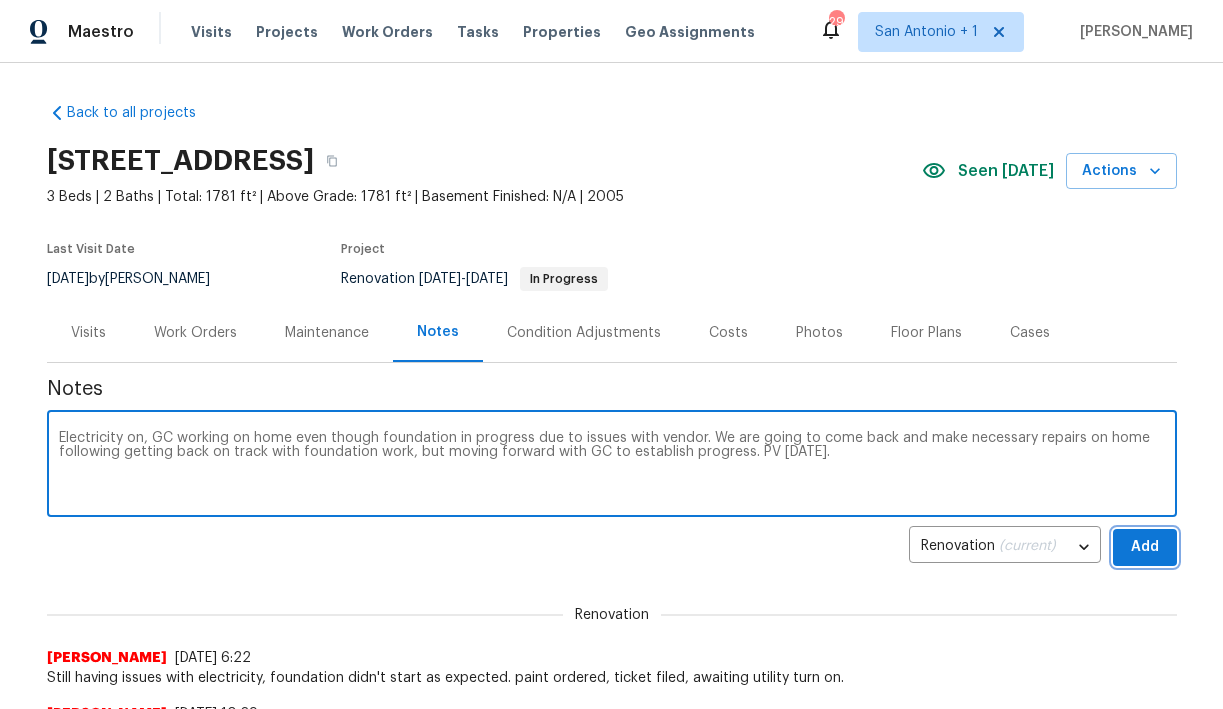click on "Add" at bounding box center [1145, 547] 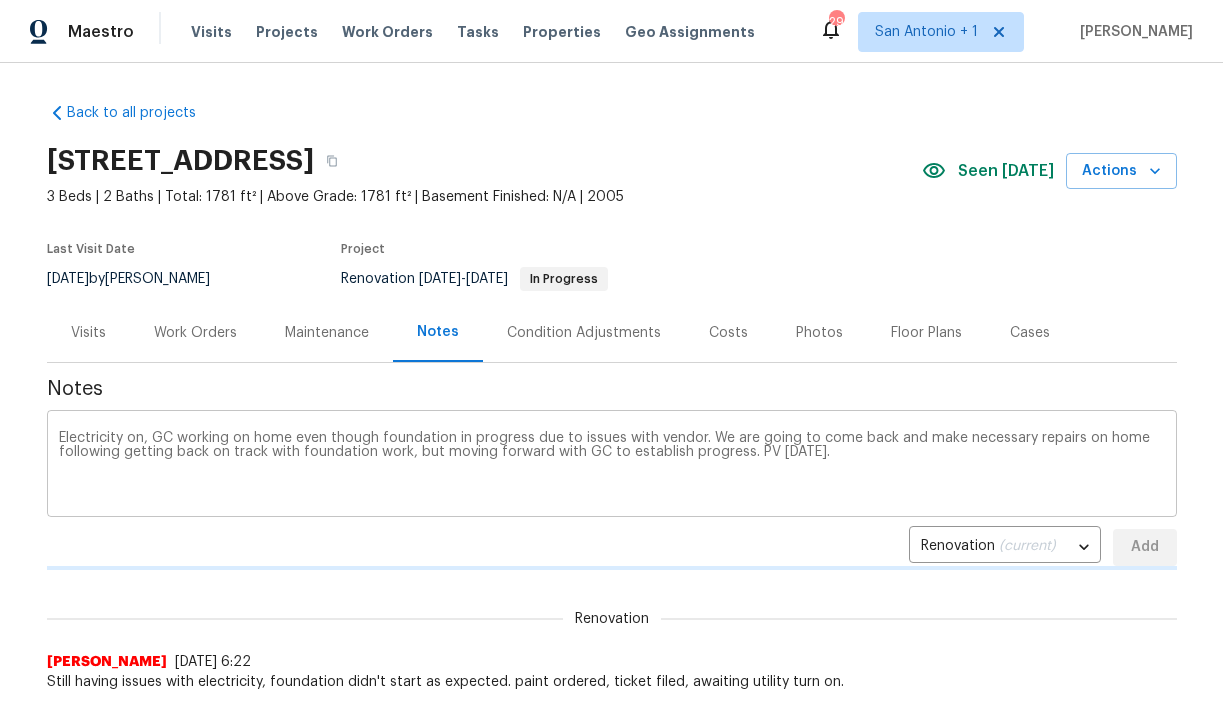 type 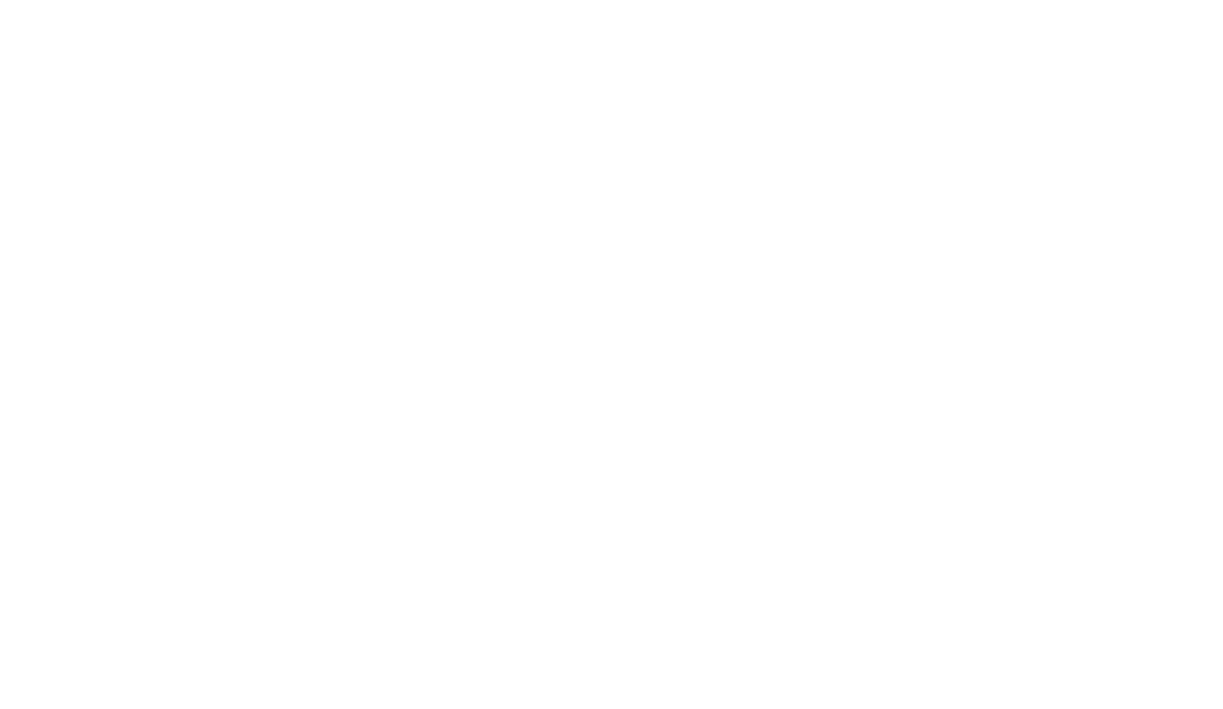 scroll, scrollTop: 0, scrollLeft: 0, axis: both 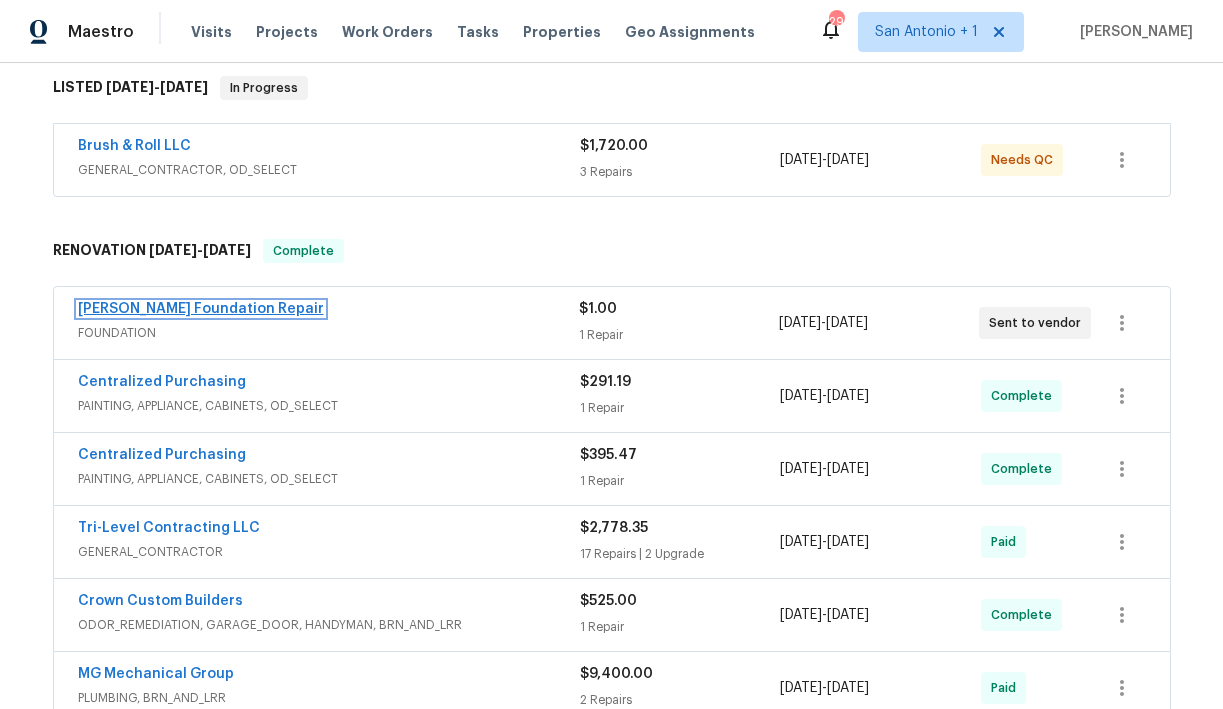 click on "GL Hunt Foundation Repair" at bounding box center [201, 309] 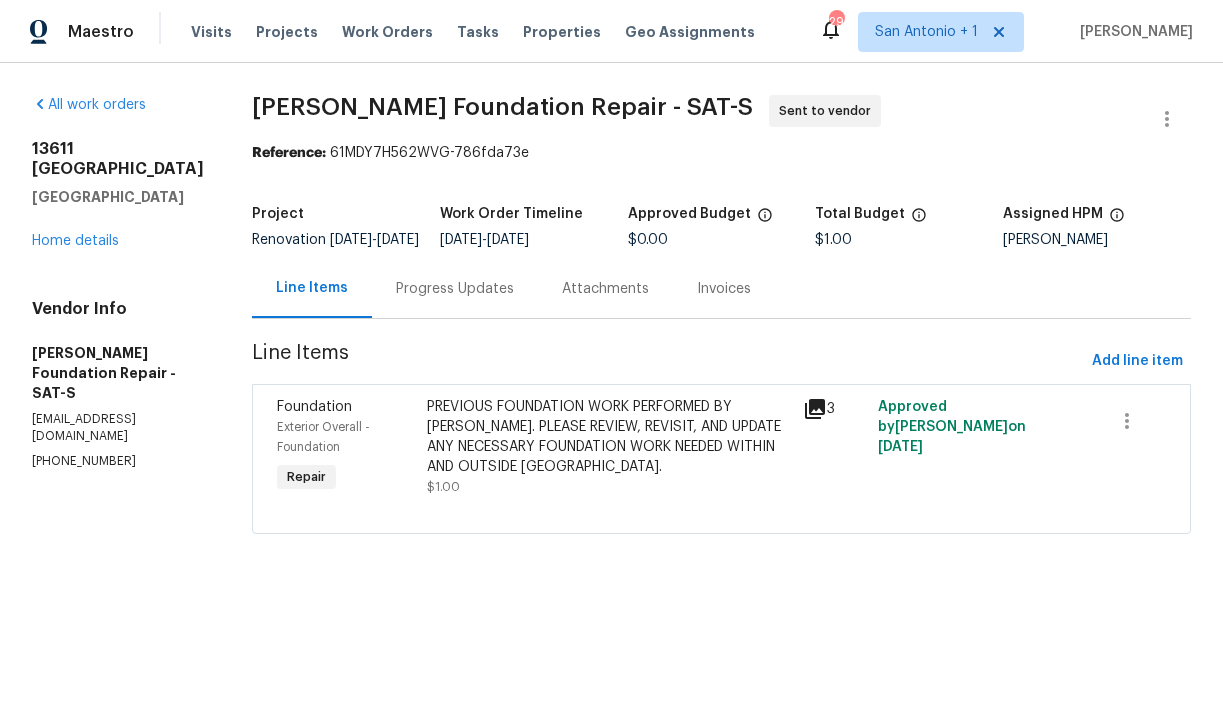 click on "Progress Updates" at bounding box center [455, 289] 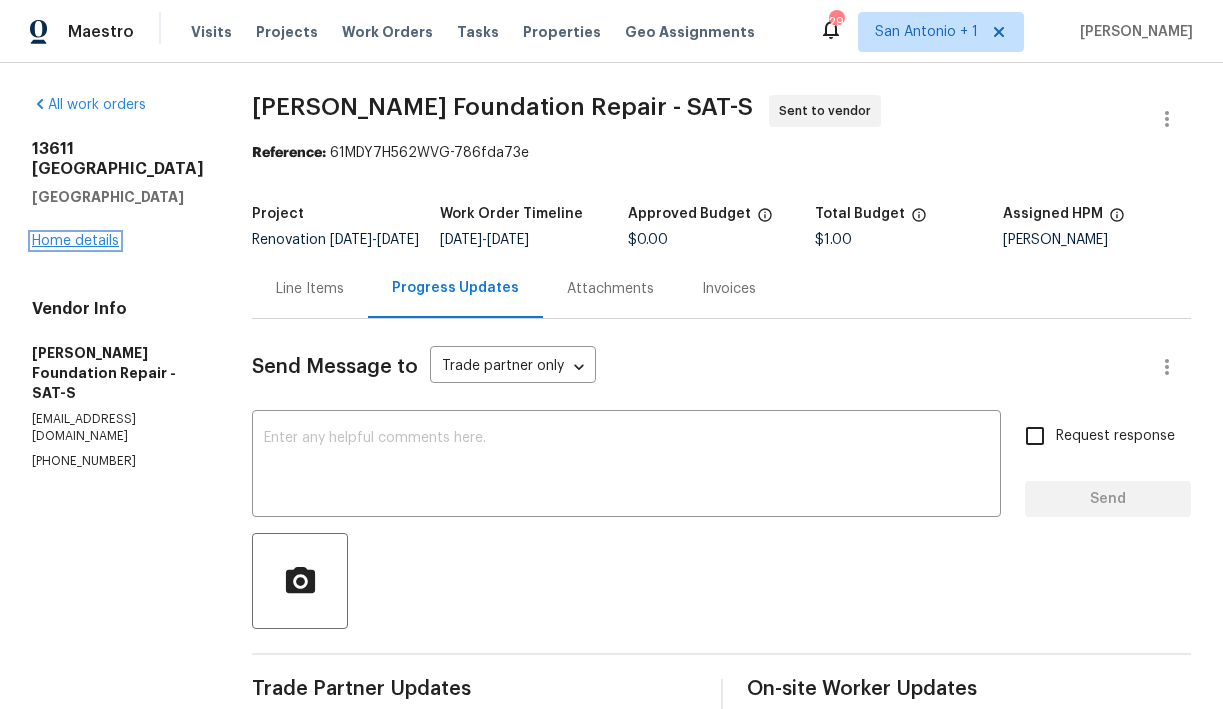 click on "Home details" at bounding box center (75, 241) 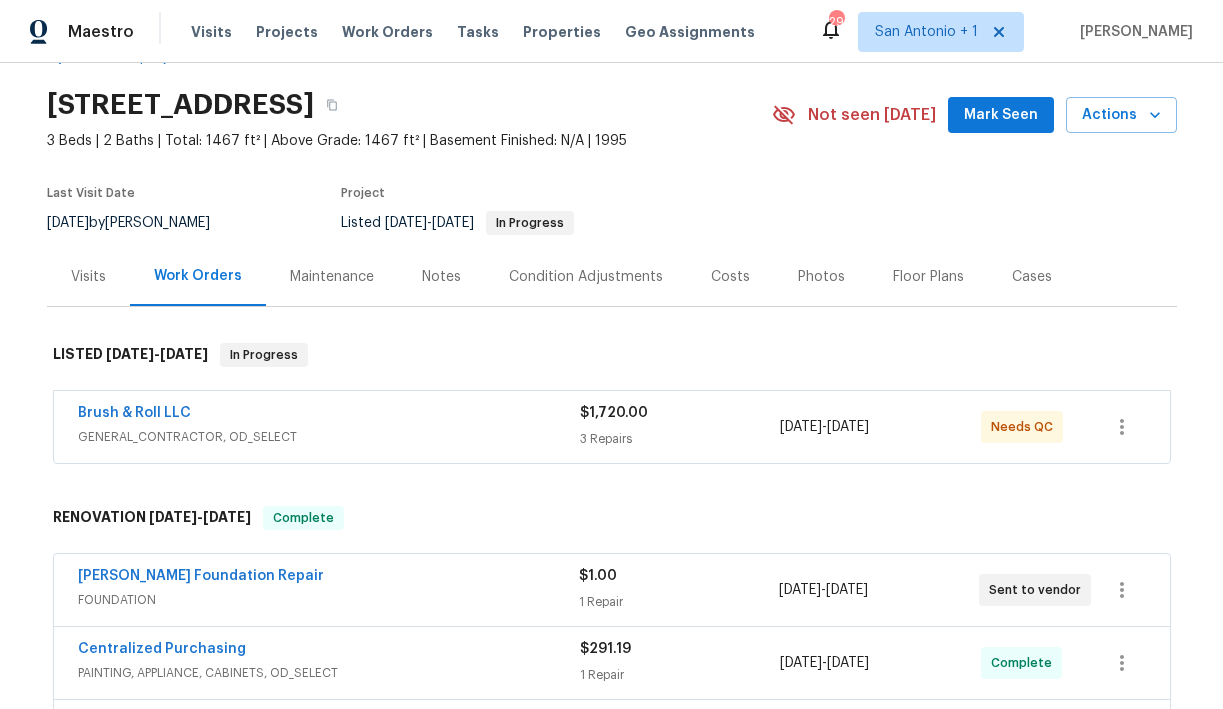 scroll, scrollTop: 54, scrollLeft: 0, axis: vertical 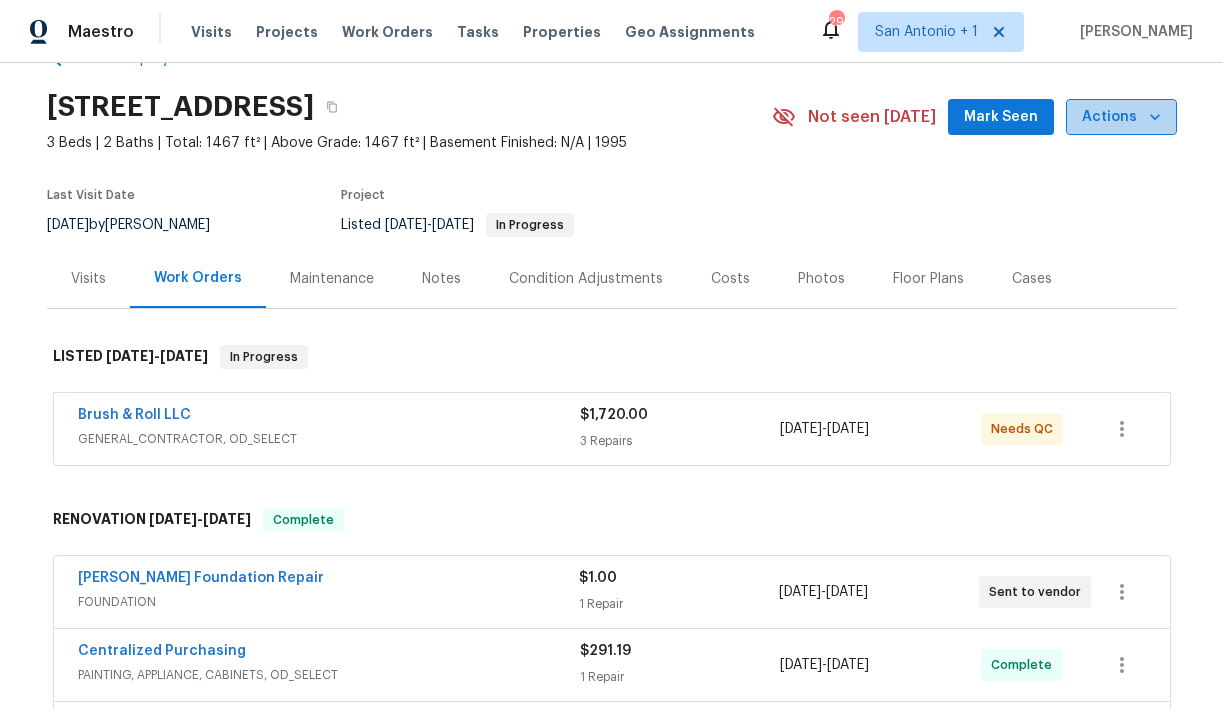 click 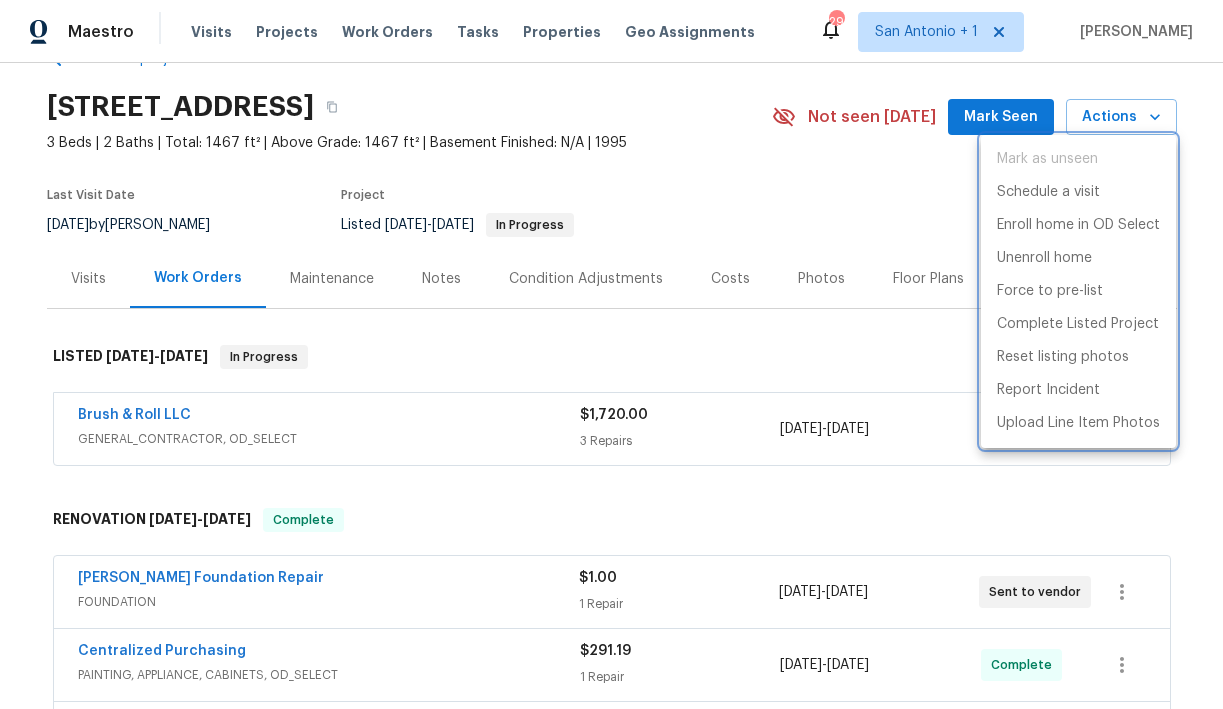 click at bounding box center [611, 354] 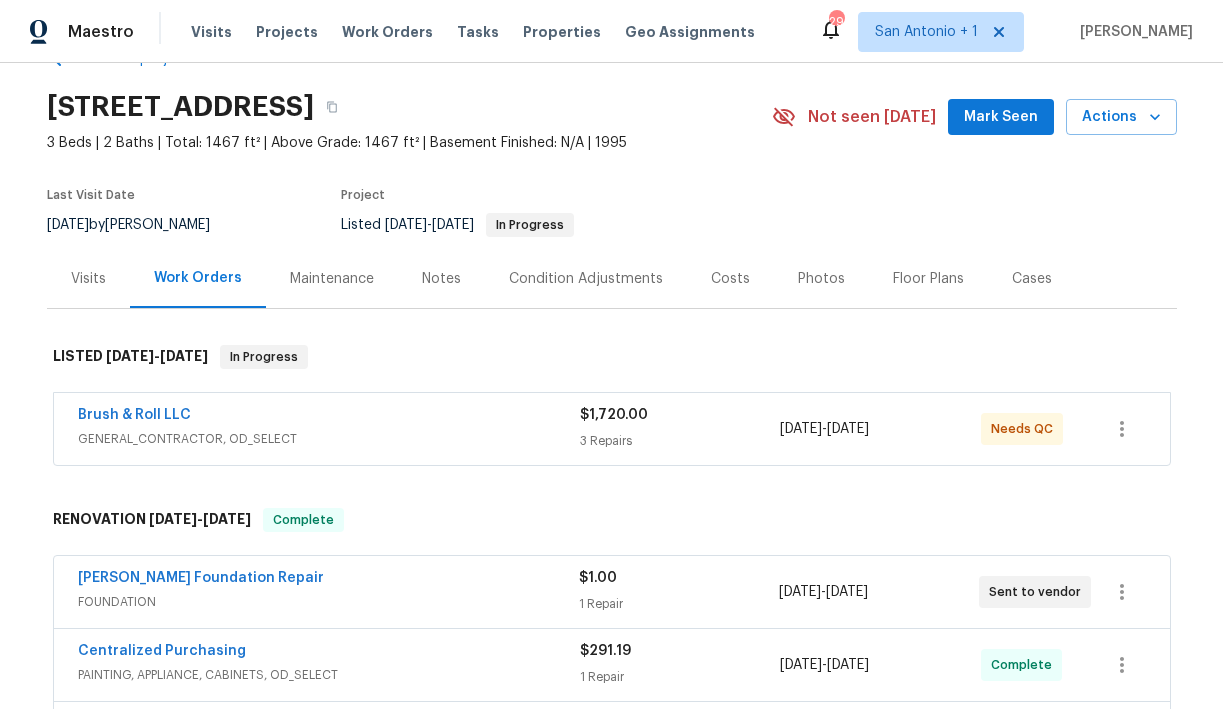 click on "Mark Seen" at bounding box center (1001, 117) 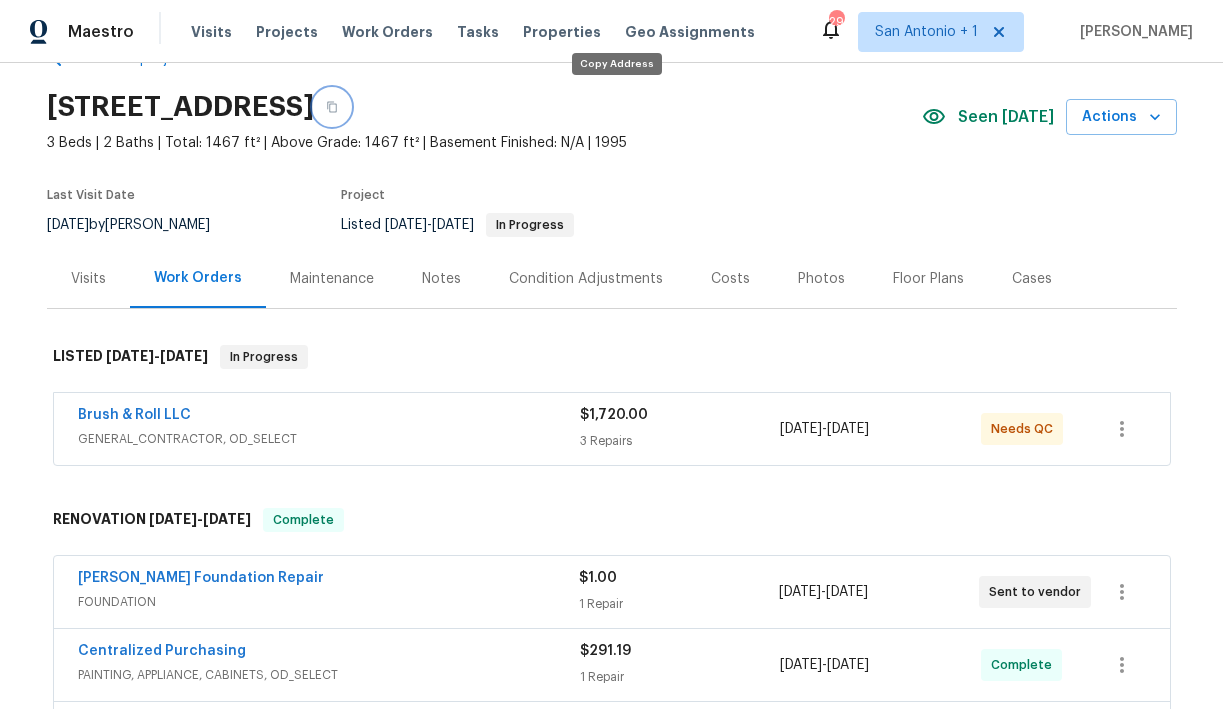 click 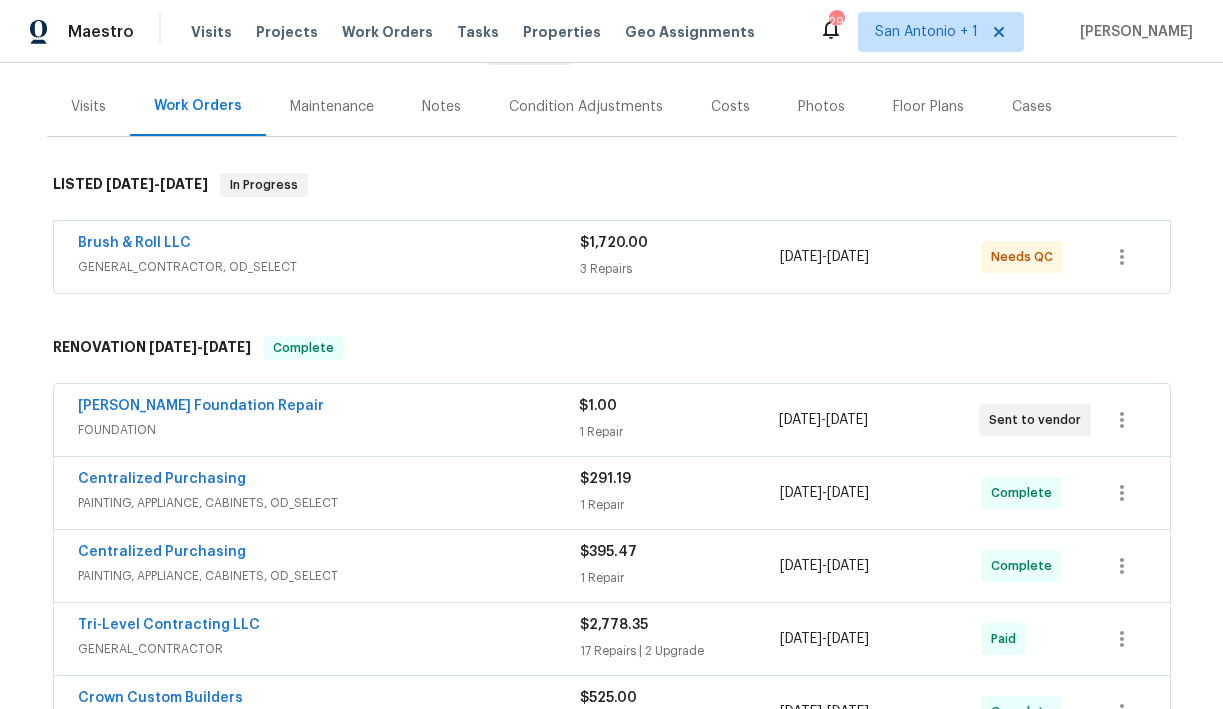scroll, scrollTop: 231, scrollLeft: 0, axis: vertical 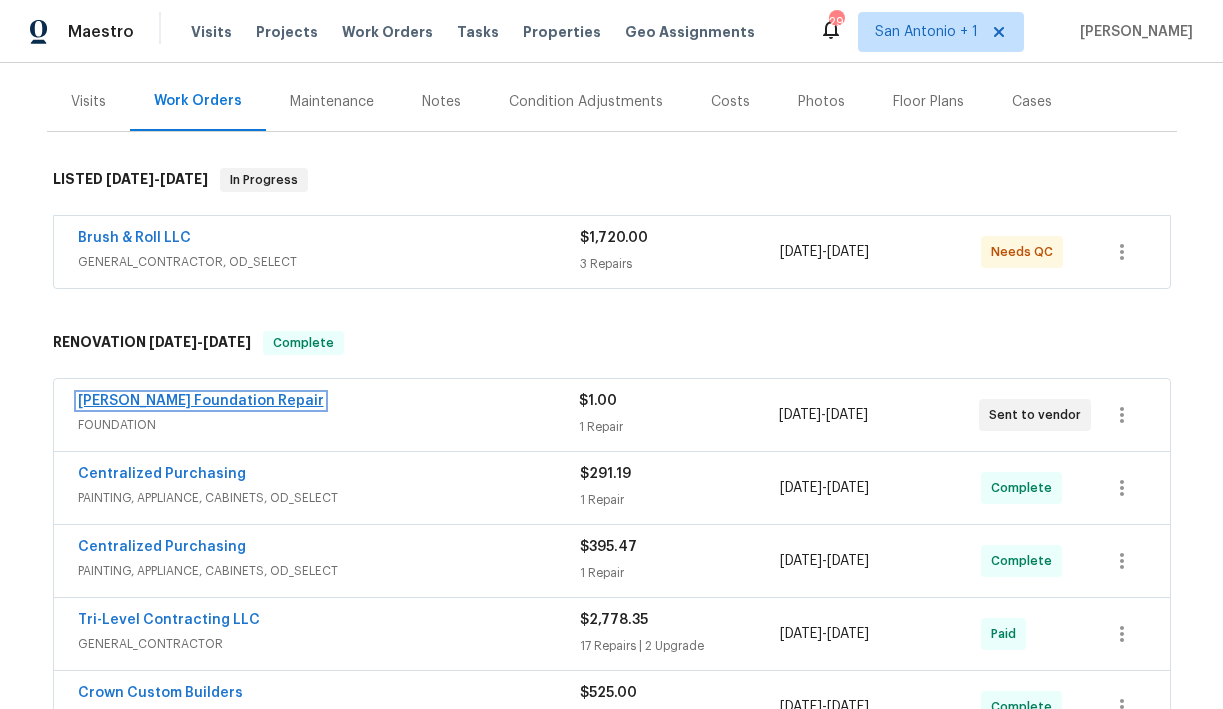 click on "GL Hunt Foundation Repair" at bounding box center [201, 401] 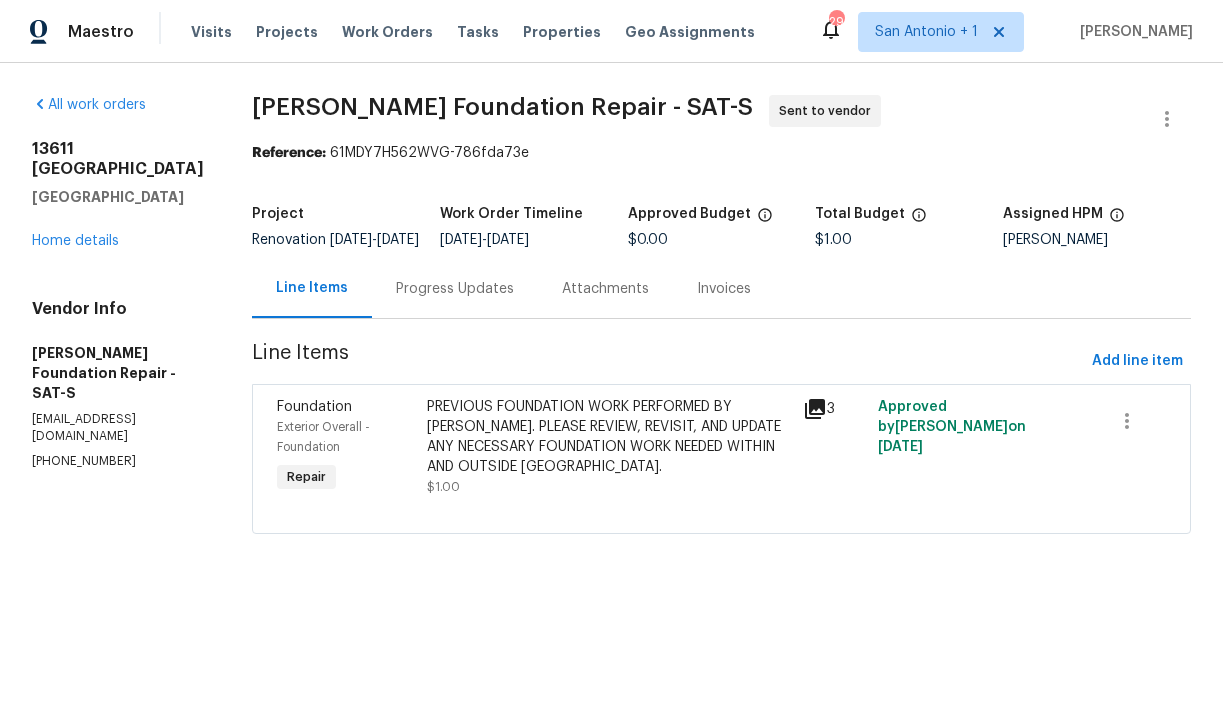 click on "Attachments" at bounding box center (605, 289) 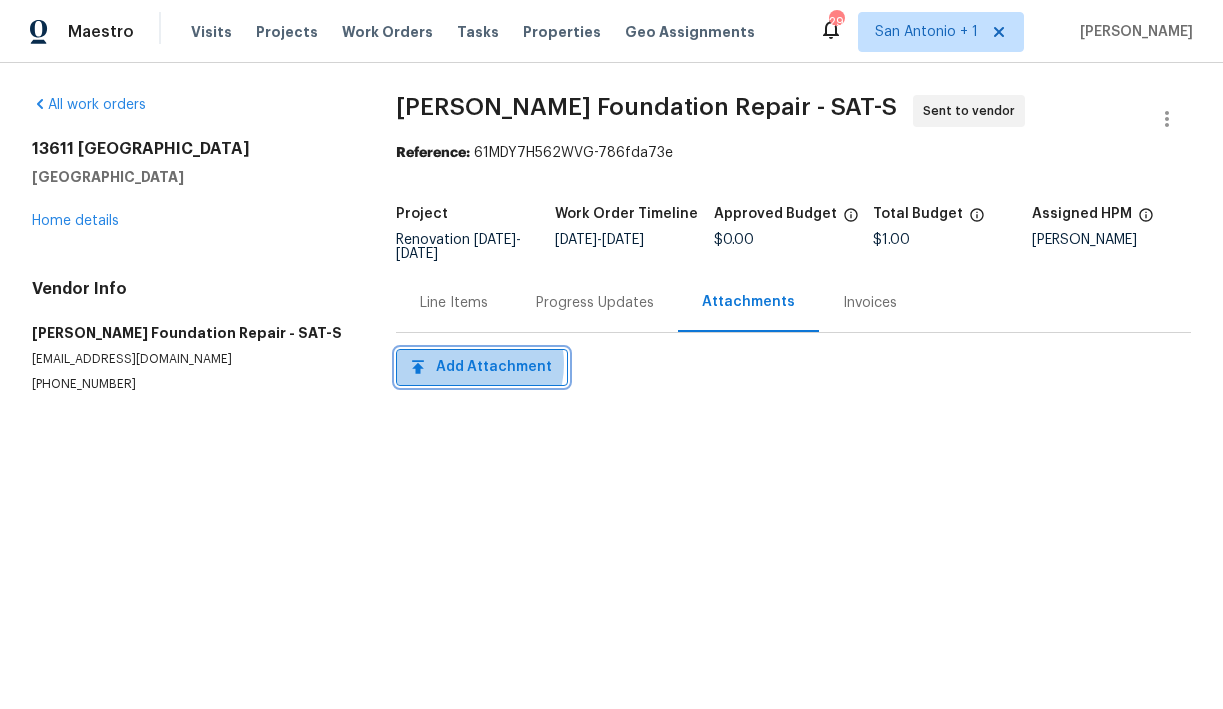 click on "Add Attachment" at bounding box center (482, 367) 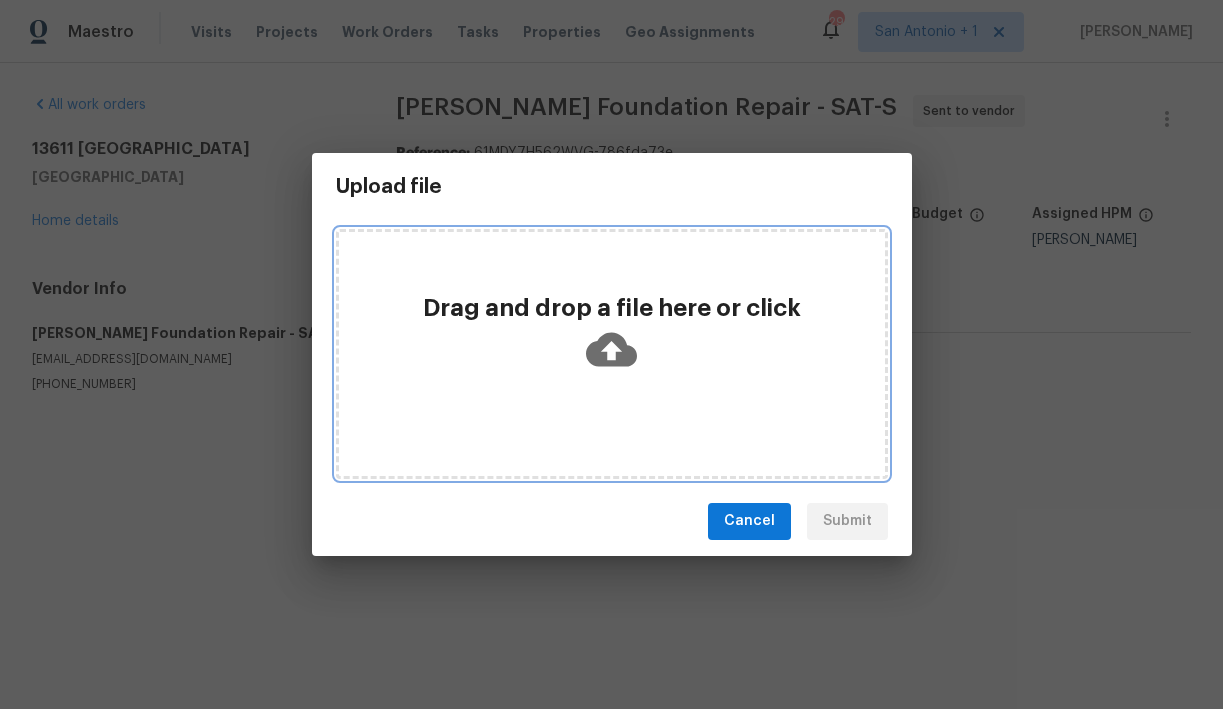 click 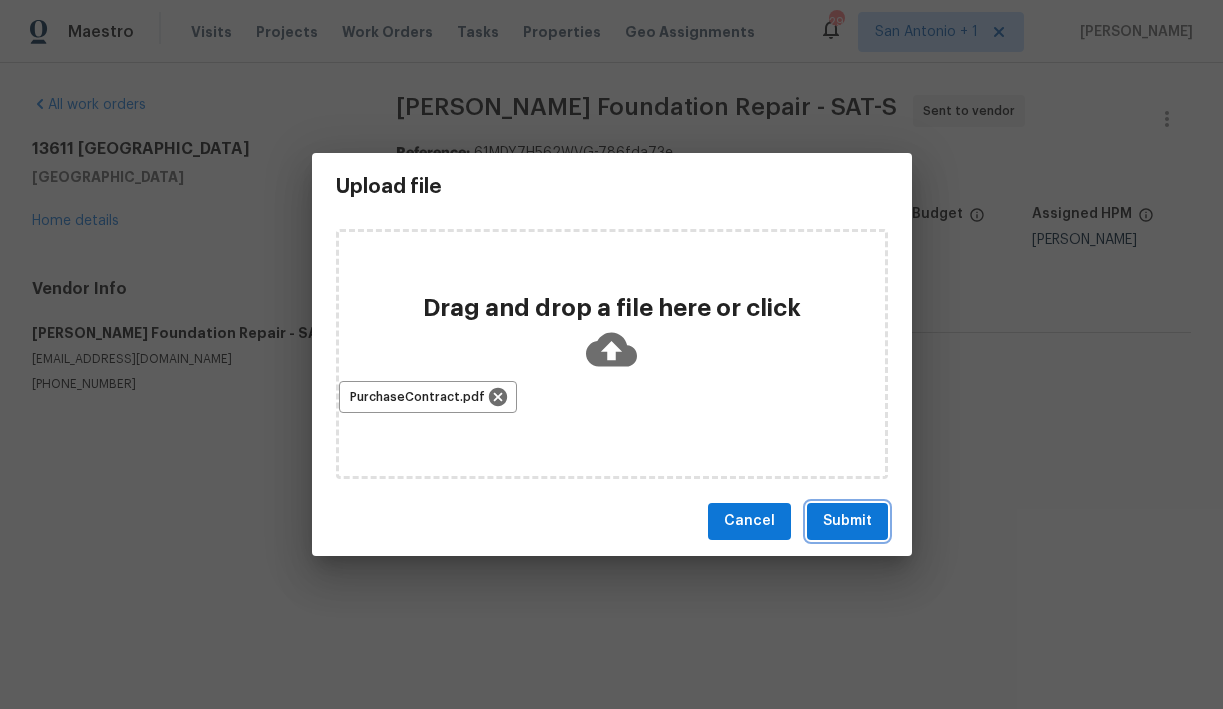 click on "Submit" at bounding box center [847, 521] 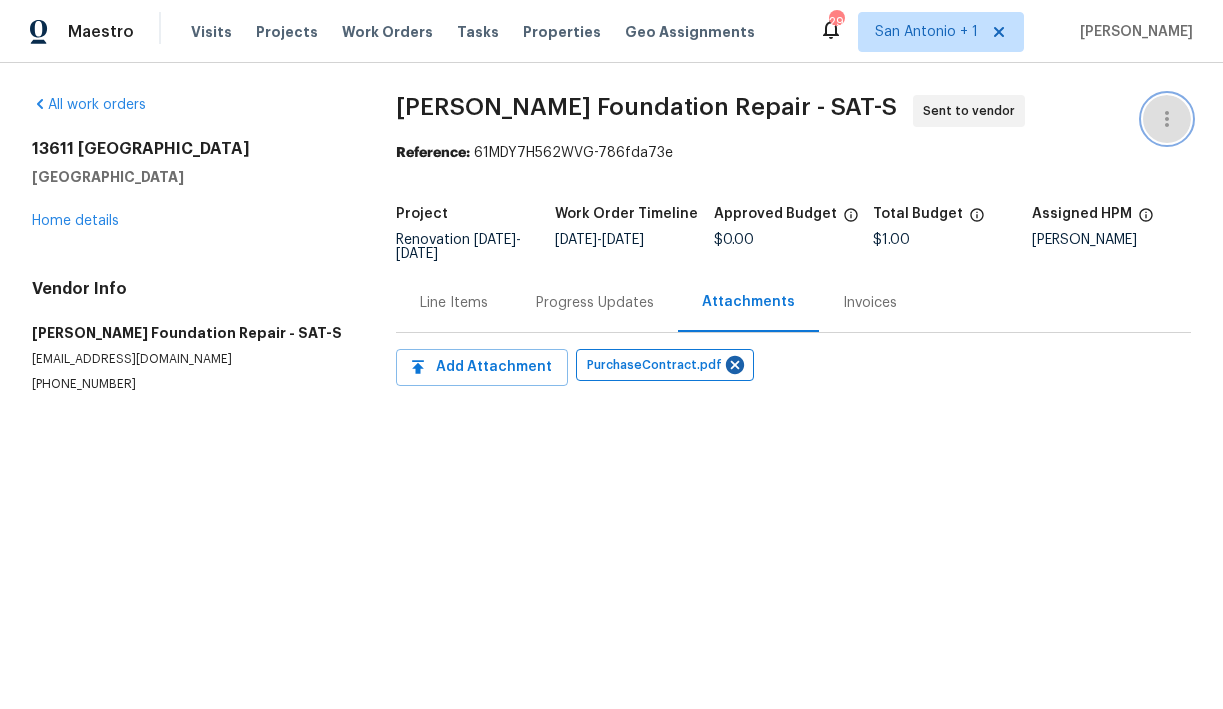 click 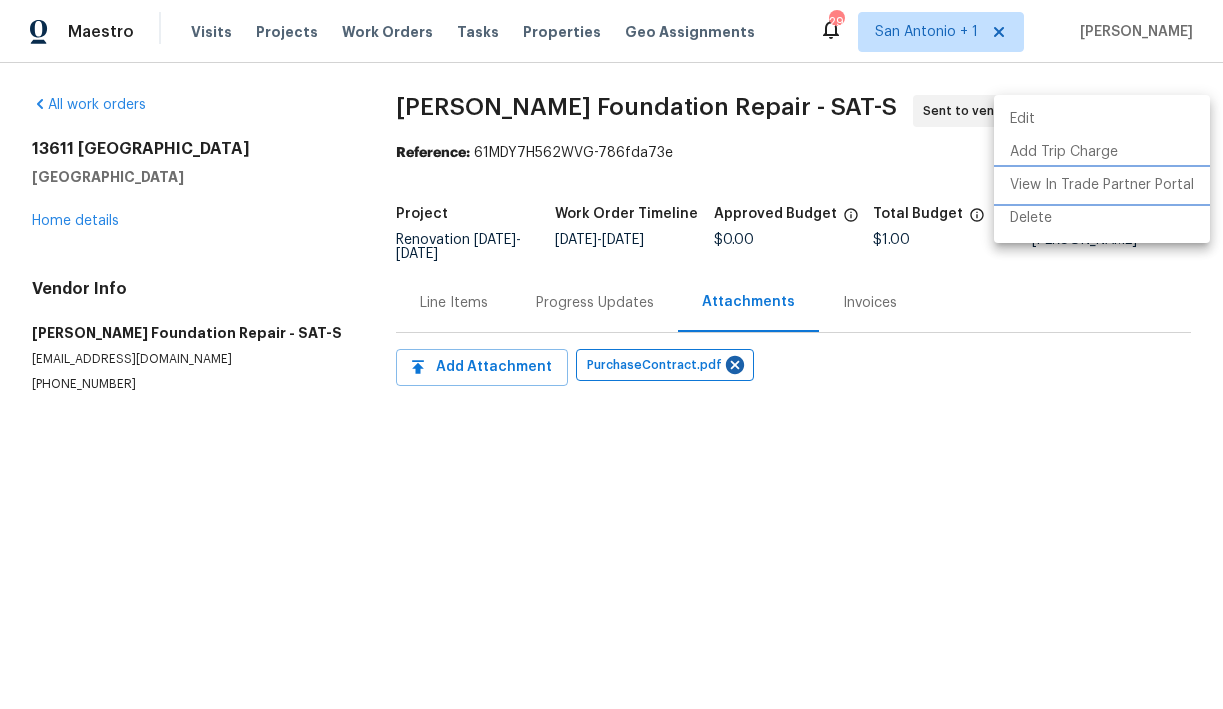 click on "View In Trade Partner Portal" at bounding box center [1102, 185] 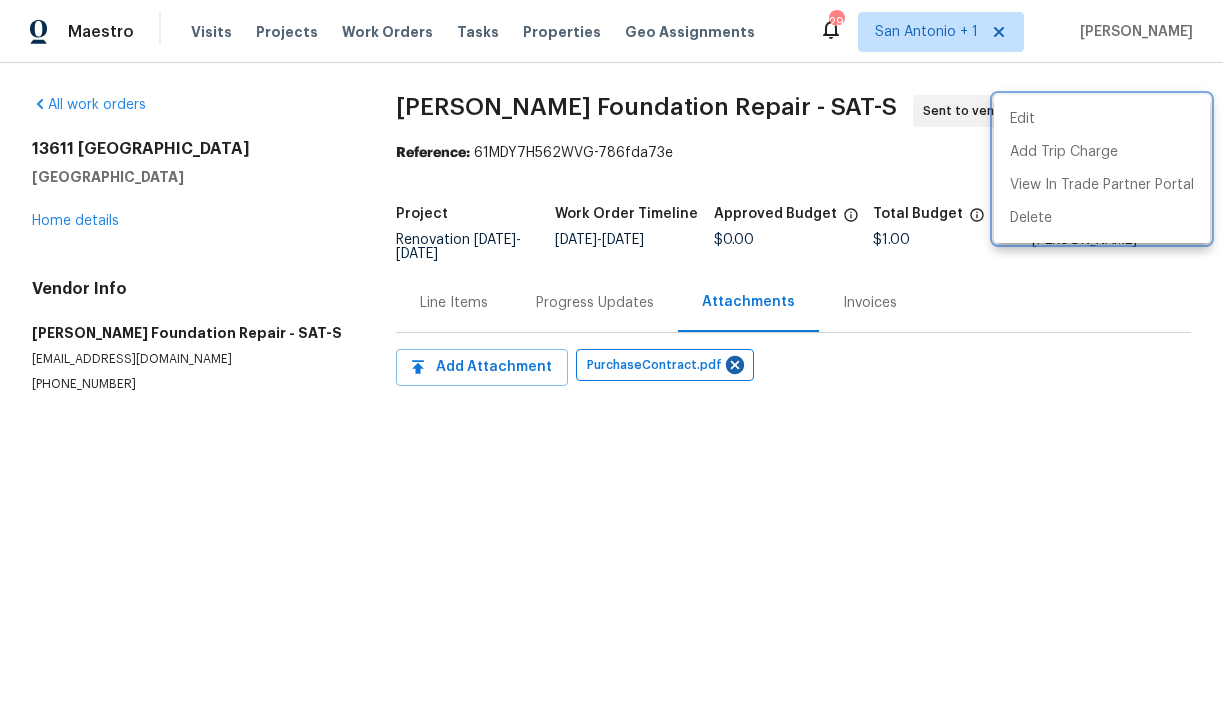 click at bounding box center [611, 354] 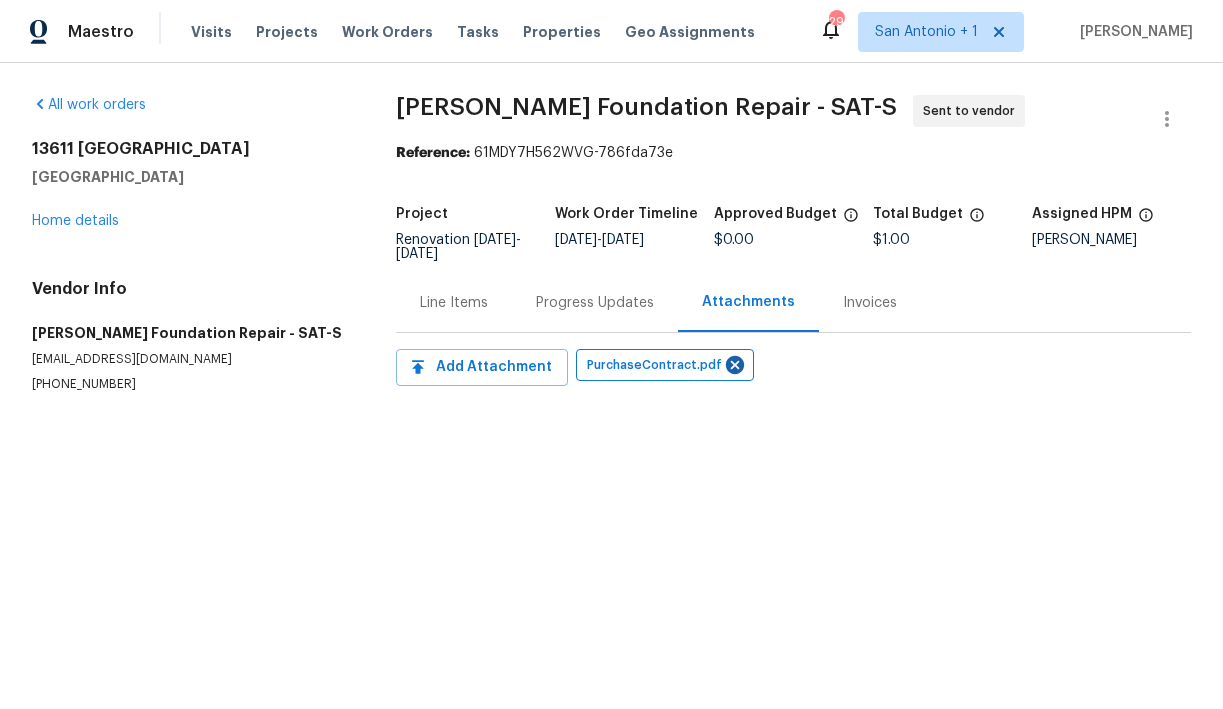click on "Line Items" at bounding box center (454, 303) 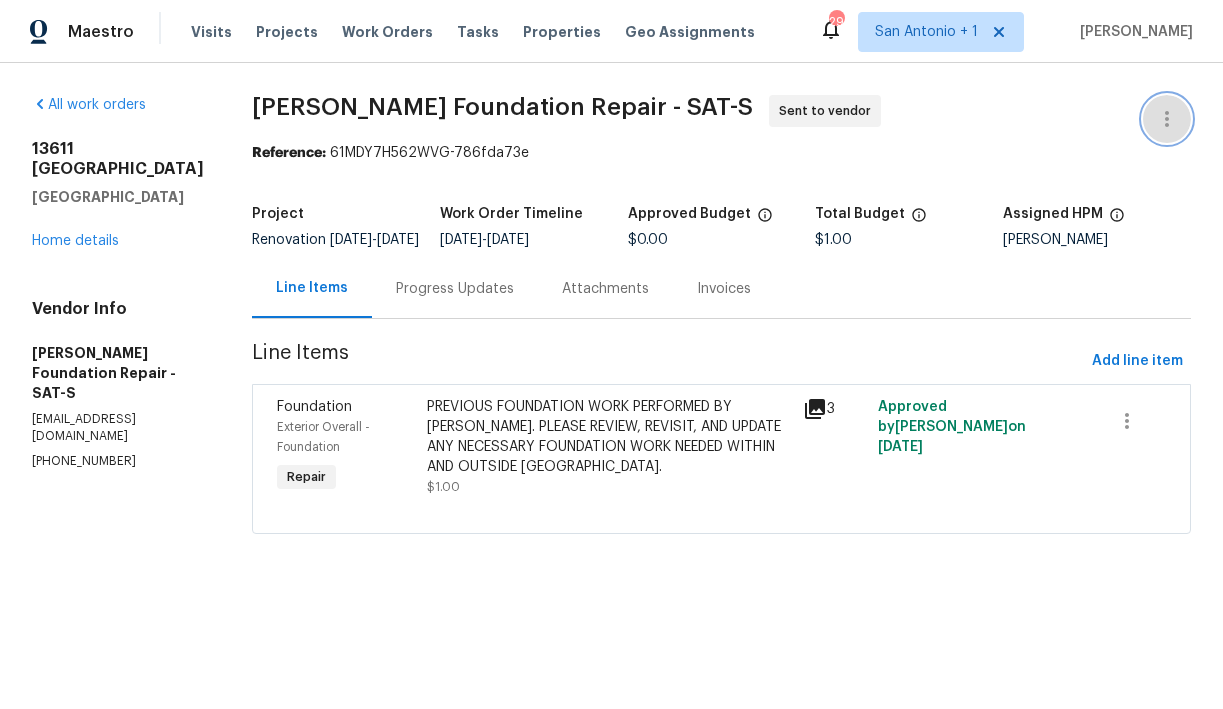 click 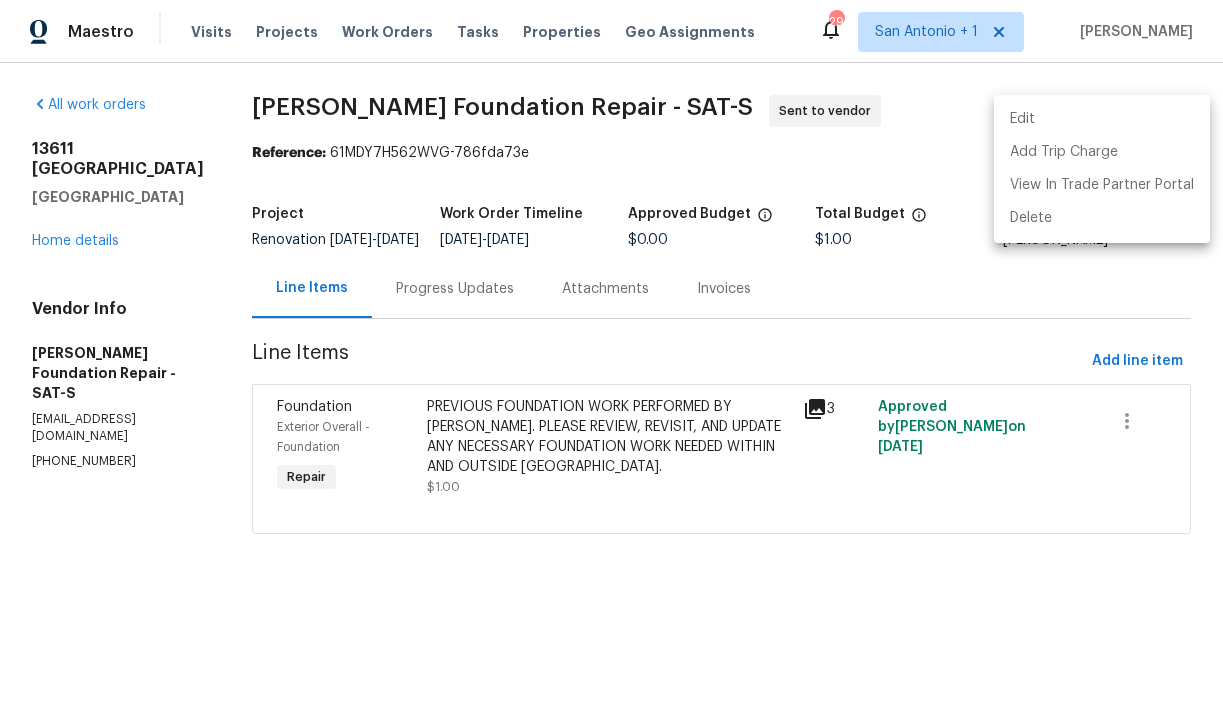 click on "Edit" at bounding box center (1102, 119) 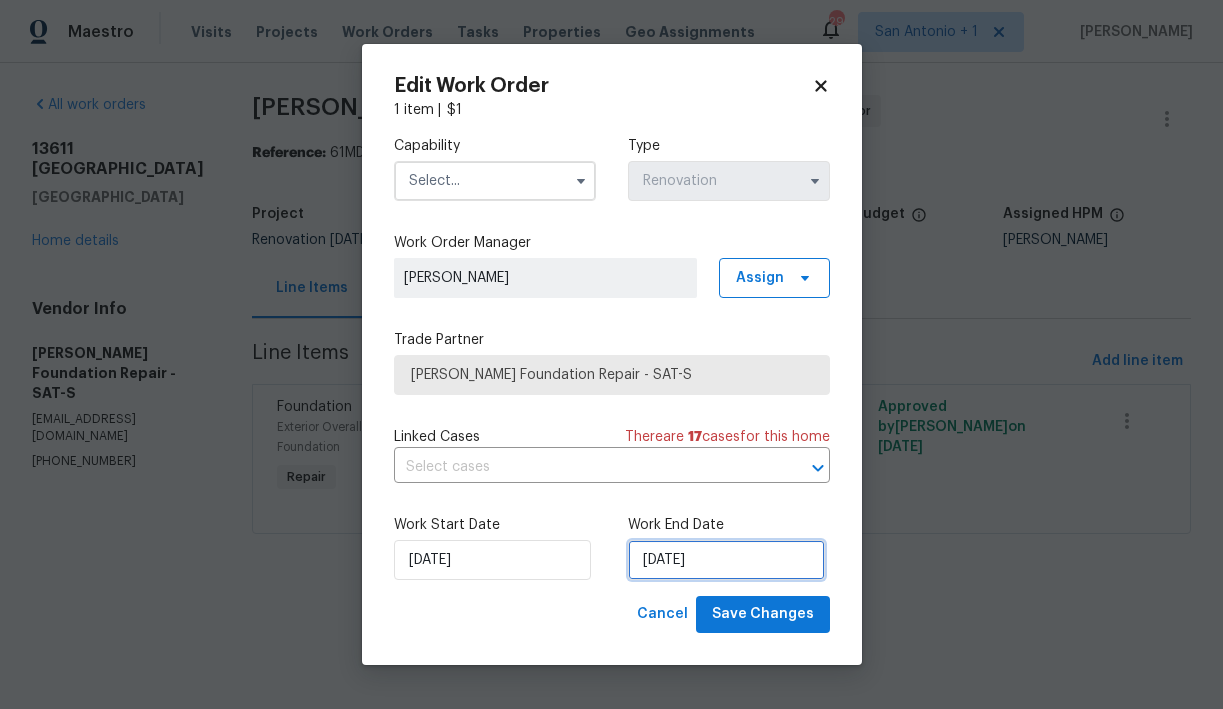 click on "5/9/2025" at bounding box center (726, 560) 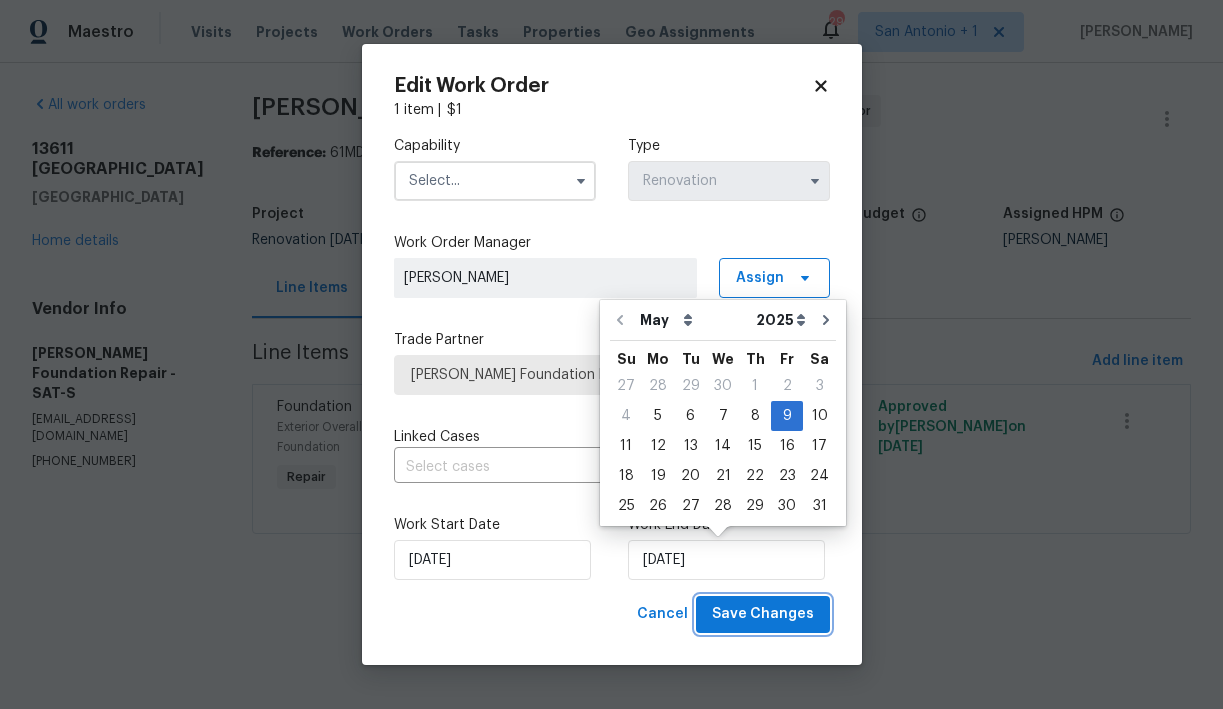 click on "Save Changes" at bounding box center (763, 614) 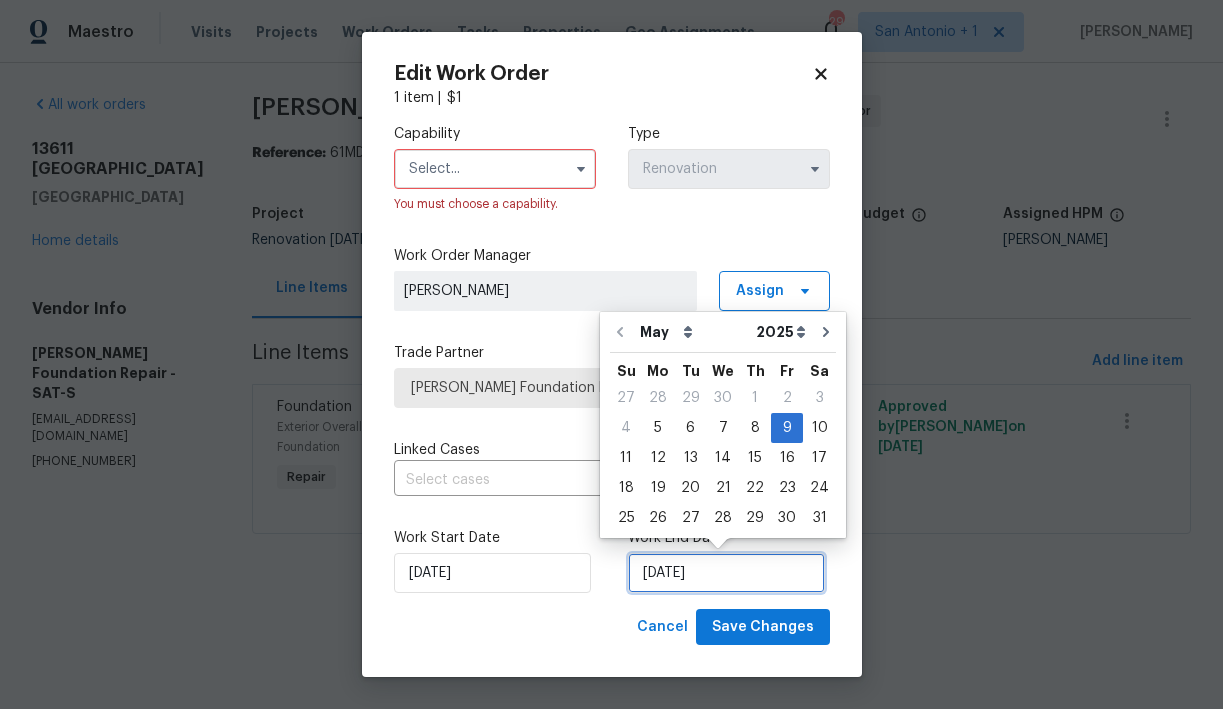 click on "5/9/2025" at bounding box center [726, 573] 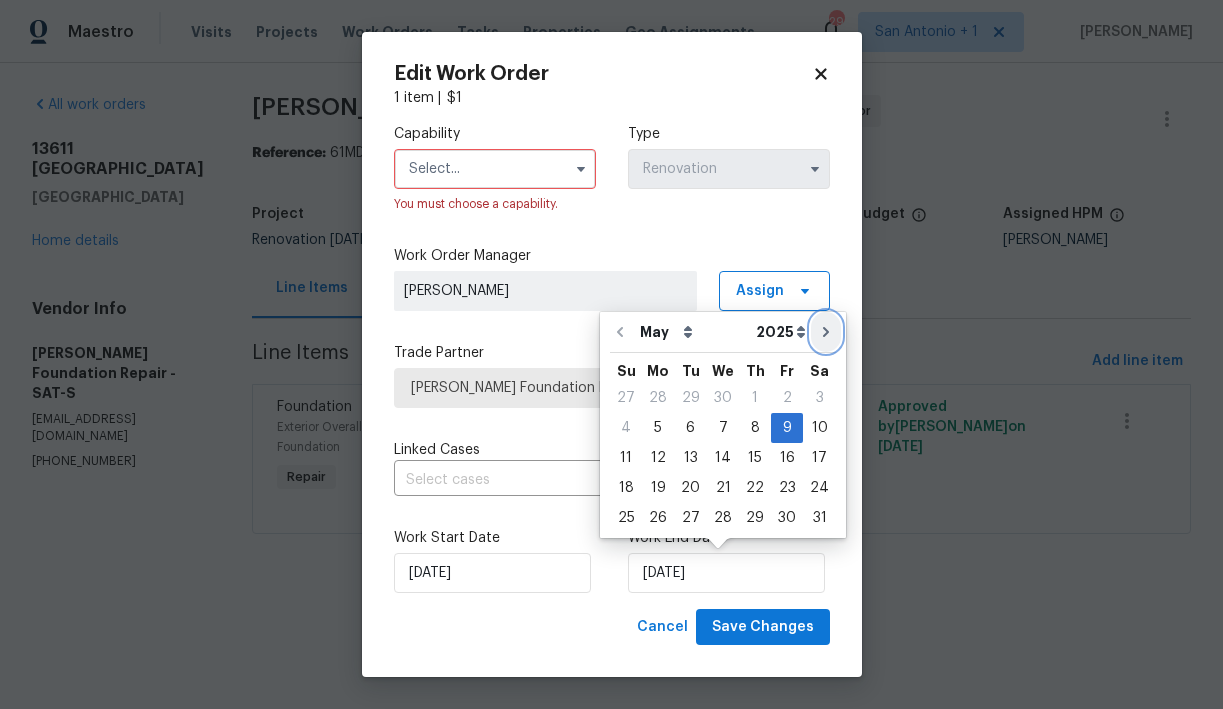 click 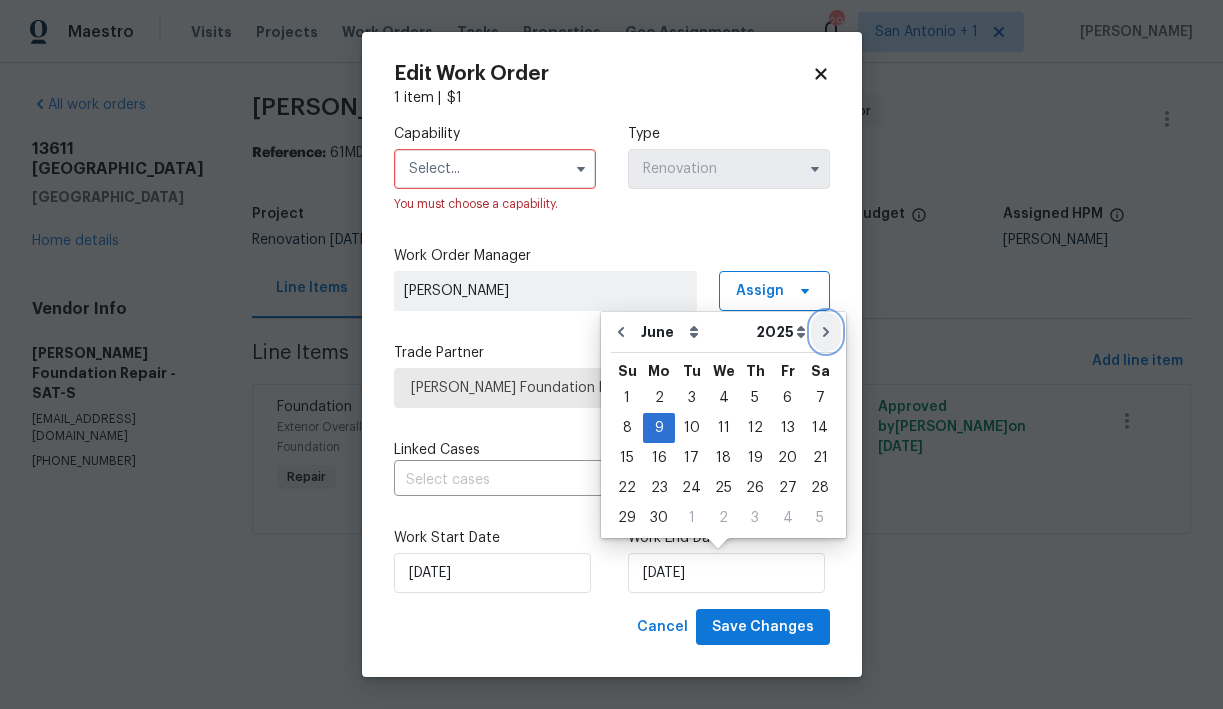click 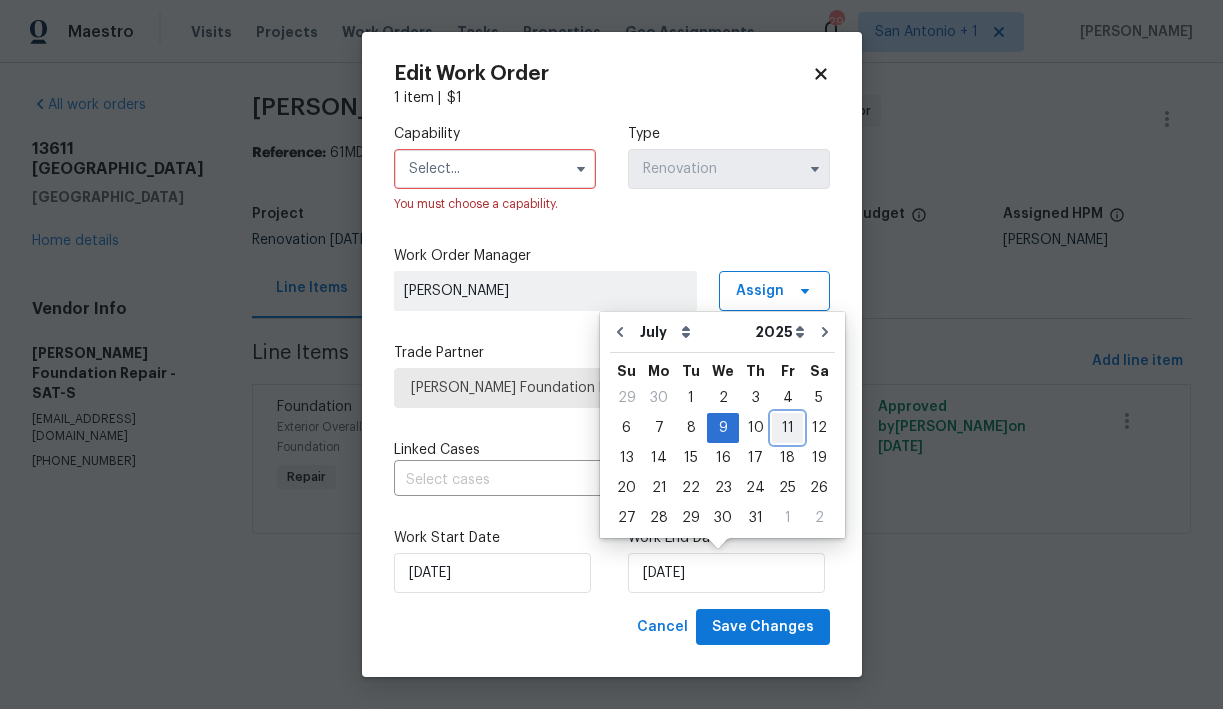 click on "11" at bounding box center [787, 428] 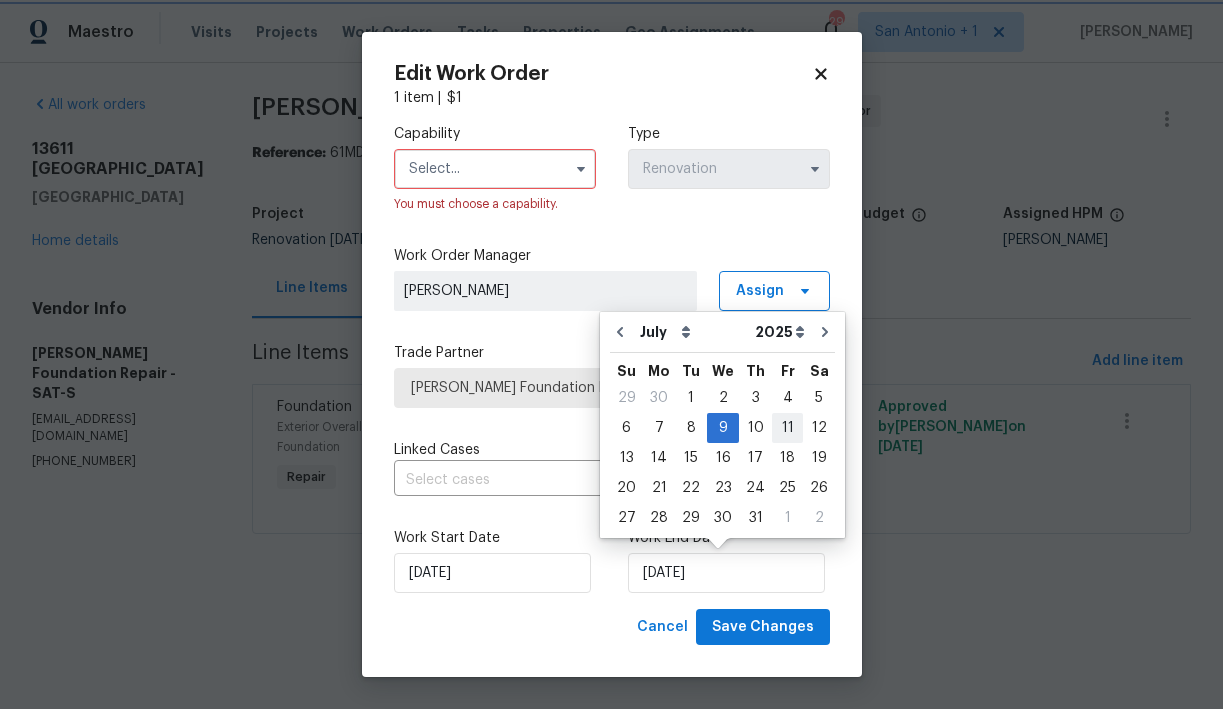 type on "7/11/2025" 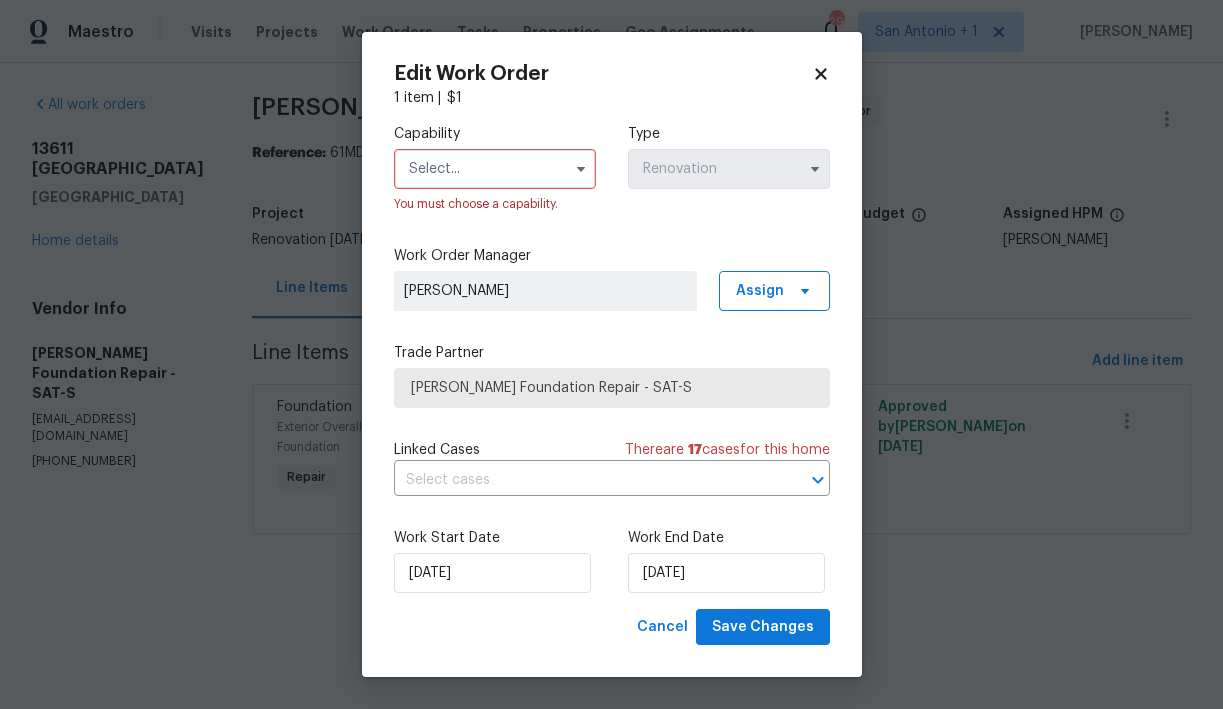 click at bounding box center (495, 169) 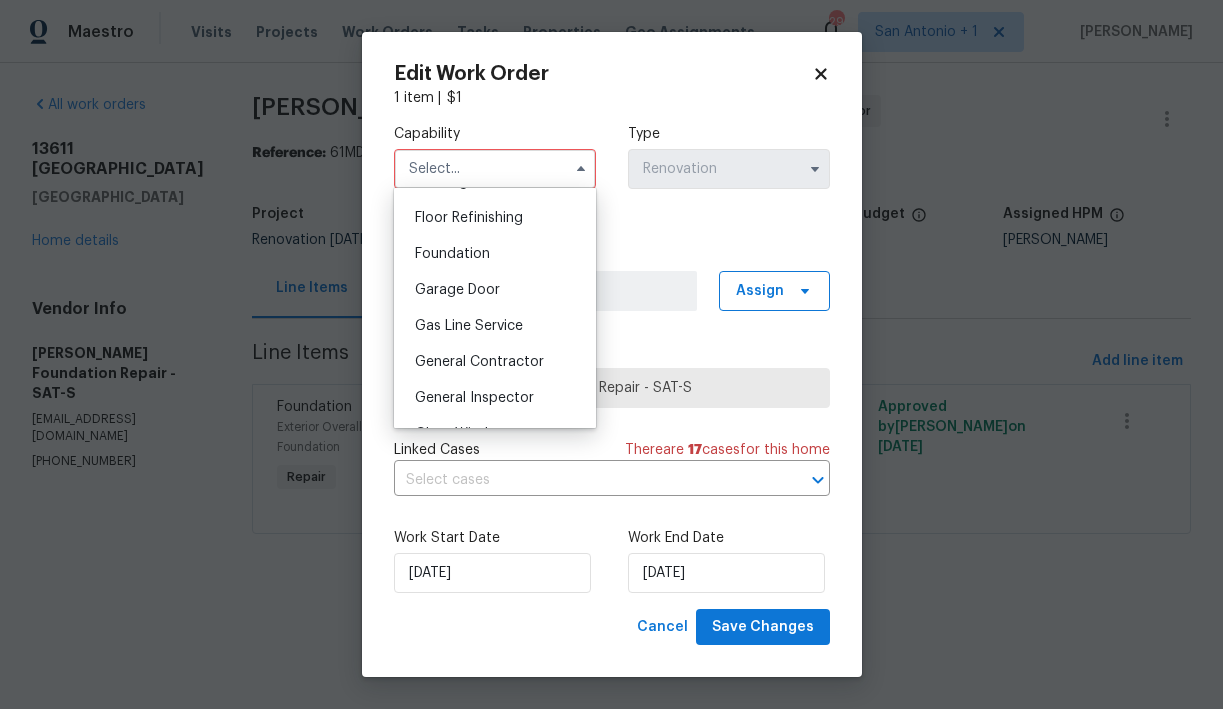 scroll, scrollTop: 808, scrollLeft: 0, axis: vertical 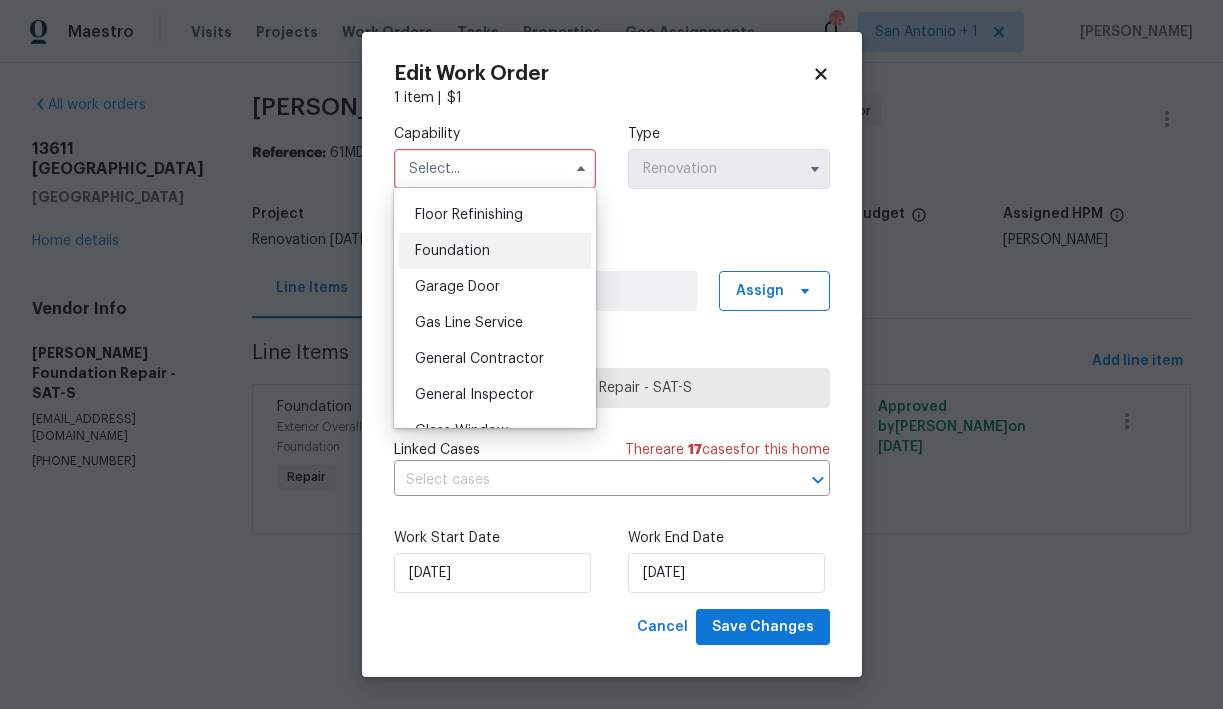 click on "Foundation" at bounding box center (495, 251) 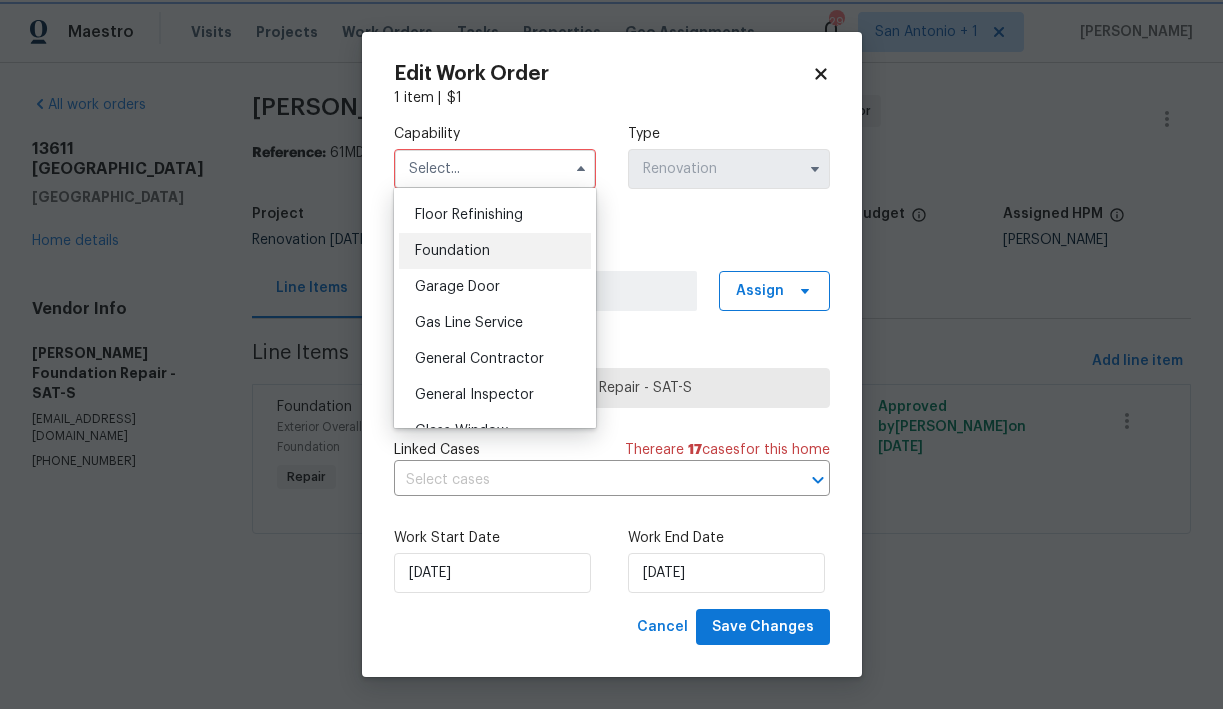 type on "Foundation" 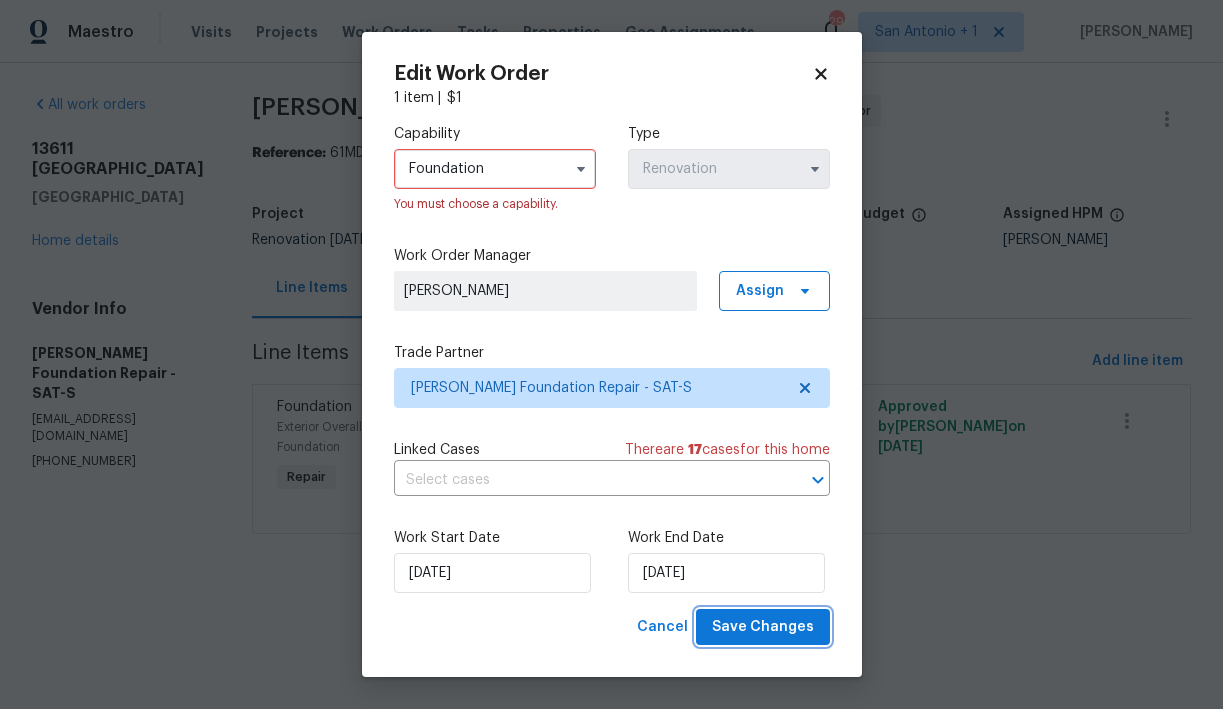 click on "Save Changes" at bounding box center [763, 627] 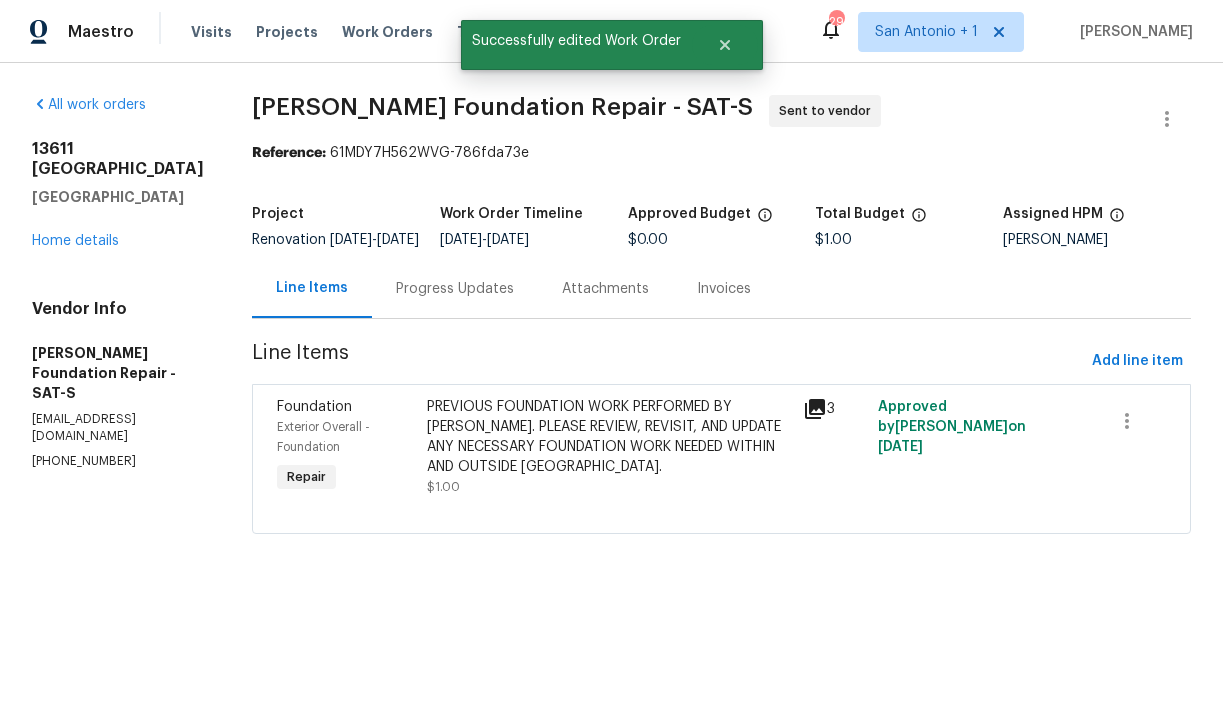 click on "Progress Updates" at bounding box center [455, 289] 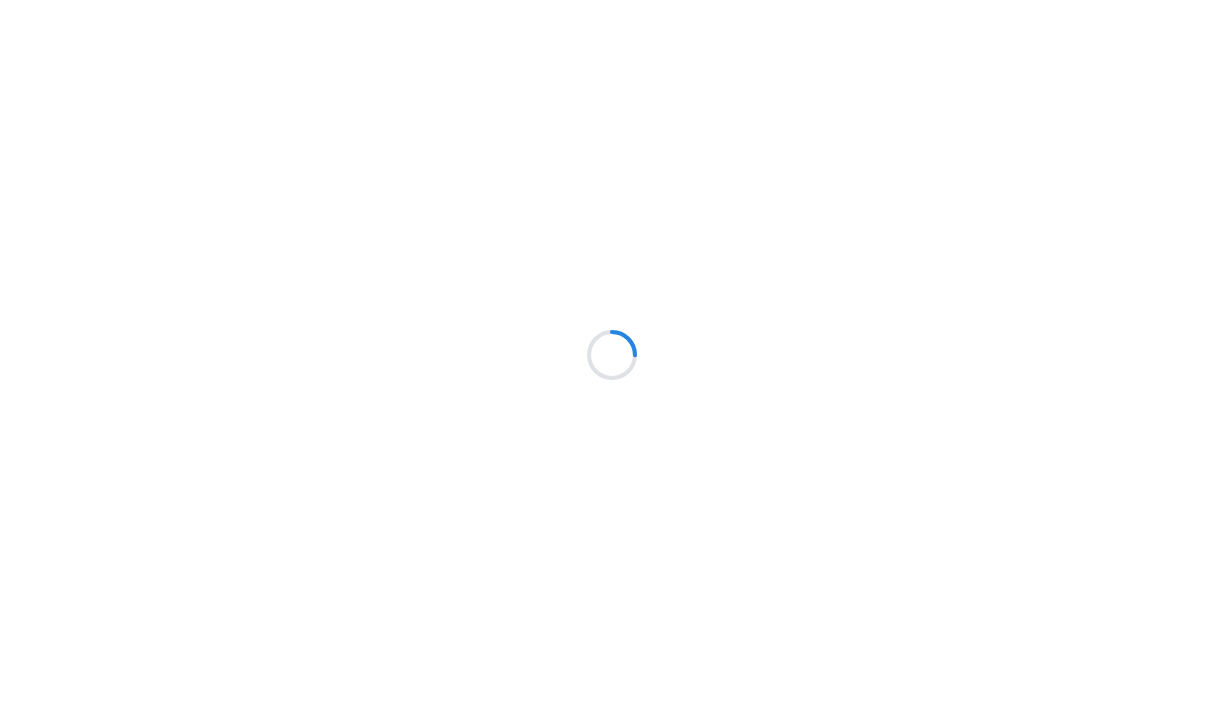 scroll, scrollTop: 0, scrollLeft: 0, axis: both 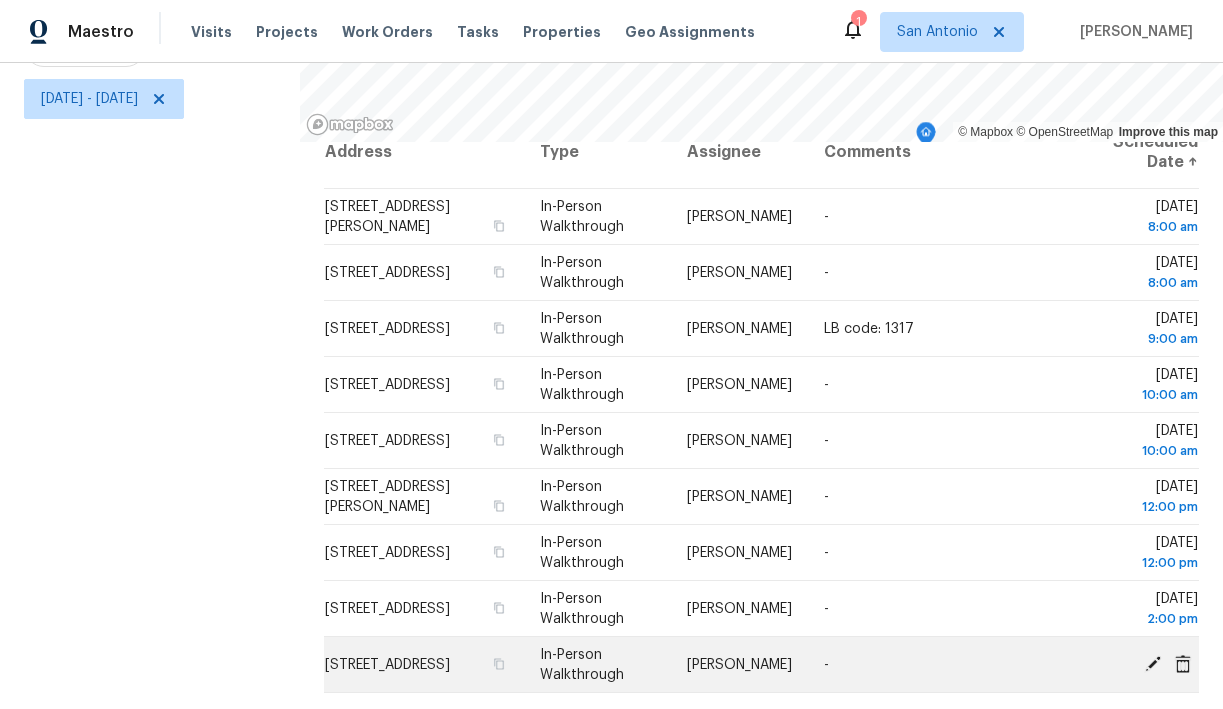 click 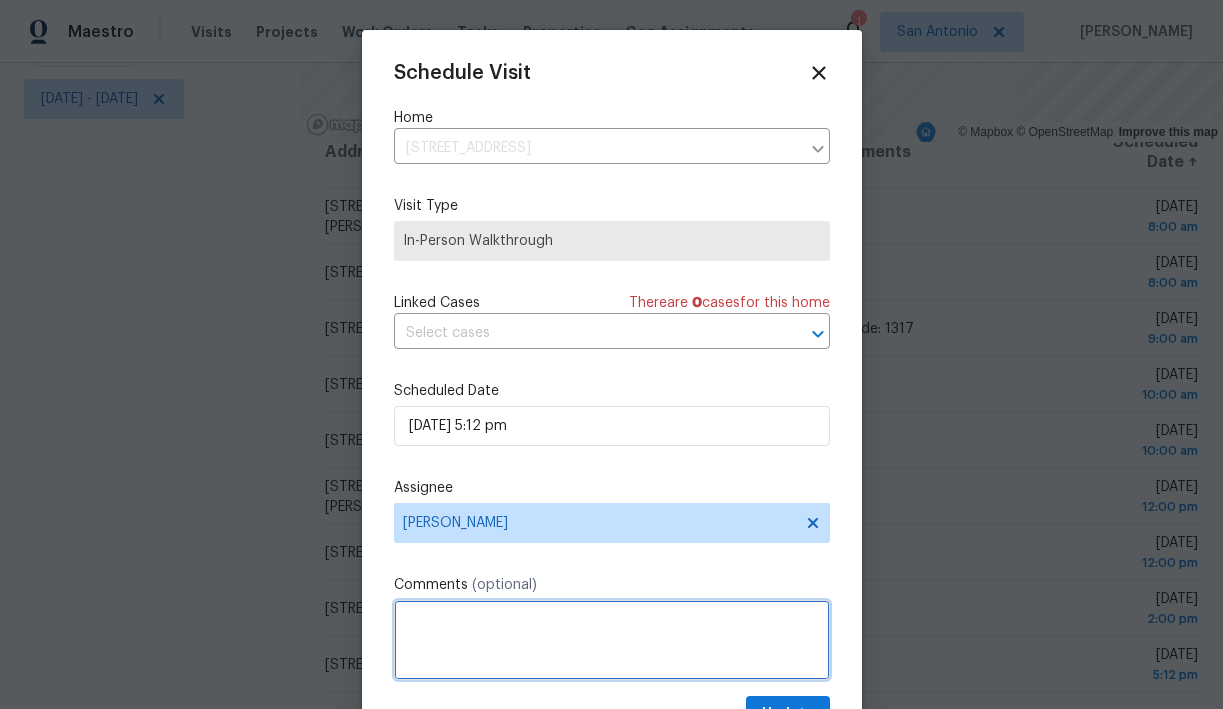 click at bounding box center [612, 640] 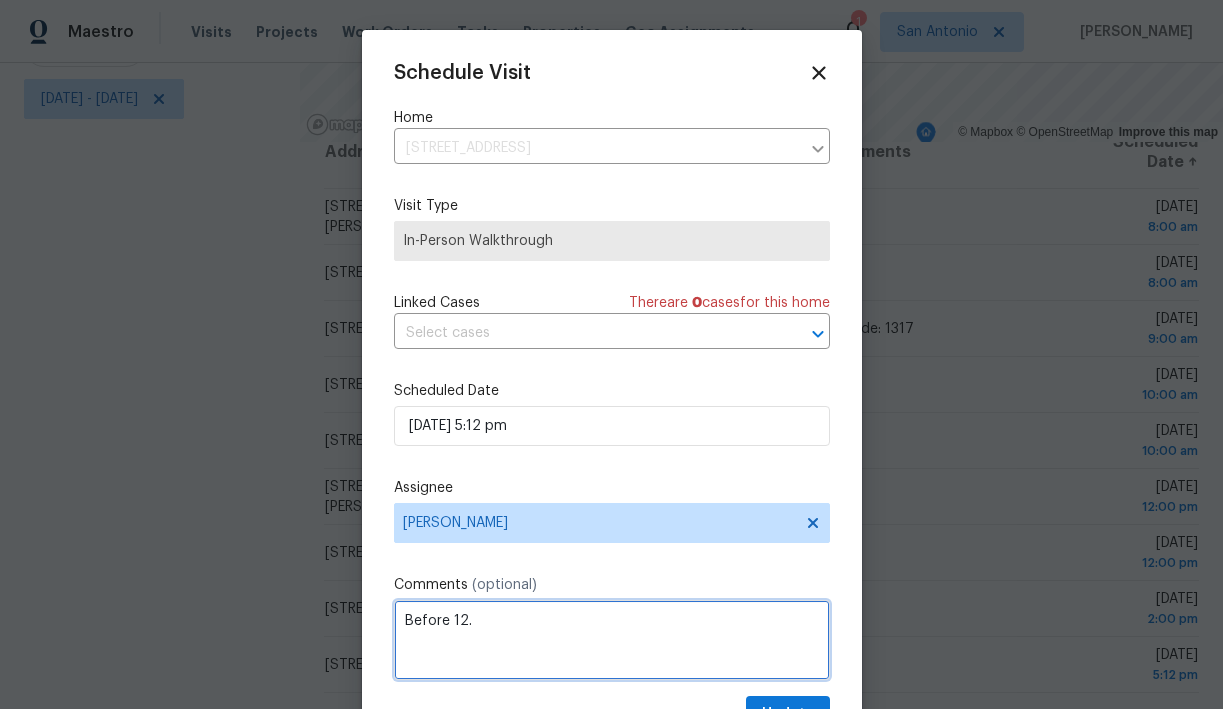 scroll, scrollTop: 36, scrollLeft: 0, axis: vertical 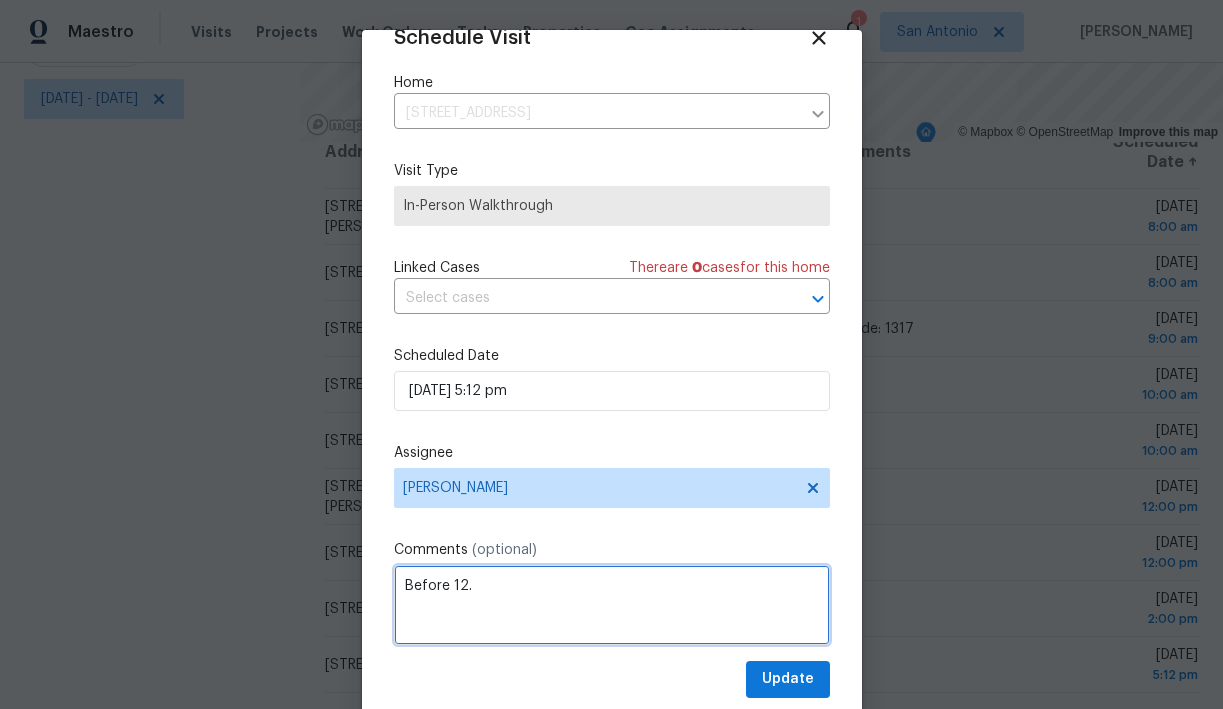 type on "Before 12." 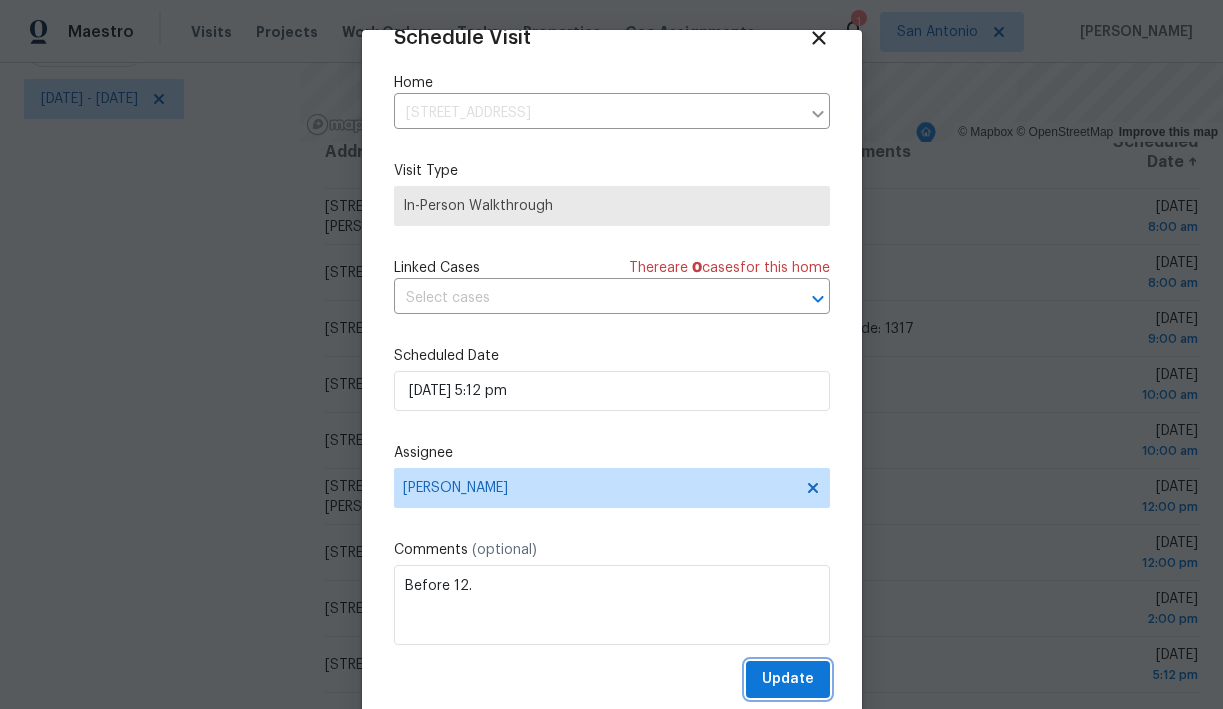 click on "Update" at bounding box center (788, 679) 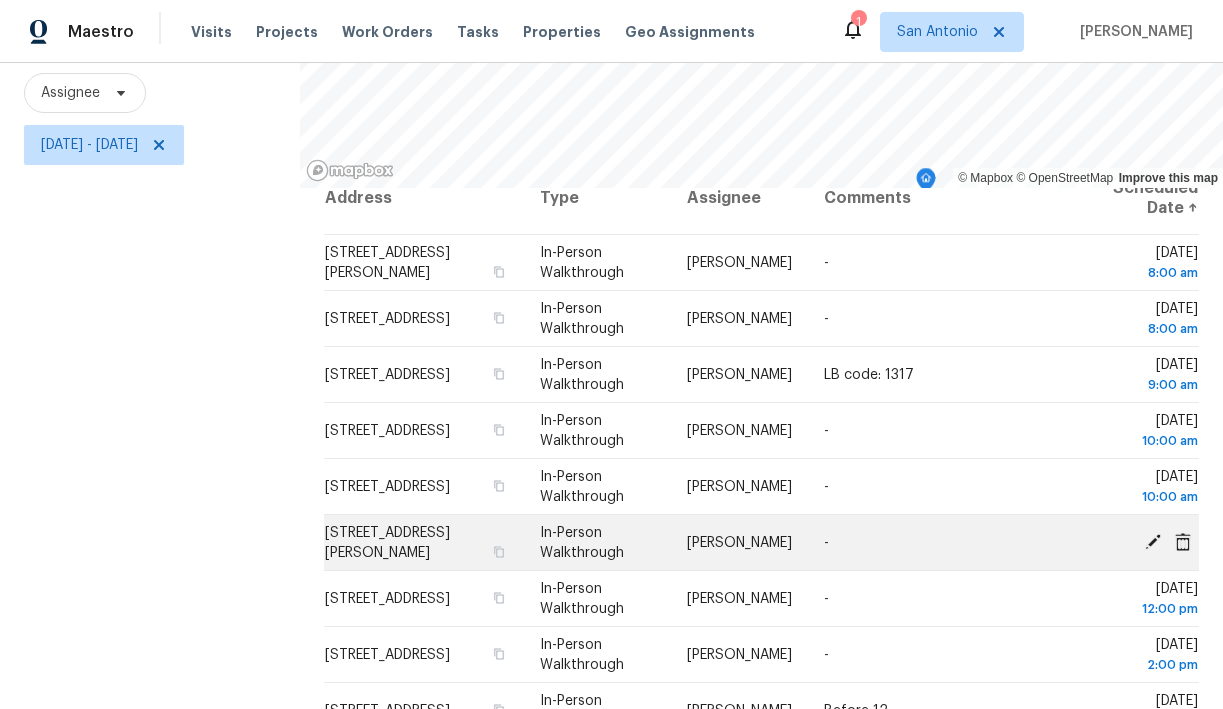 scroll, scrollTop: 281, scrollLeft: 0, axis: vertical 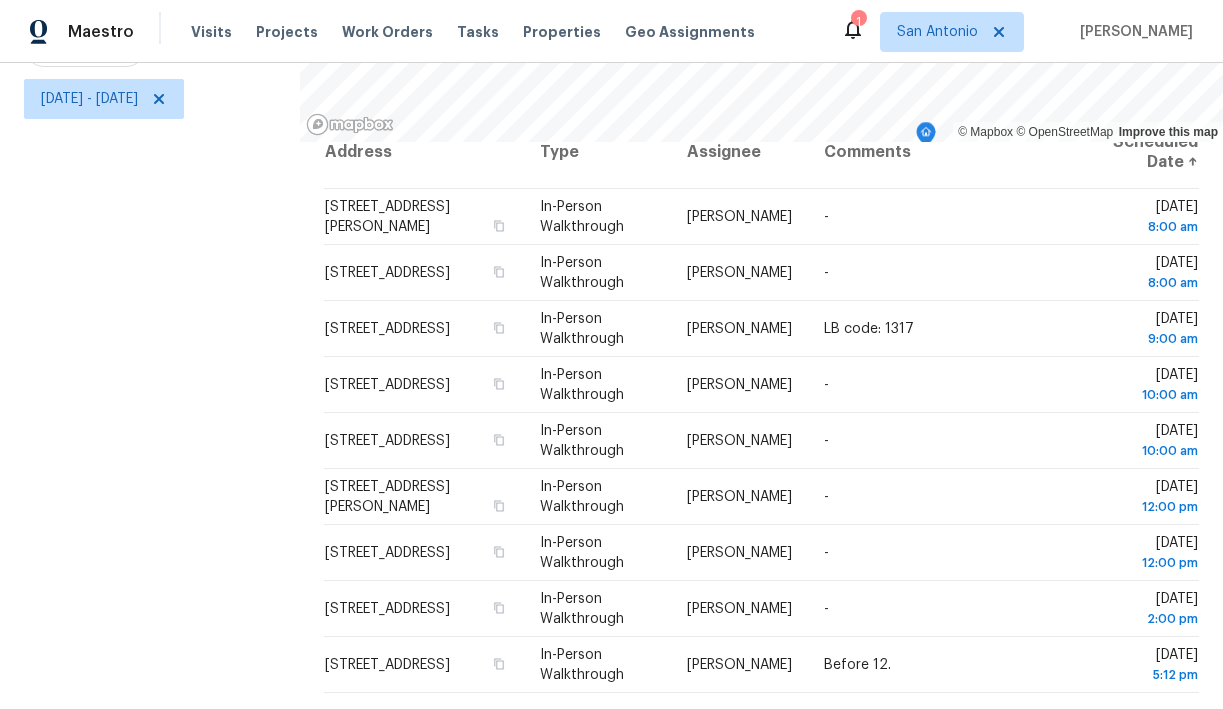click on "Filters Reset ​ In-Person Walkthrough Assignee [DATE] - [DATE]" at bounding box center (150, 275) 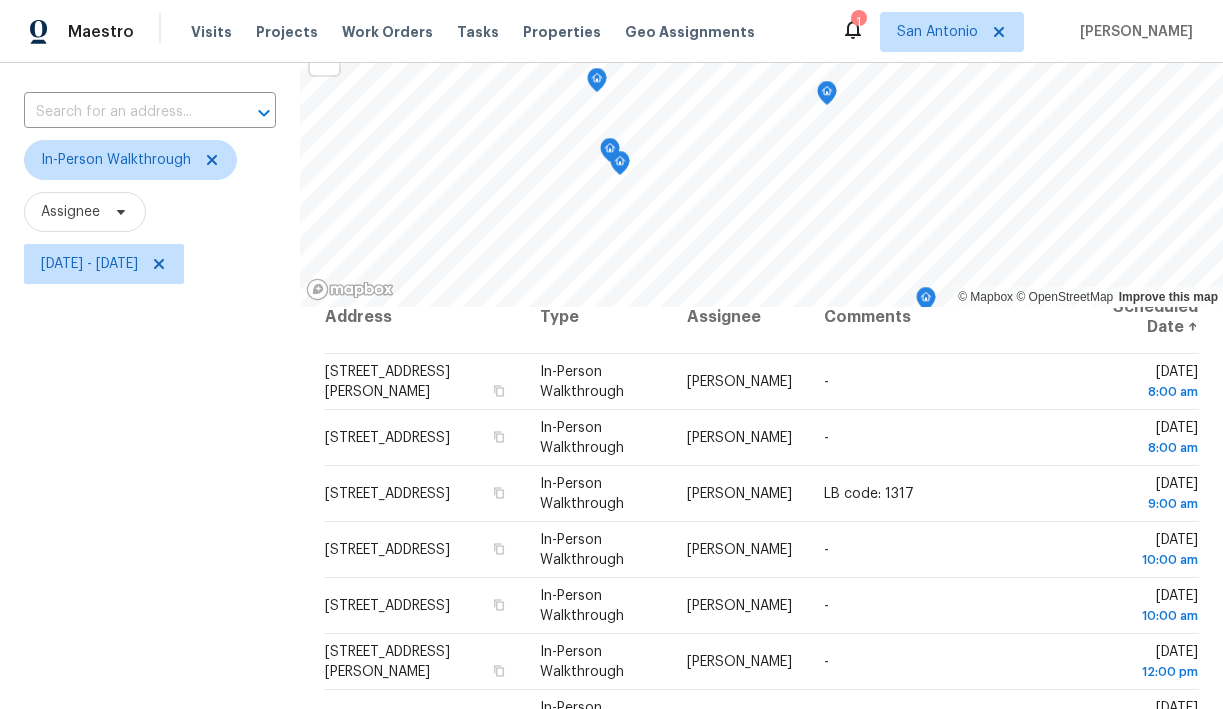 scroll, scrollTop: 111, scrollLeft: 0, axis: vertical 